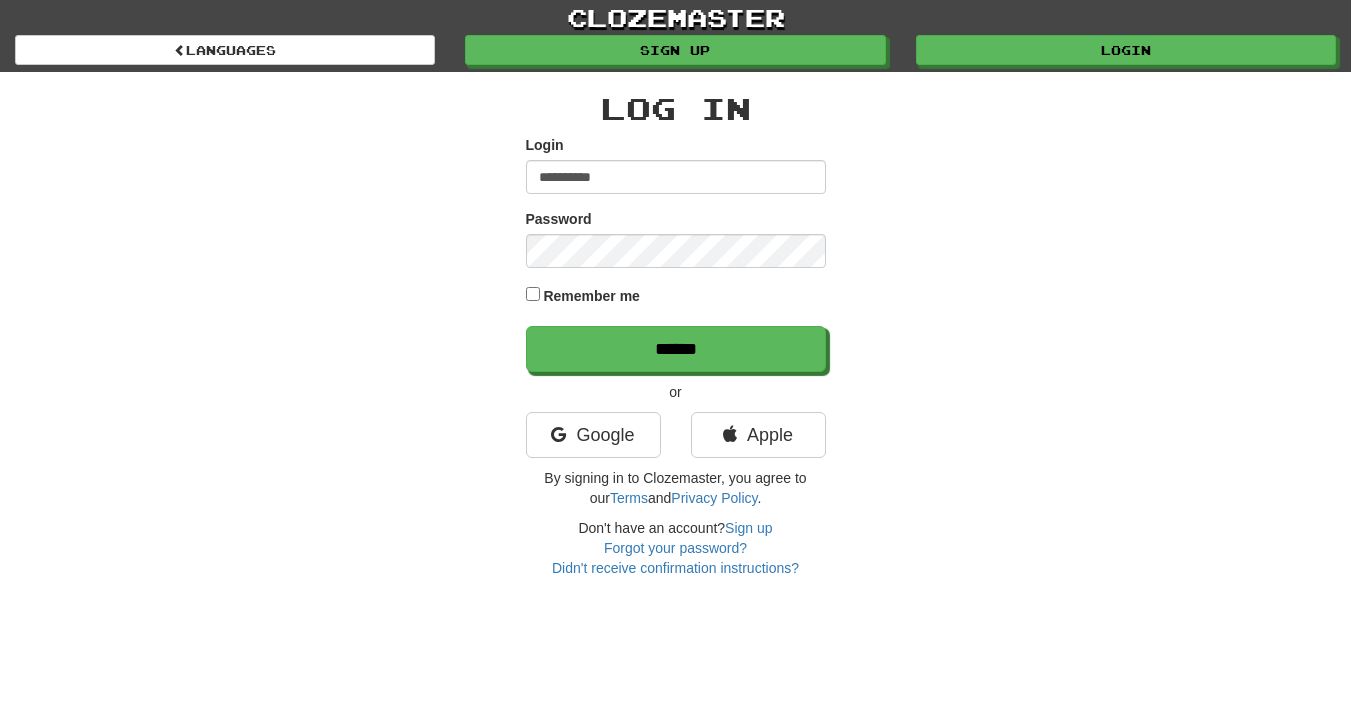 scroll, scrollTop: 0, scrollLeft: 0, axis: both 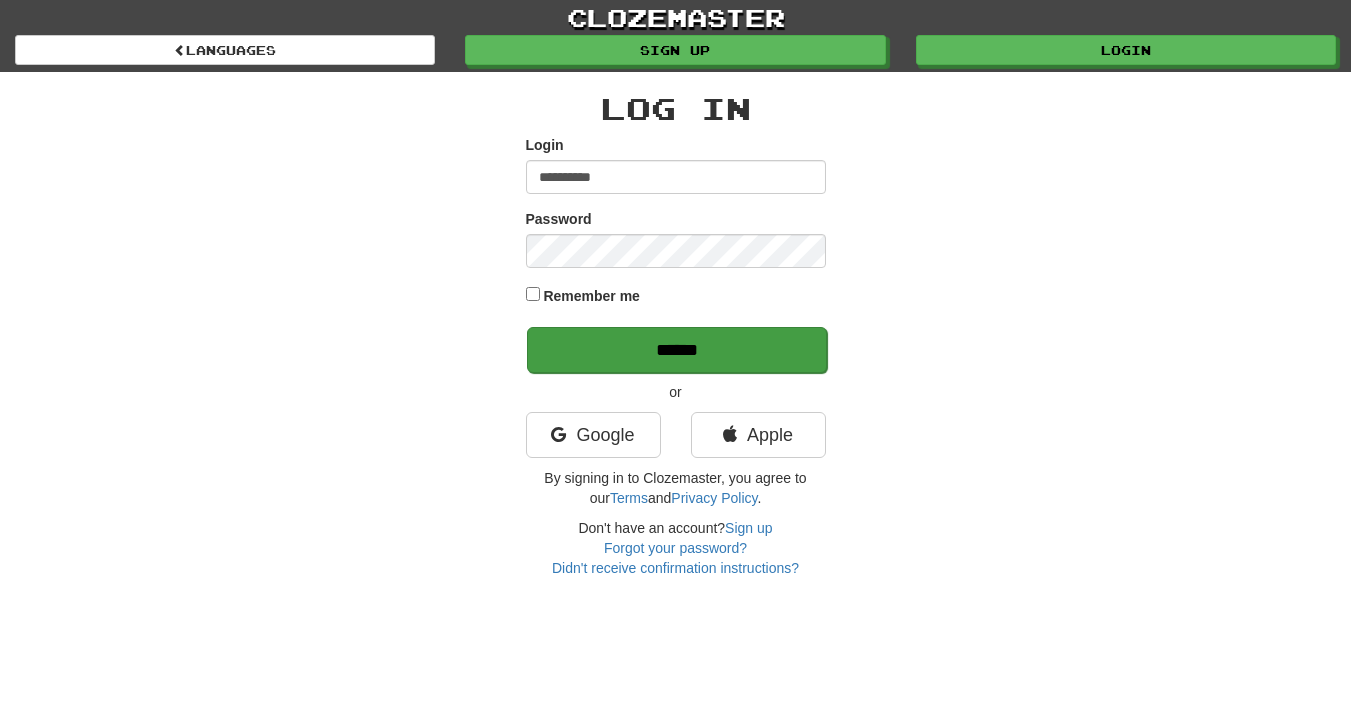 type on "**********" 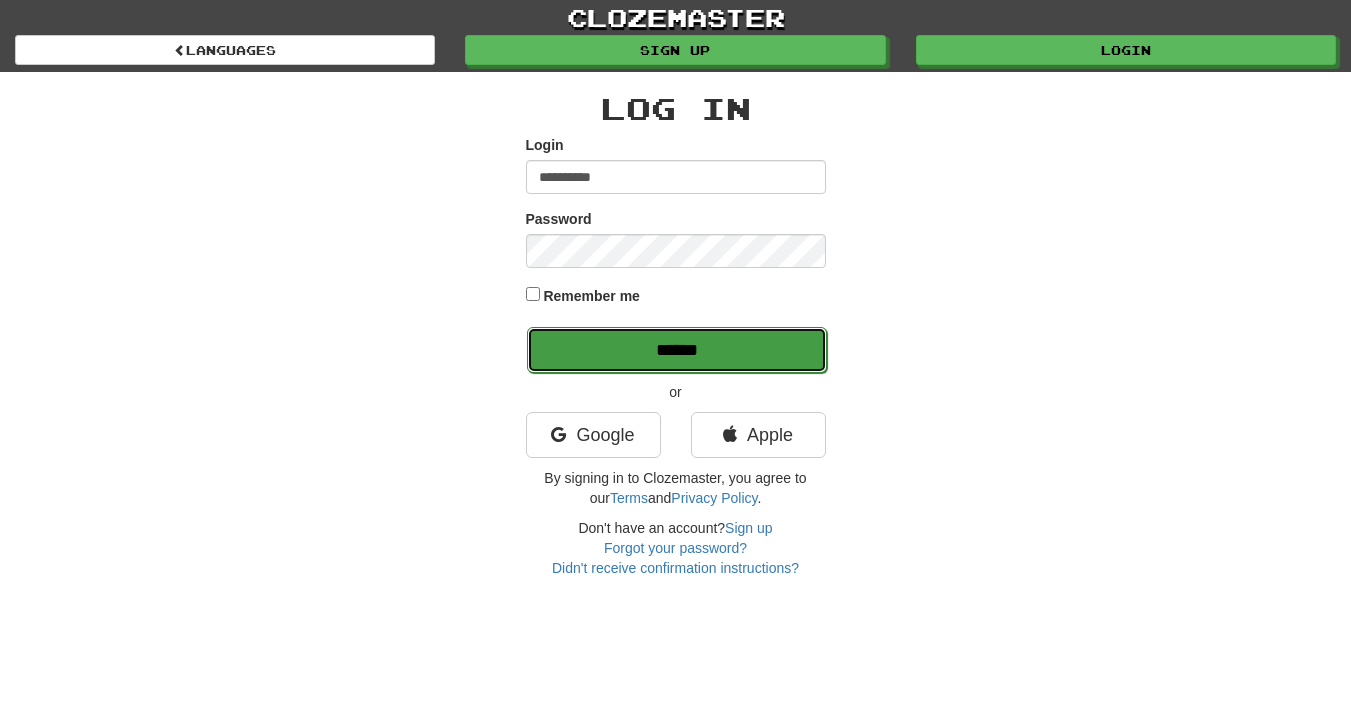click on "******" at bounding box center [677, 350] 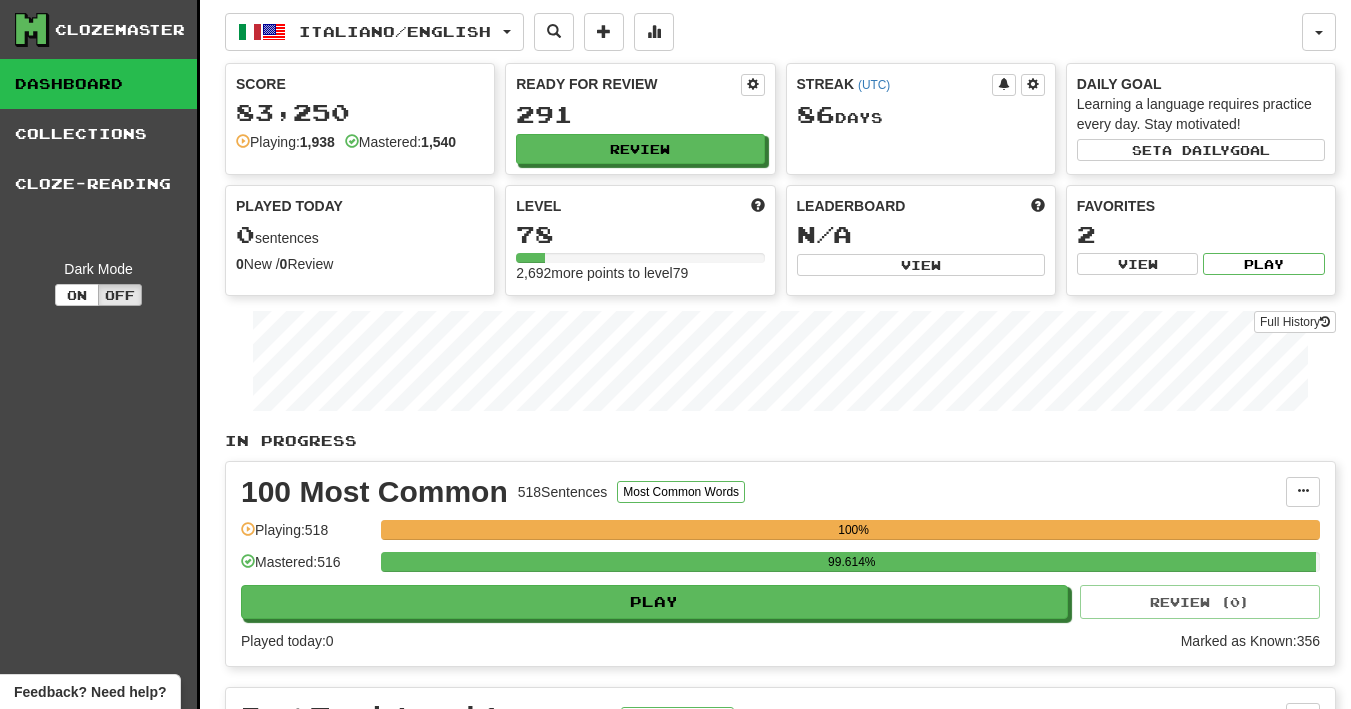 scroll, scrollTop: 0, scrollLeft: 0, axis: both 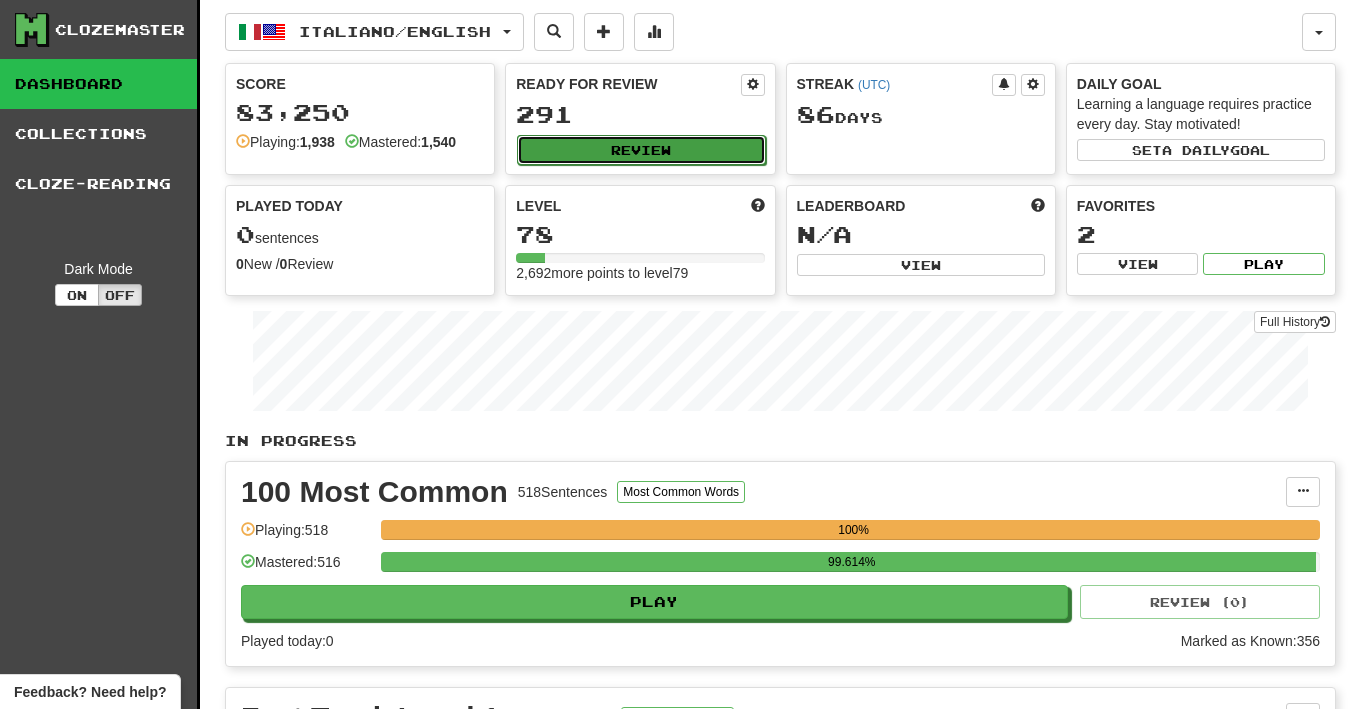 click on "Review" at bounding box center (641, 150) 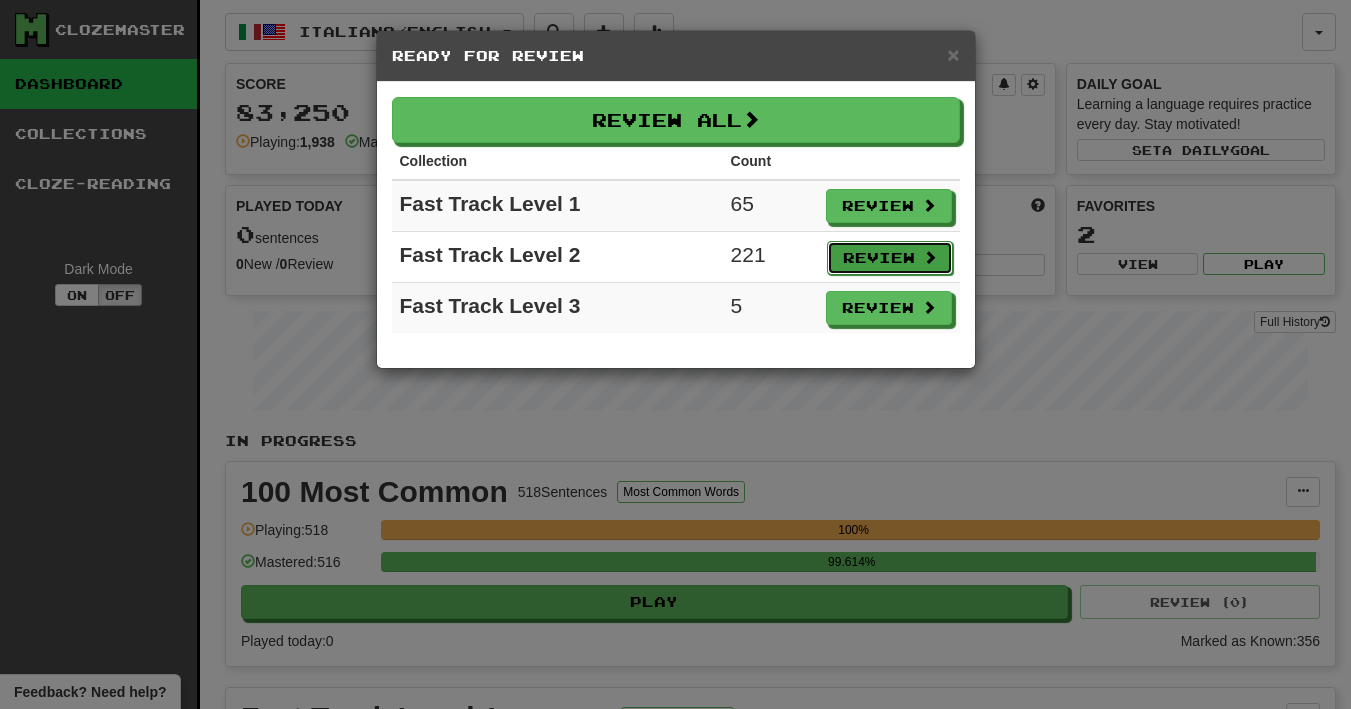 click on "Review" at bounding box center (890, 258) 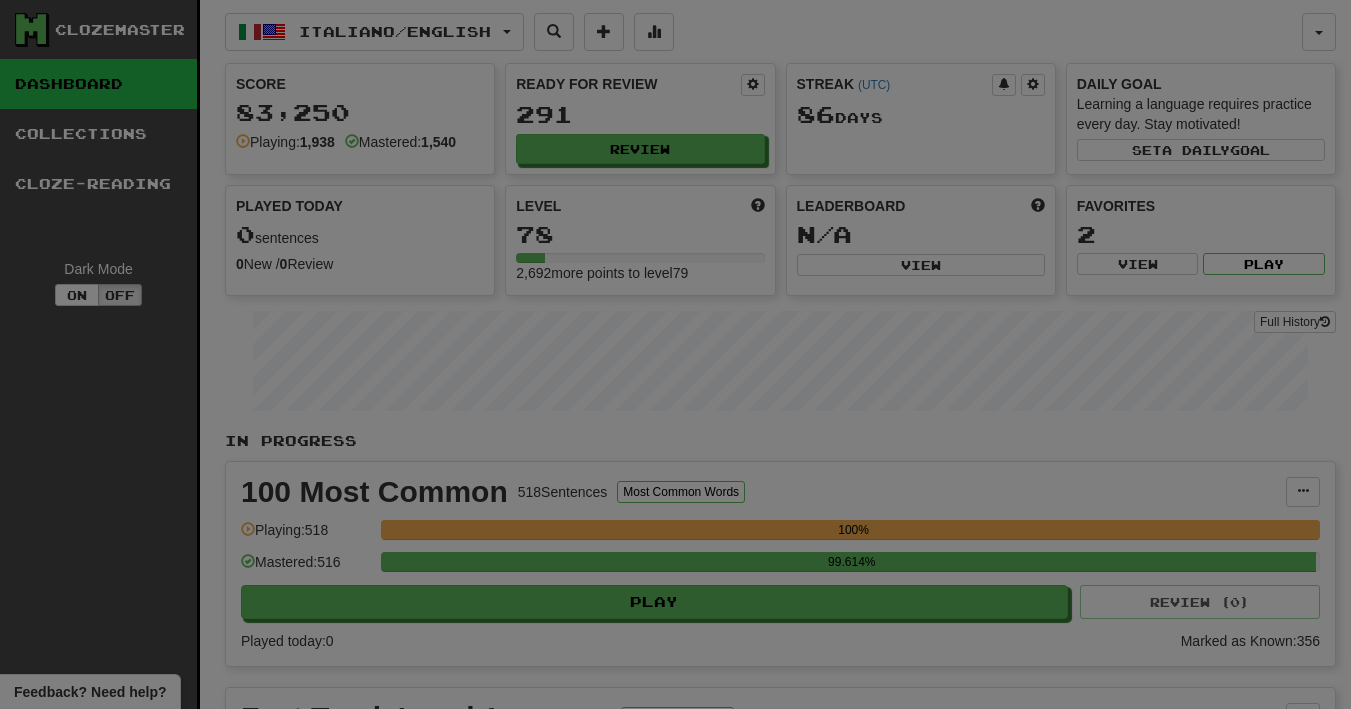 select on "**" 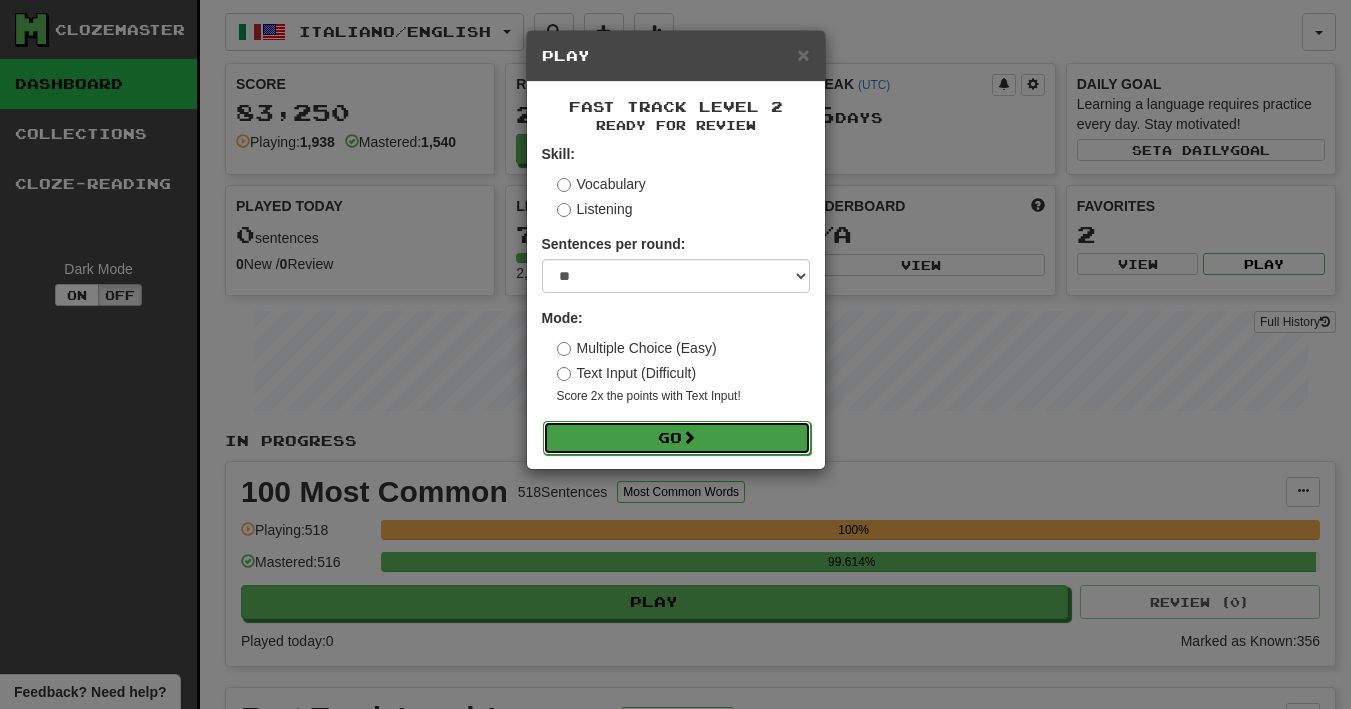 click on "Go" at bounding box center (677, 438) 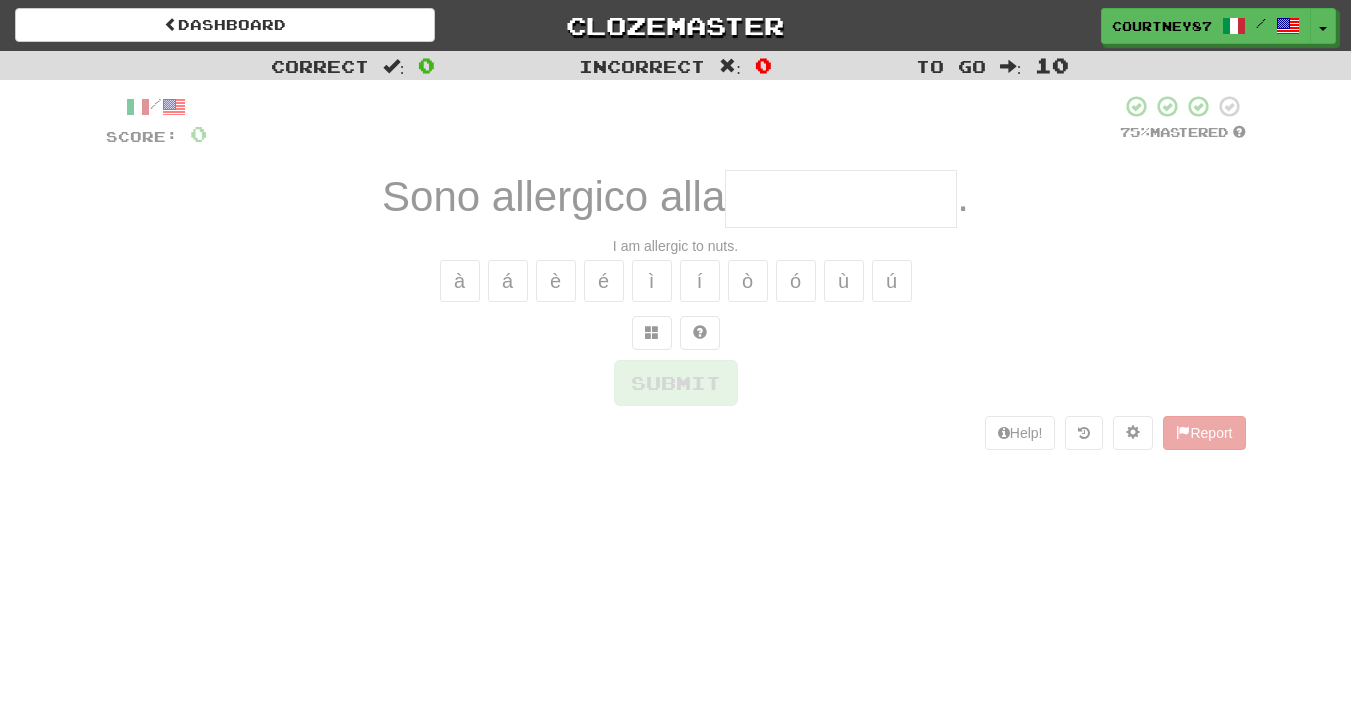 scroll, scrollTop: 0, scrollLeft: 0, axis: both 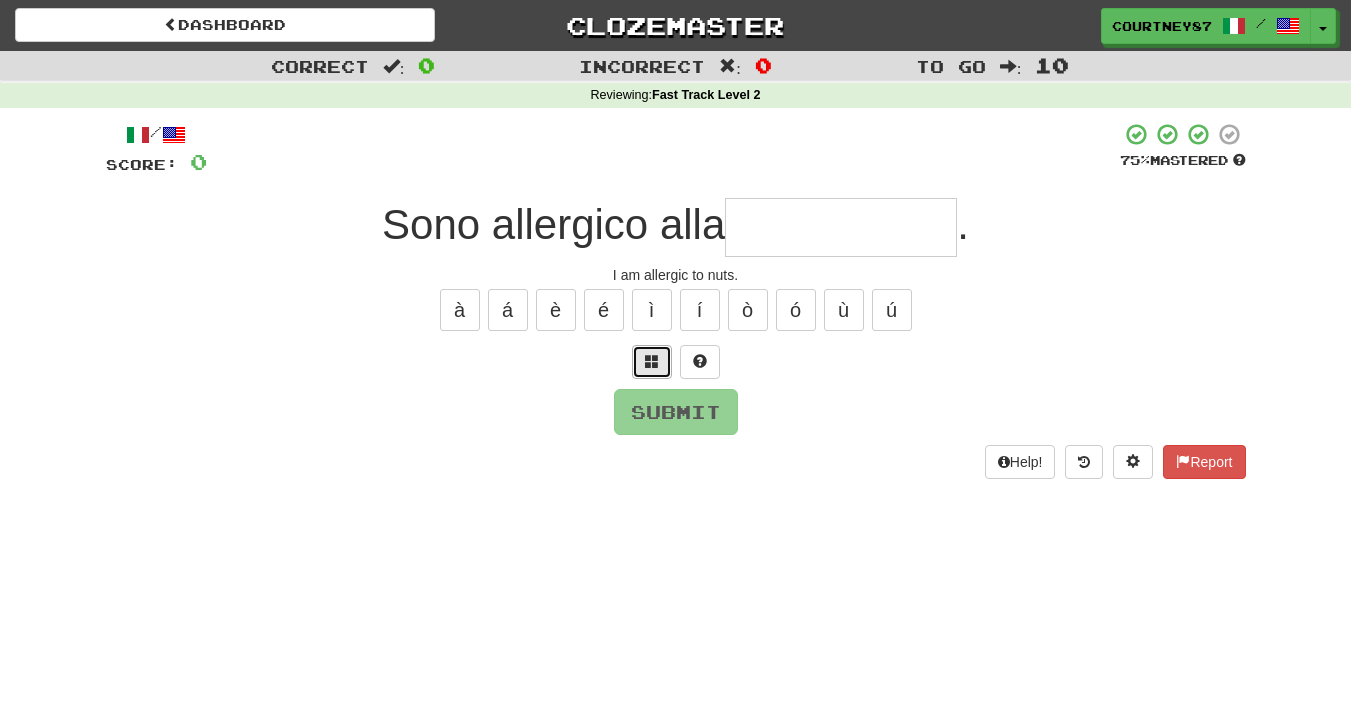 click at bounding box center [652, 362] 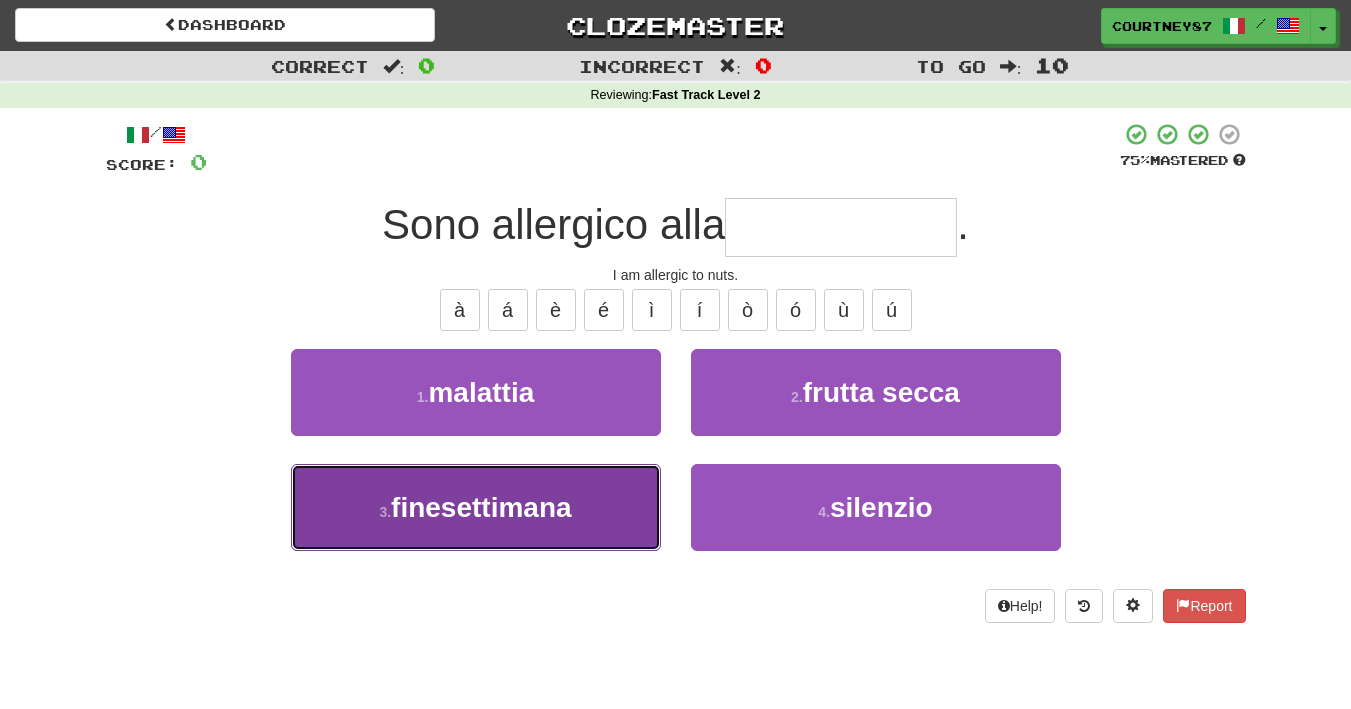click on "3 .  finesettimana" at bounding box center [476, 507] 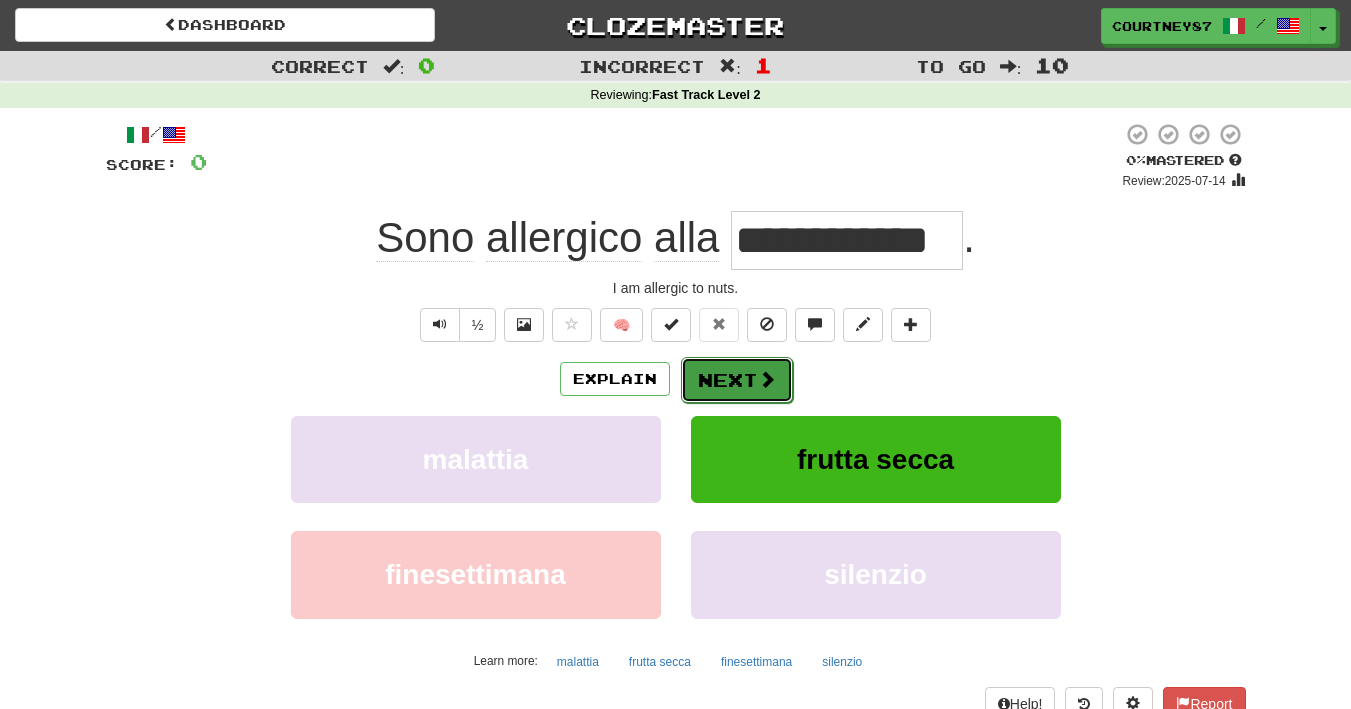 click on "Next" at bounding box center (737, 380) 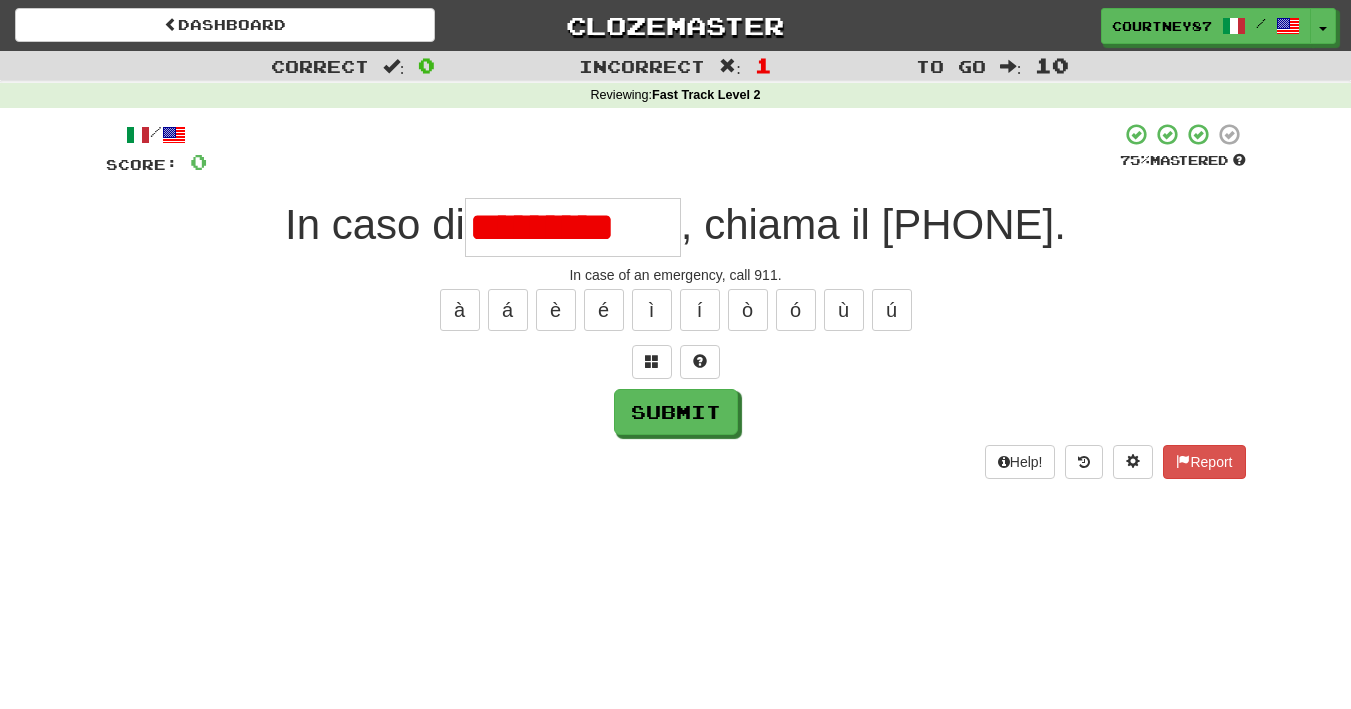 scroll, scrollTop: 0, scrollLeft: 0, axis: both 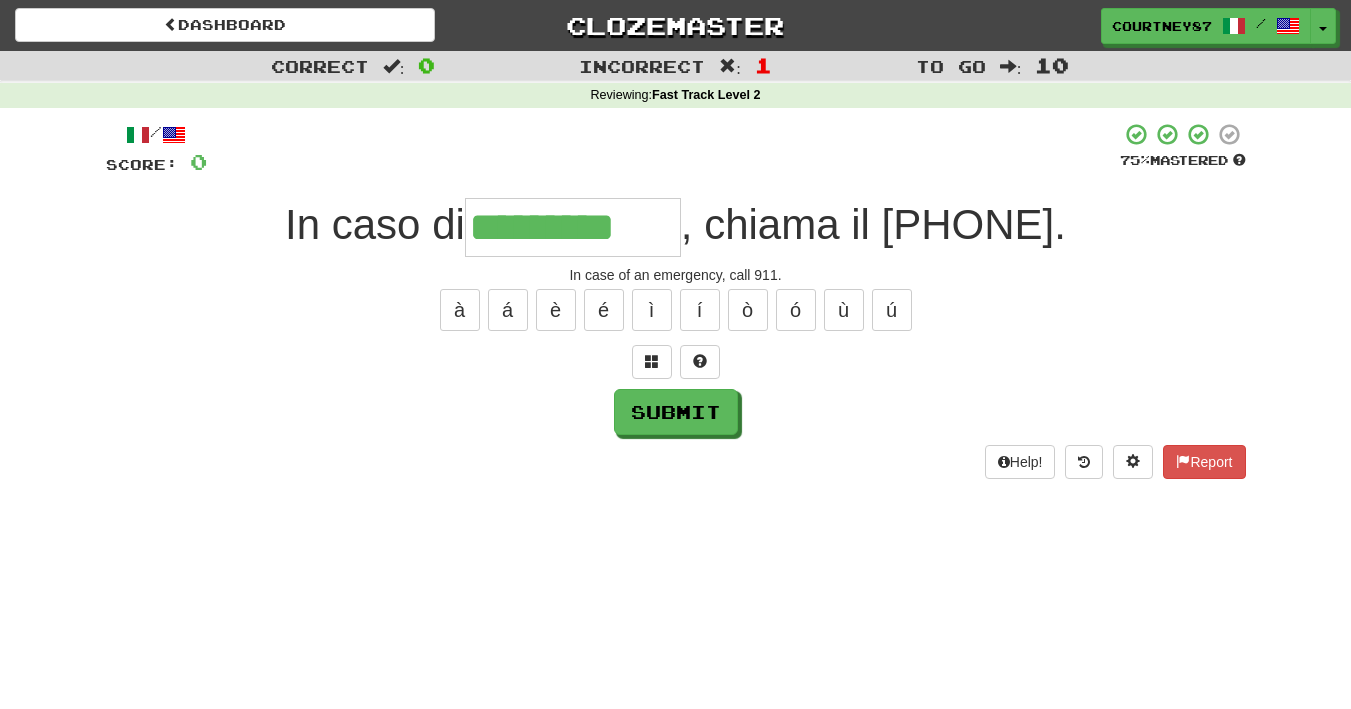type on "*********" 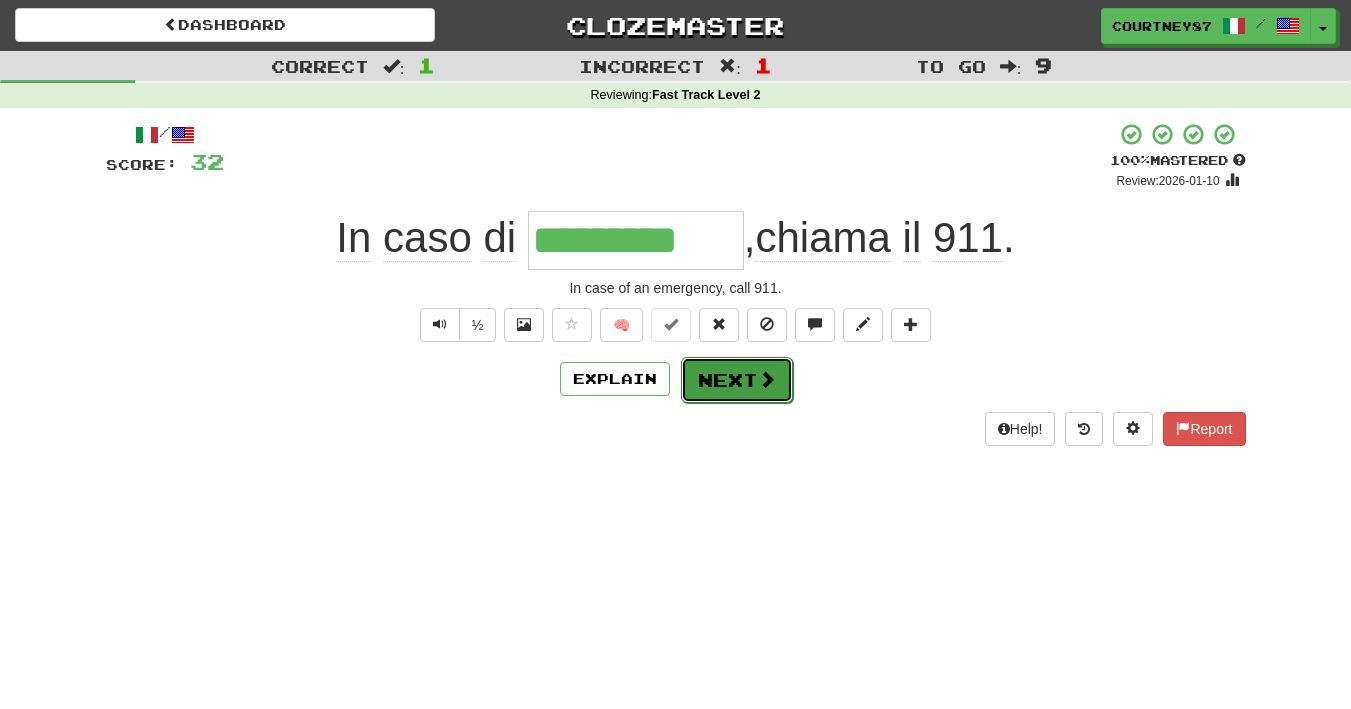click on "Next" at bounding box center [737, 380] 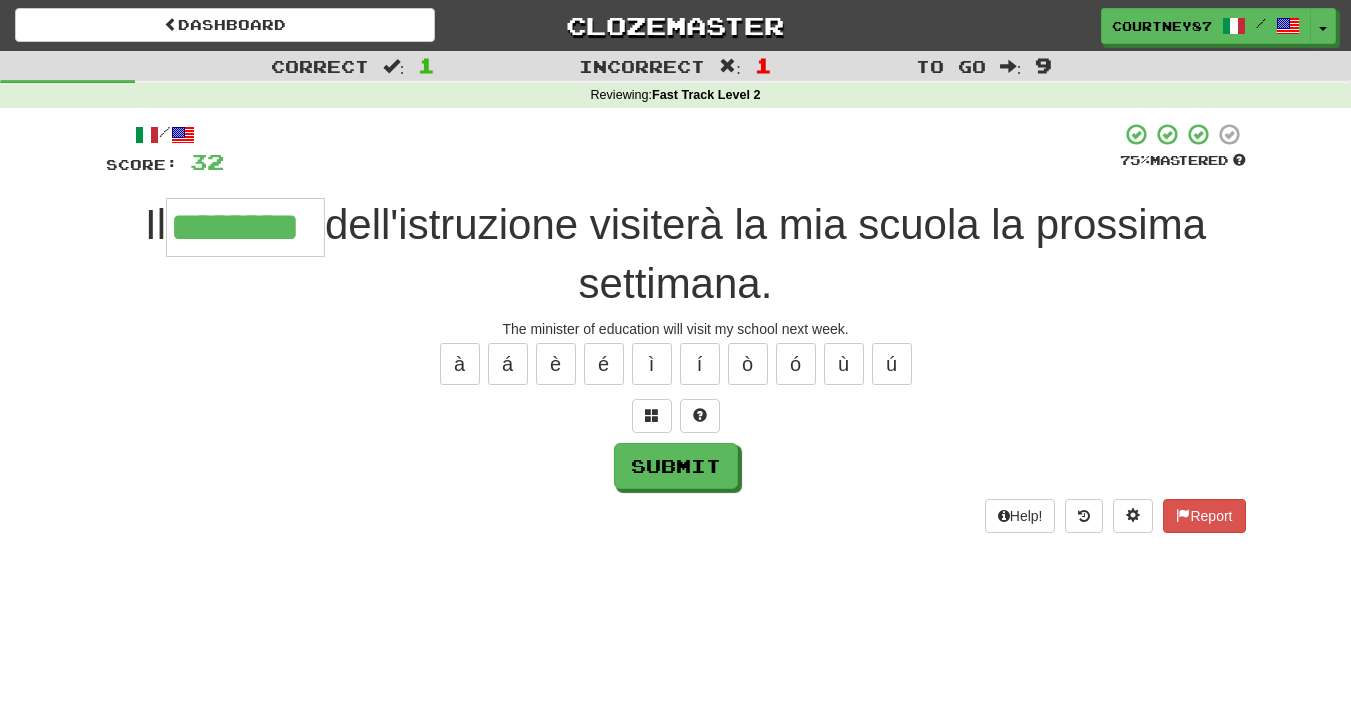 type on "********" 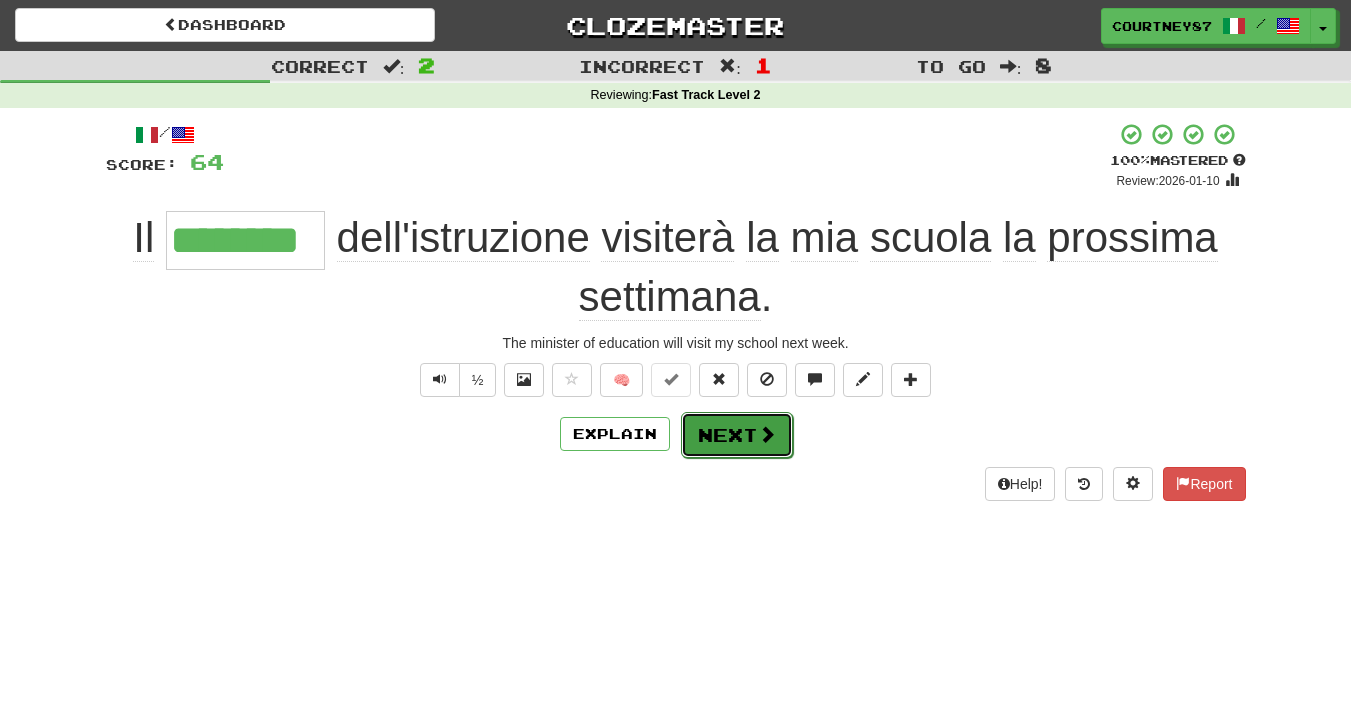 click on "Next" at bounding box center (737, 435) 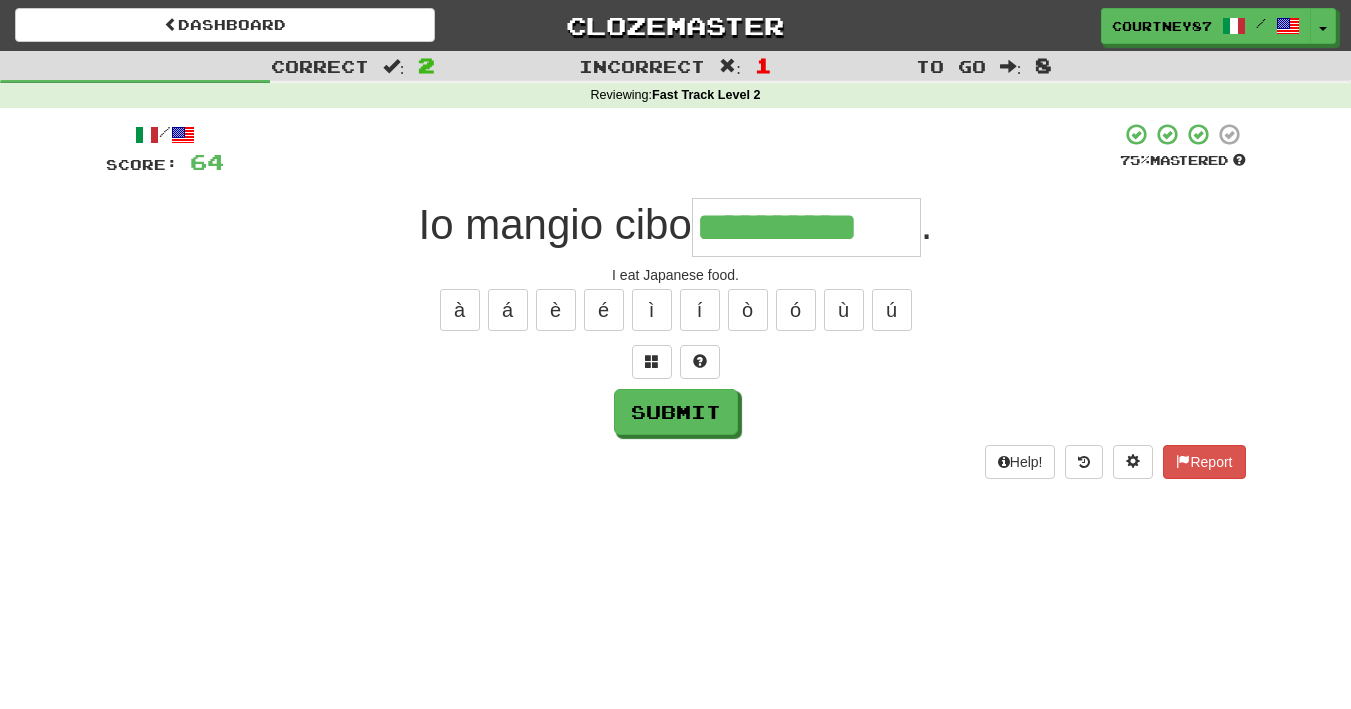 type on "**********" 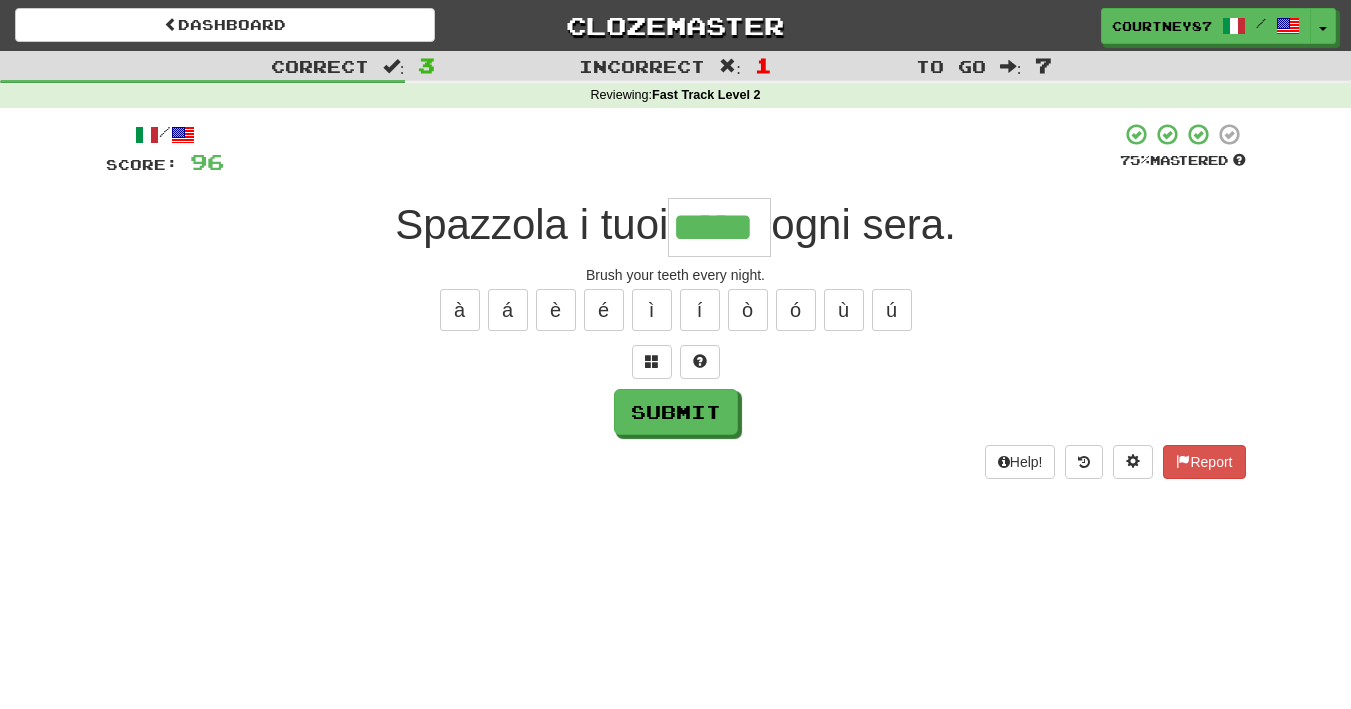 type on "*****" 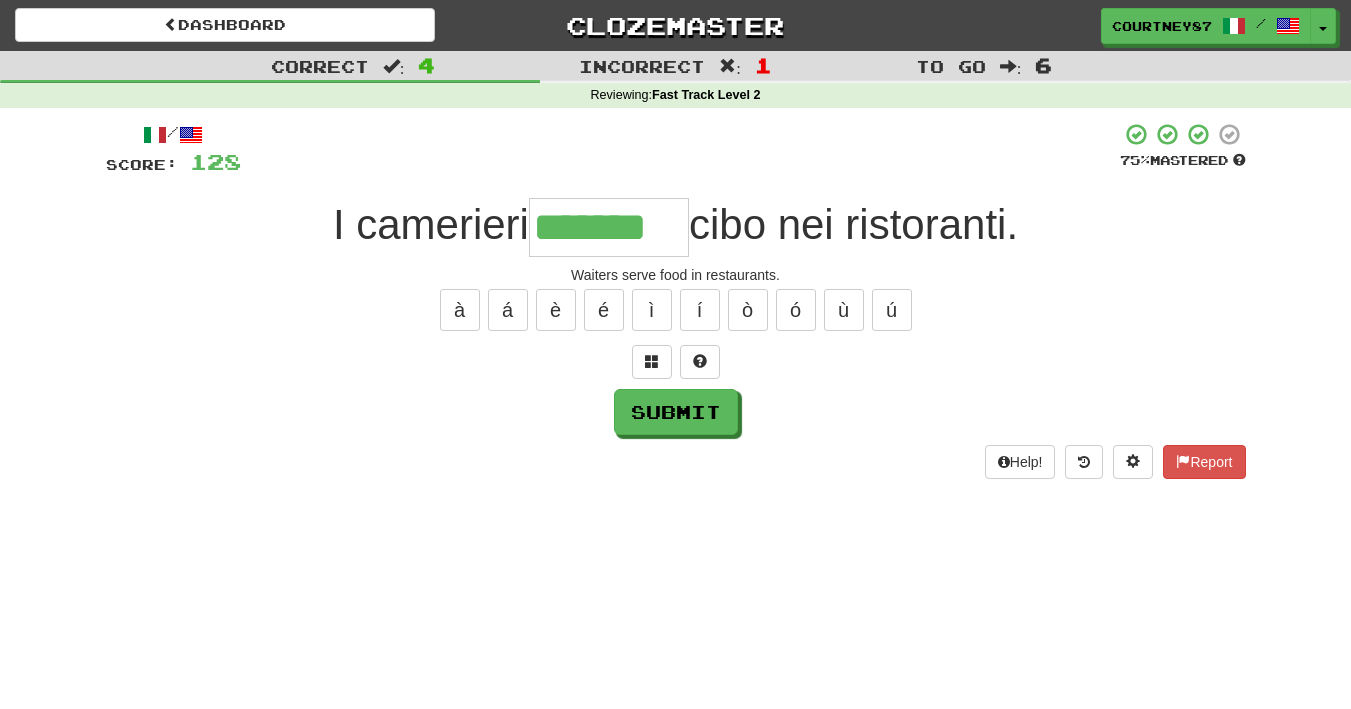 type on "*******" 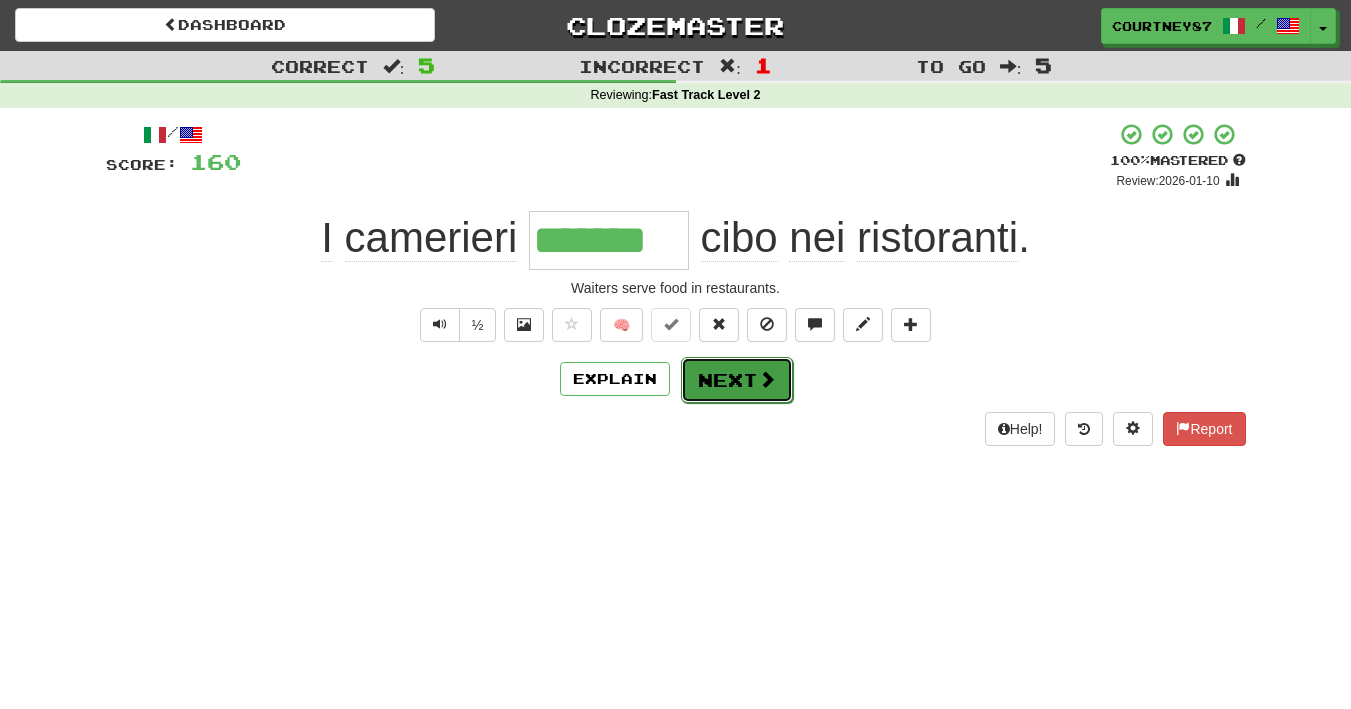 click on "Next" at bounding box center [737, 380] 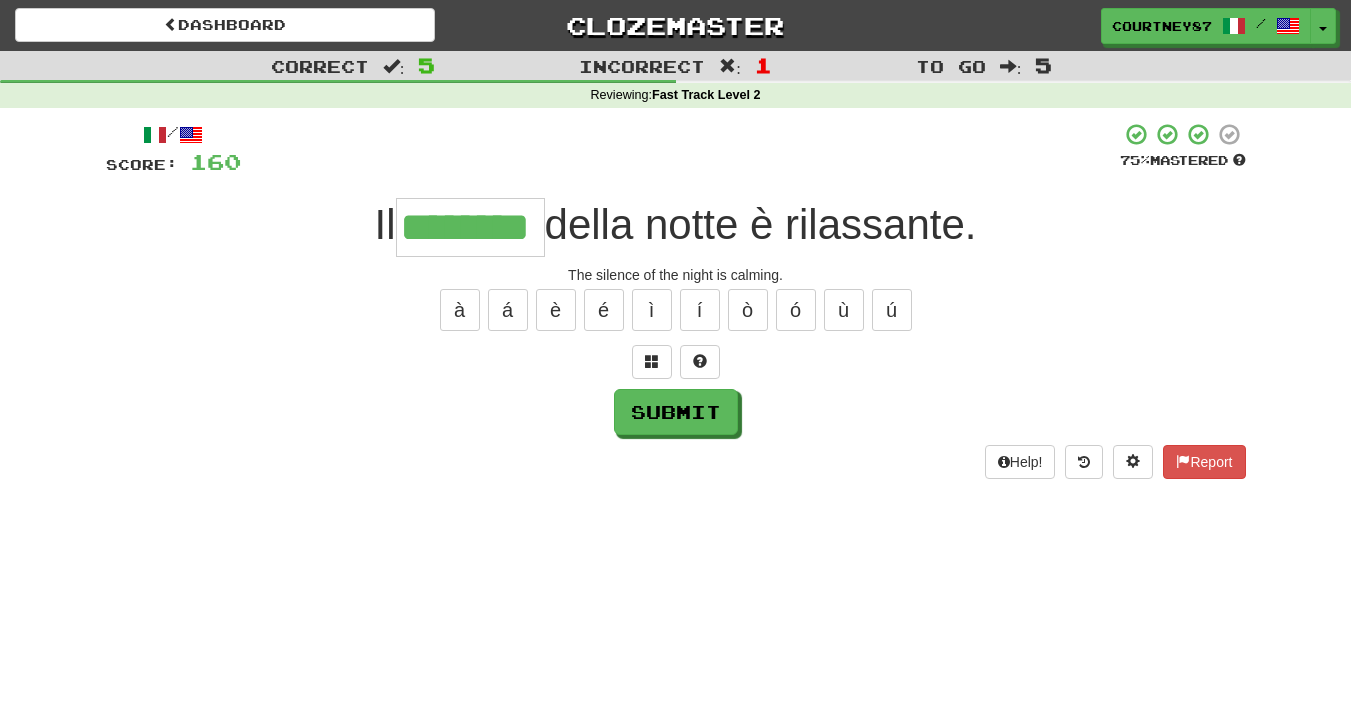 type on "********" 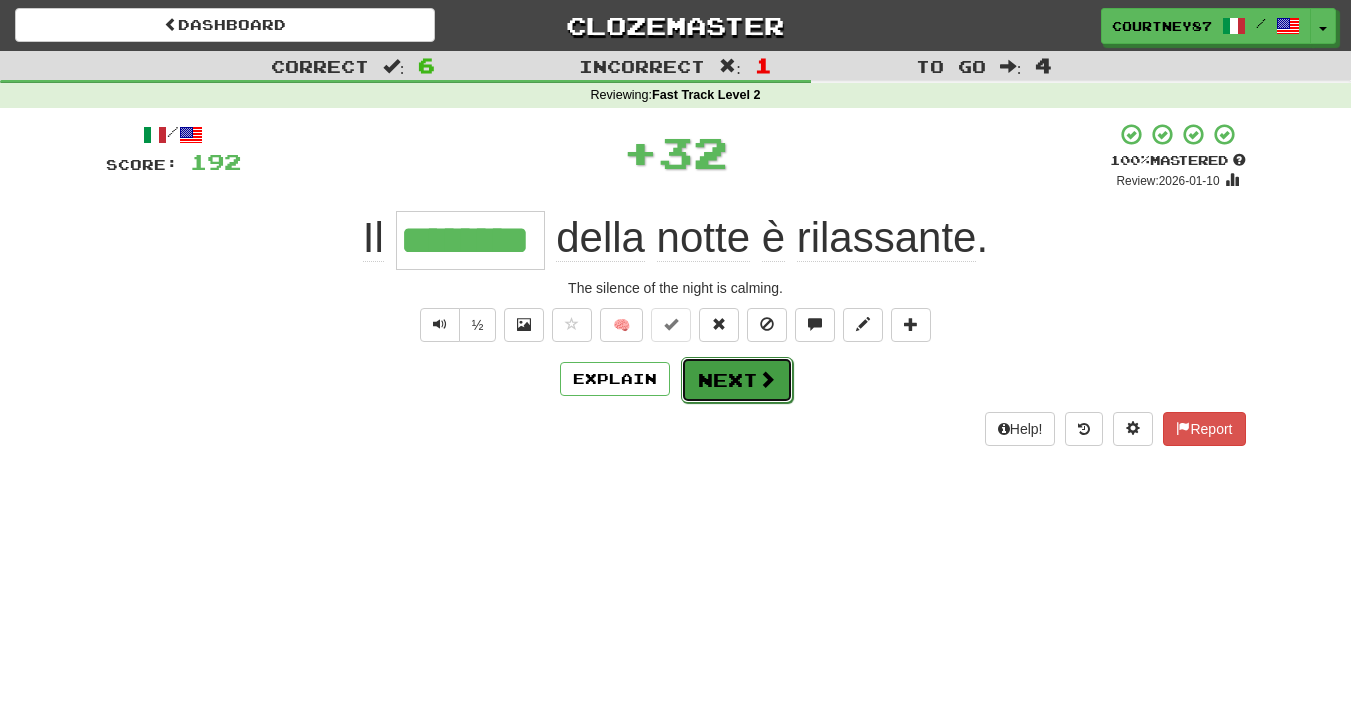 click on "Next" at bounding box center [737, 380] 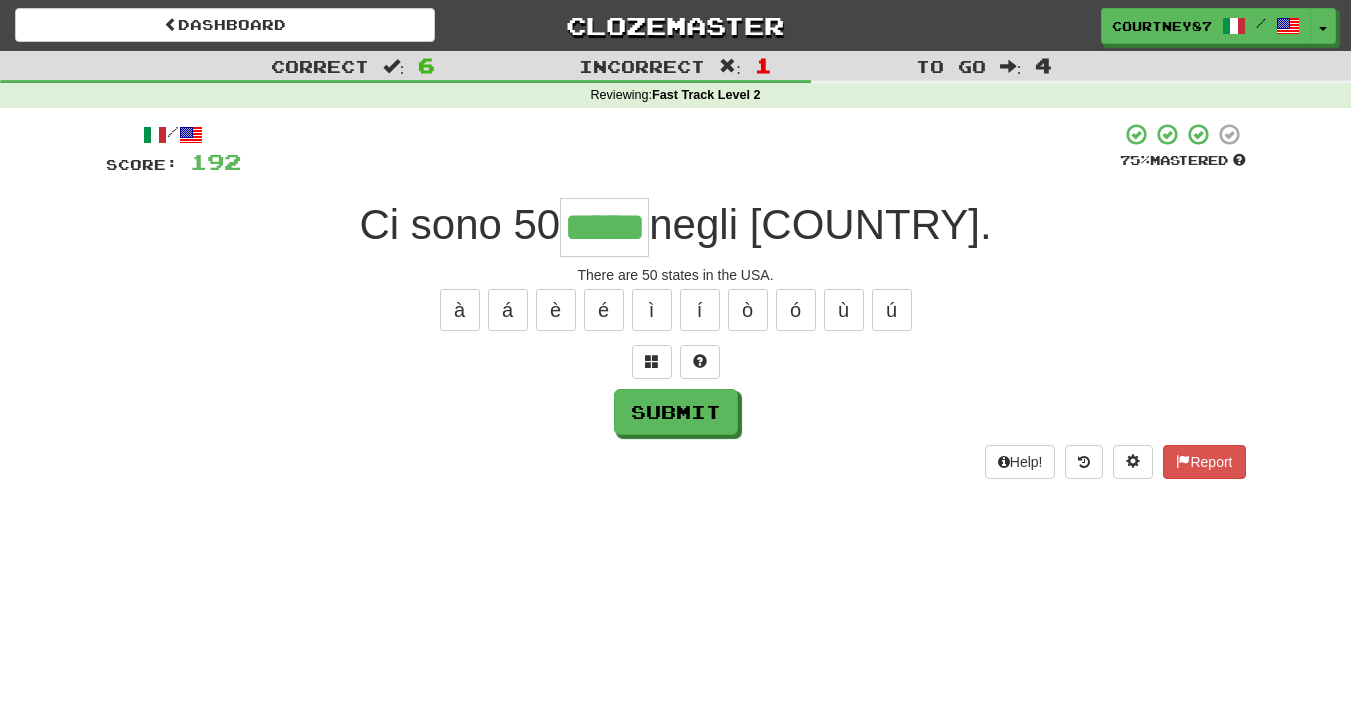type on "*****" 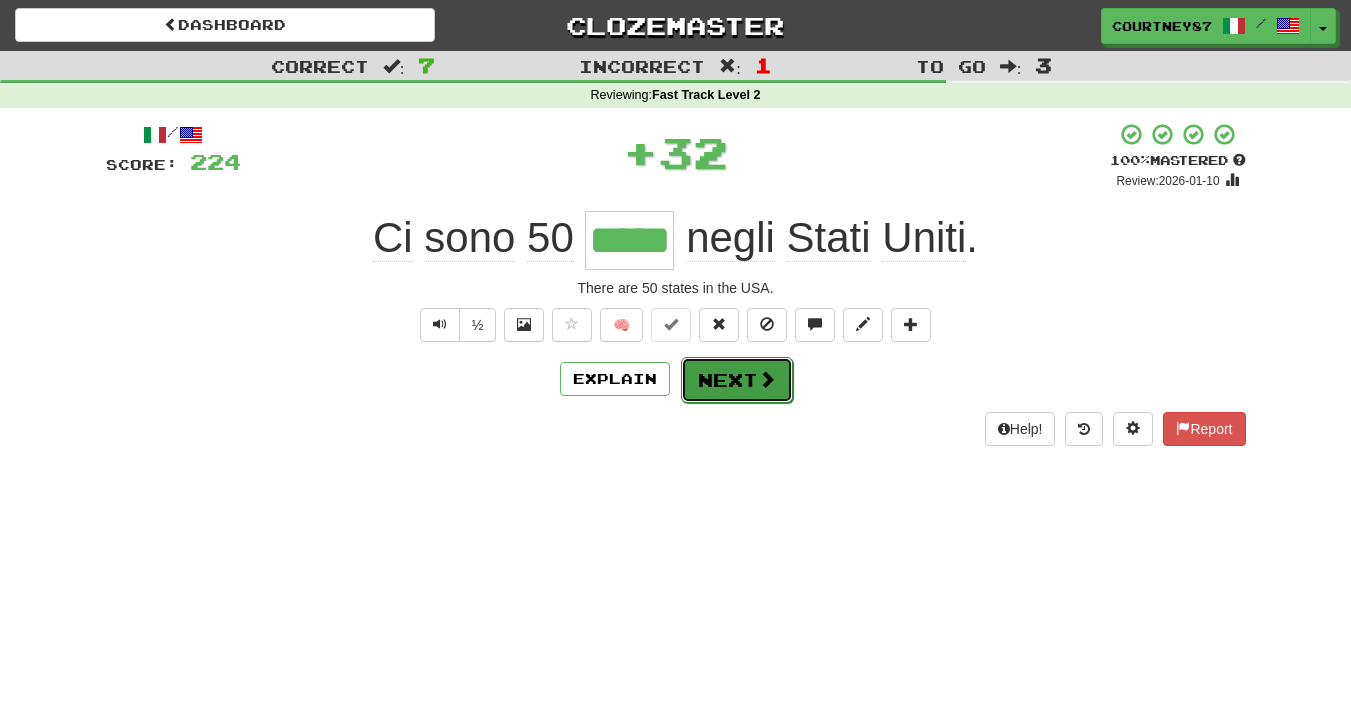 click on "Next" at bounding box center (737, 380) 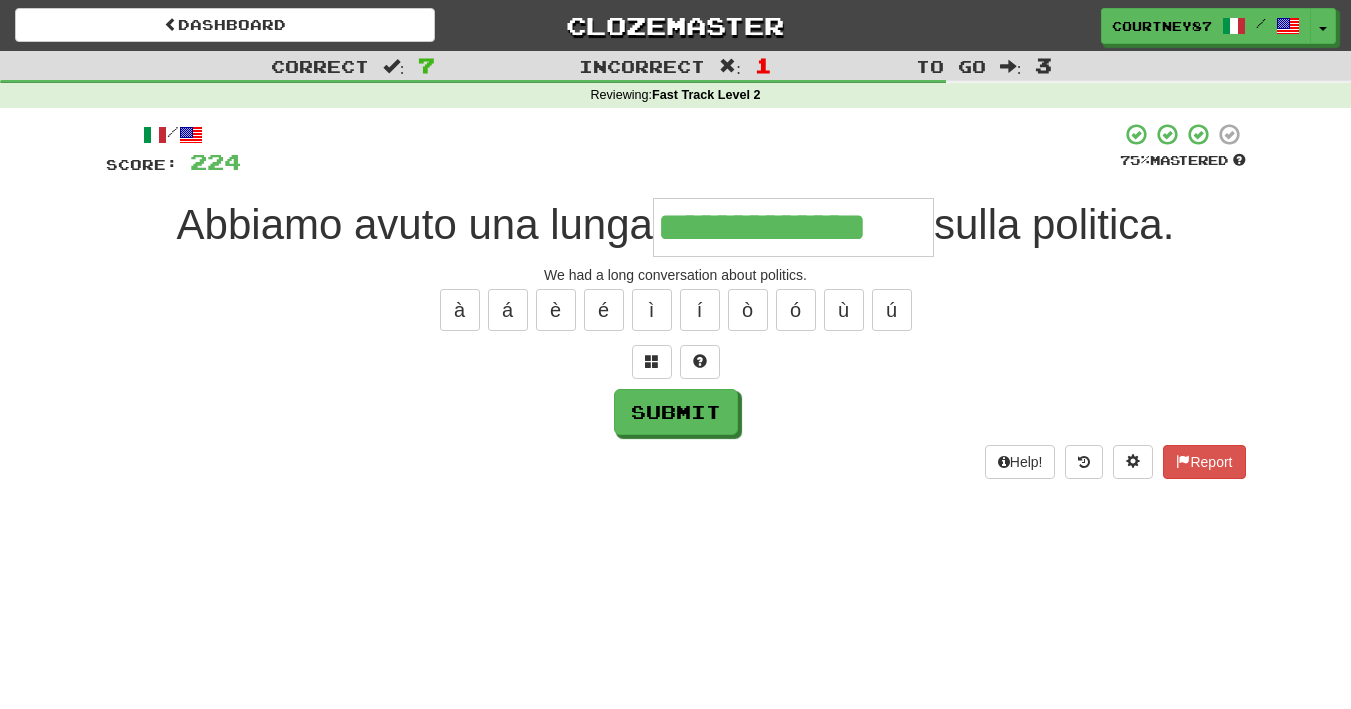 type on "**********" 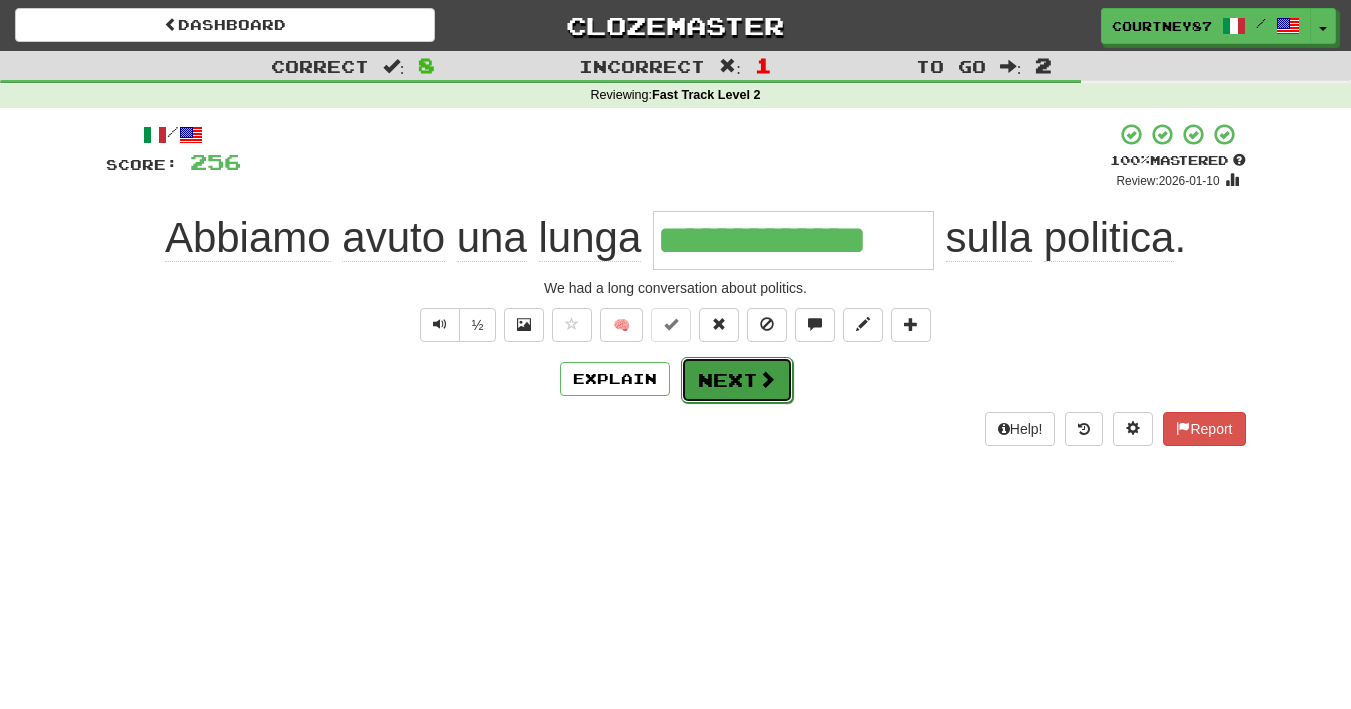 click on "Next" at bounding box center [737, 380] 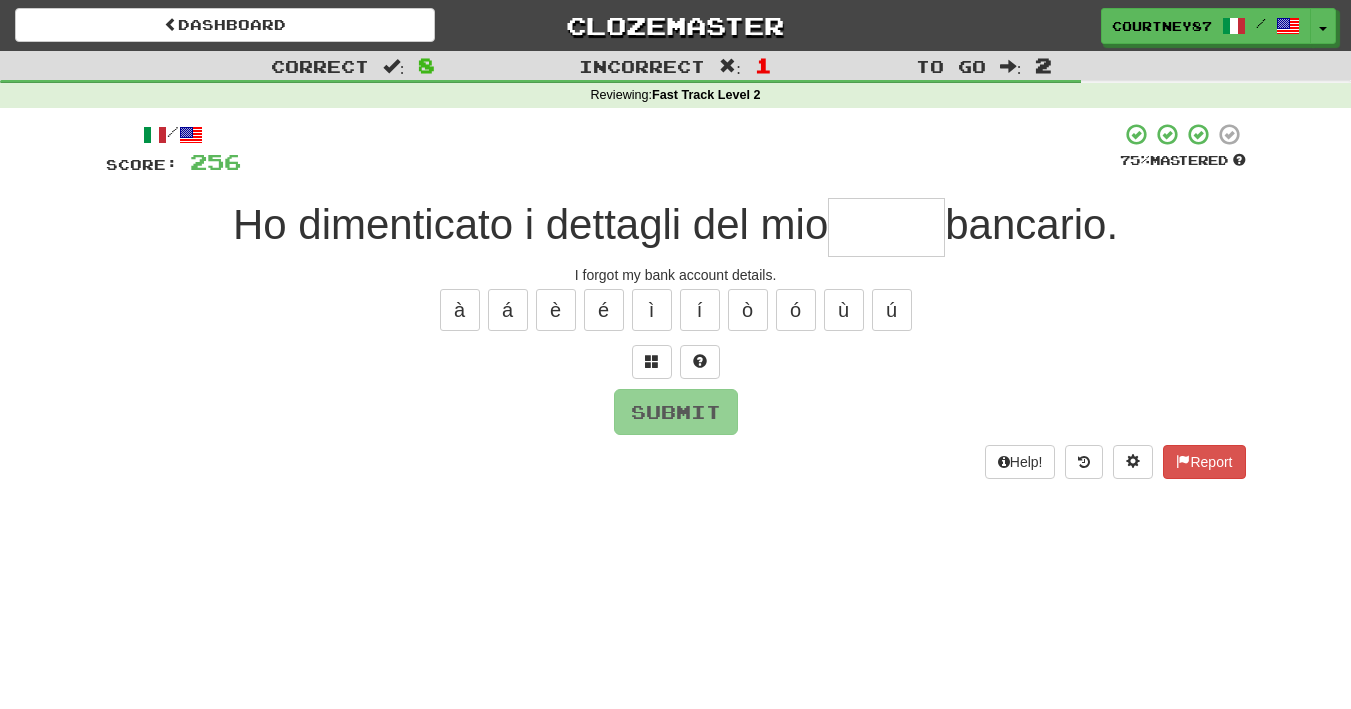 type on "*" 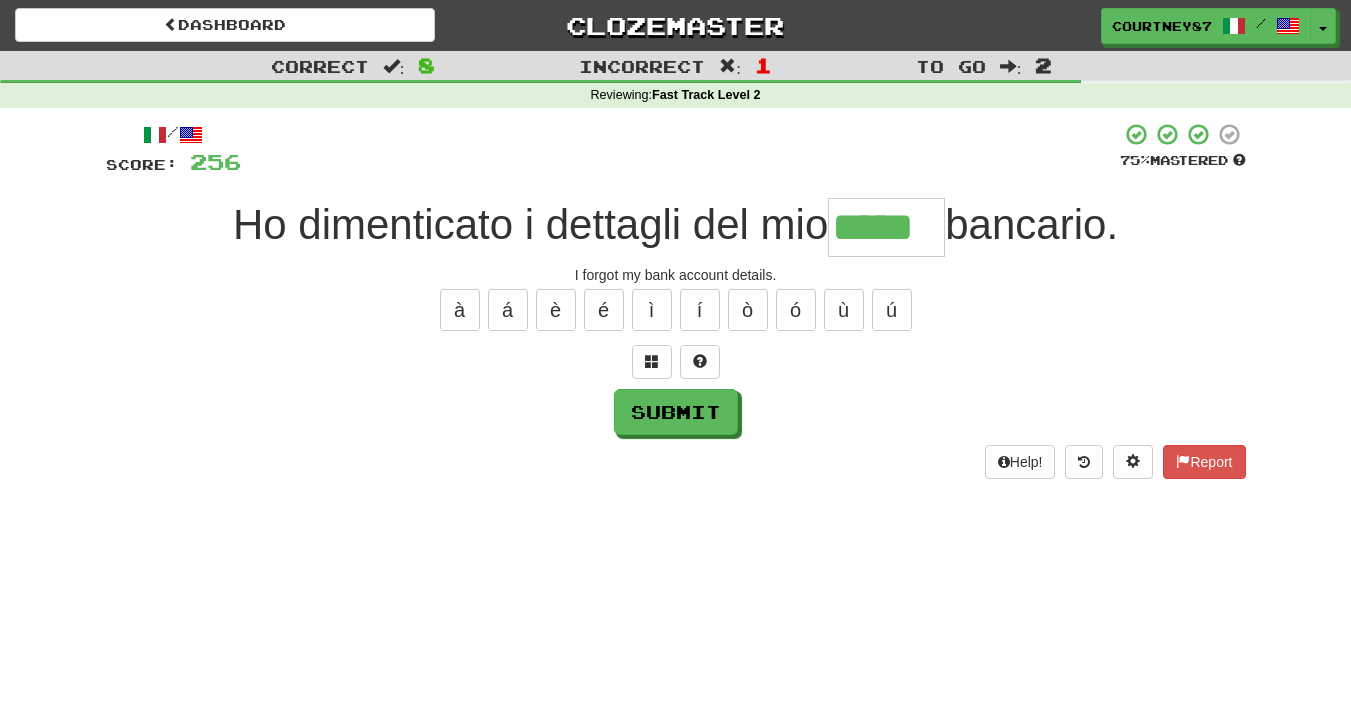 type on "*****" 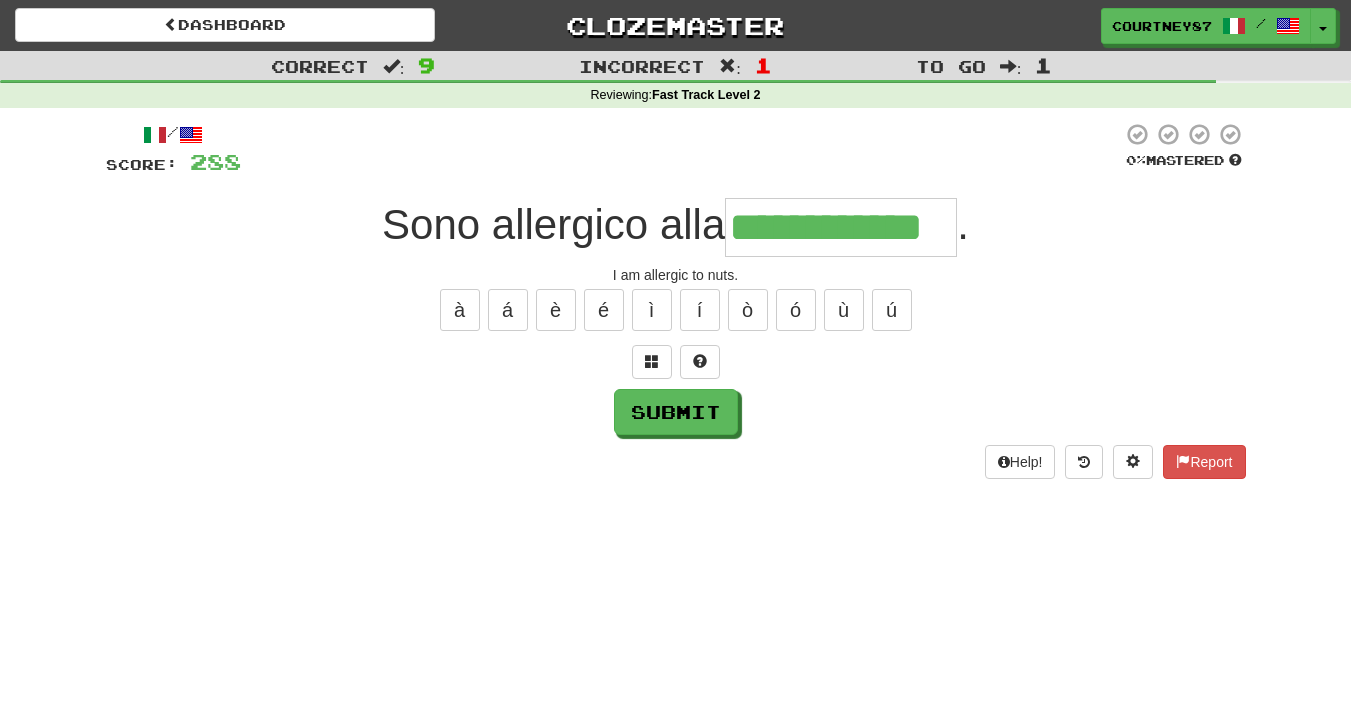 type on "**********" 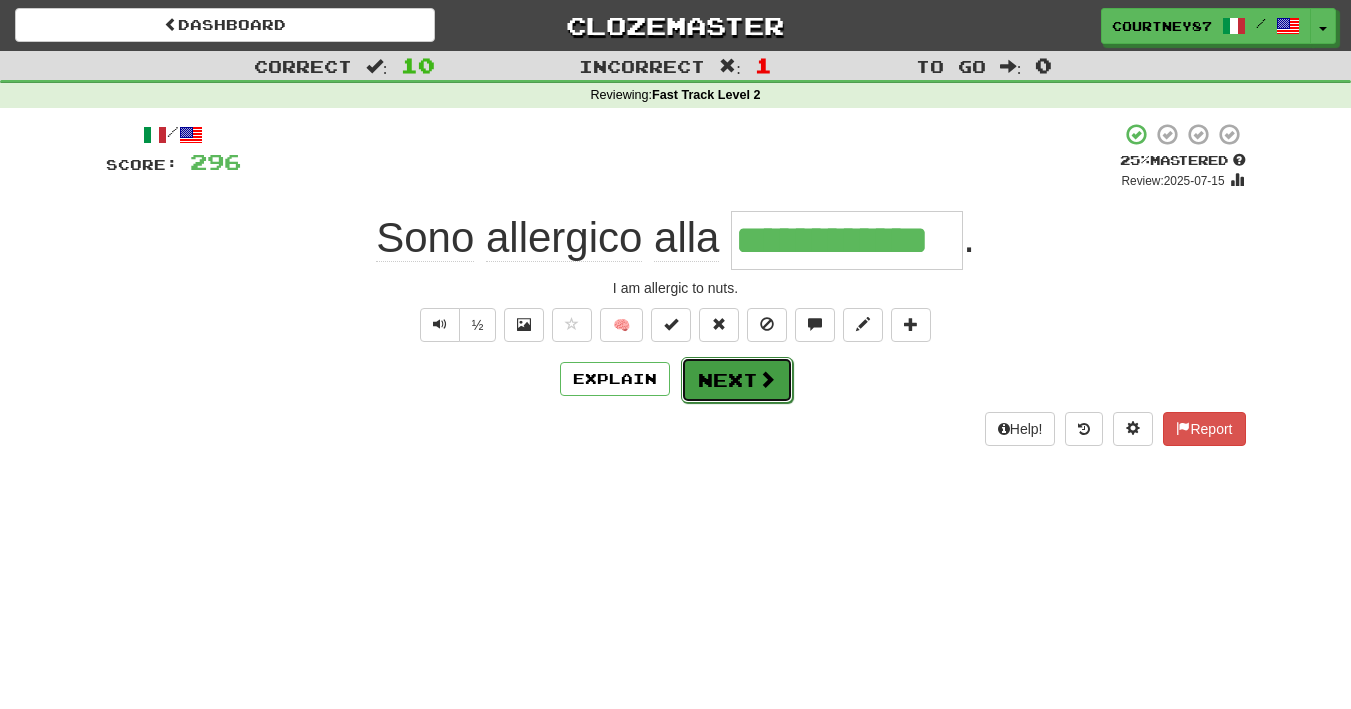 click on "Next" at bounding box center [737, 380] 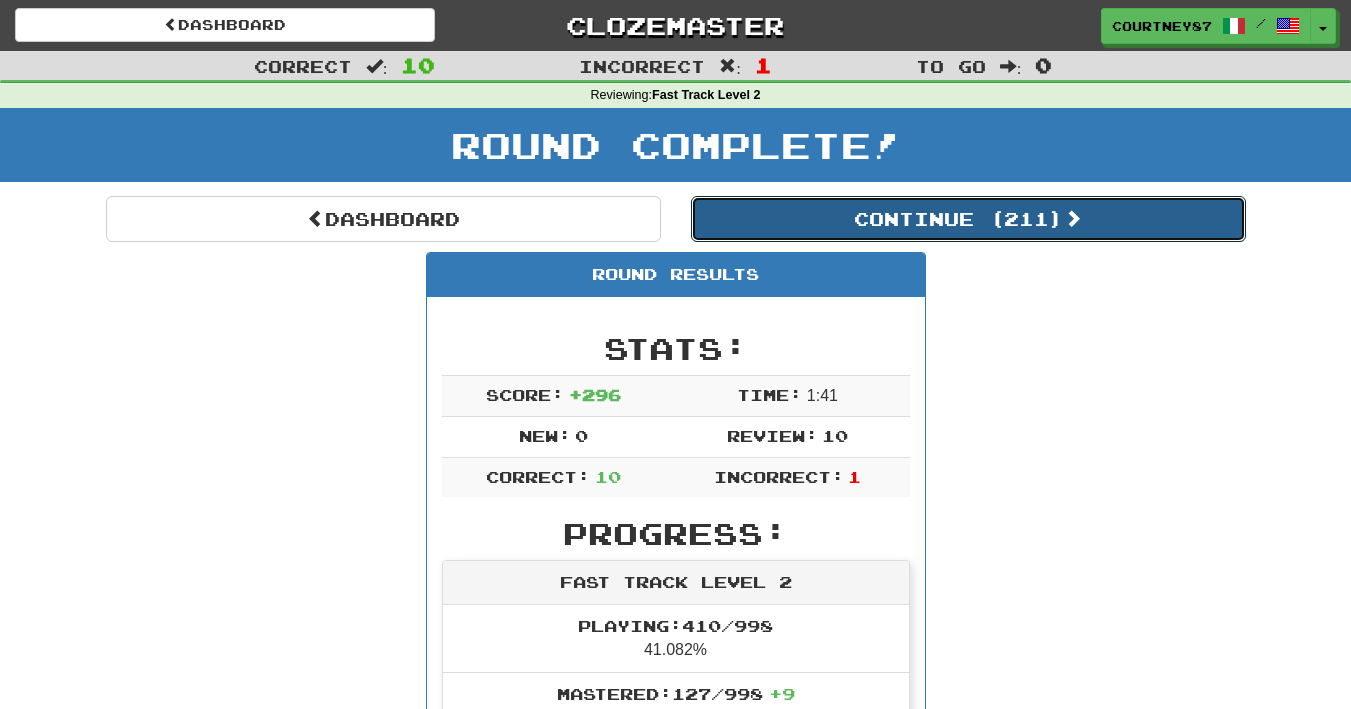click on "Continue ( 211 )" at bounding box center [968, 219] 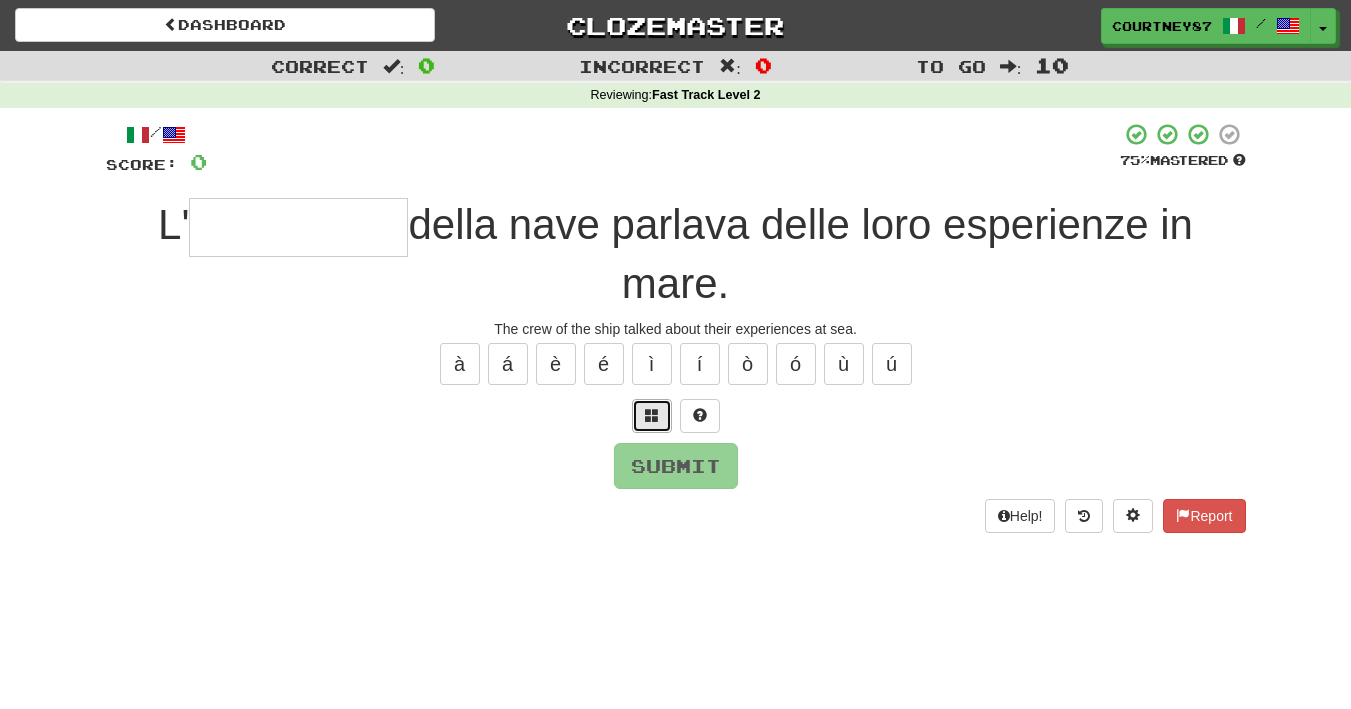 click at bounding box center [652, 416] 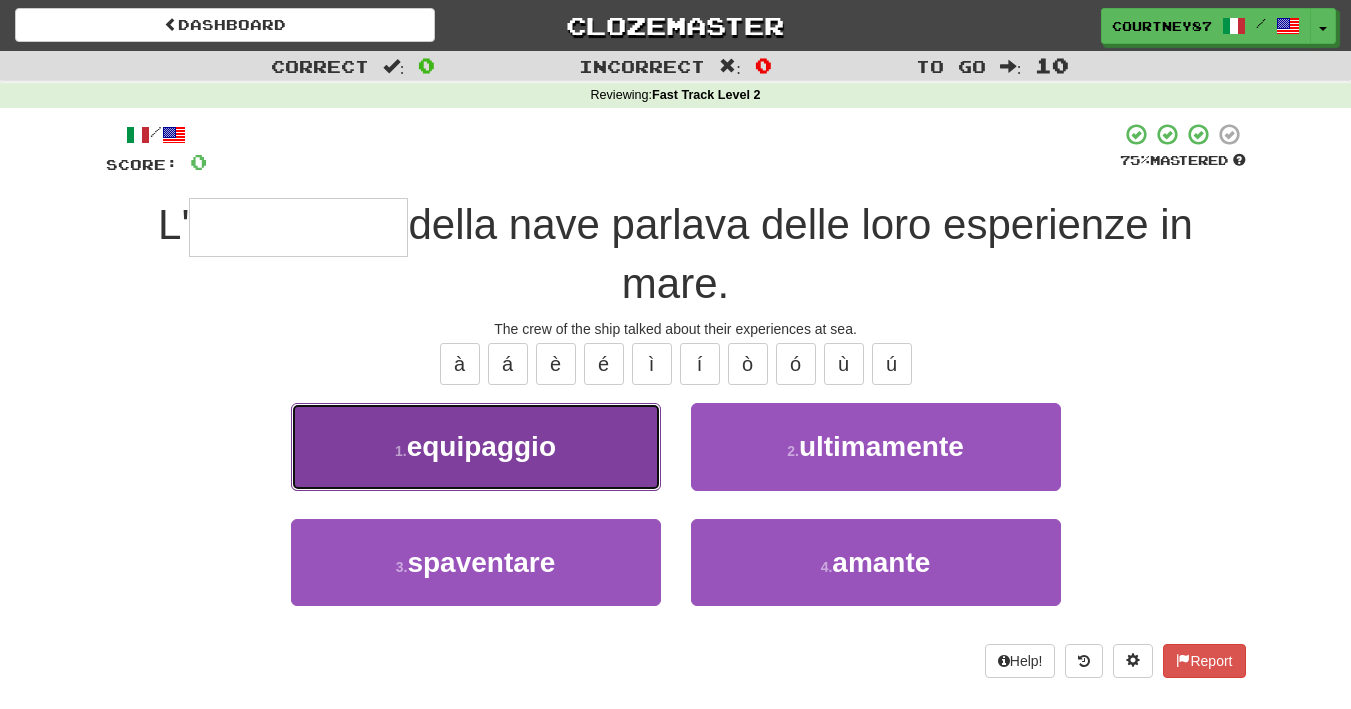 click on "1 .  equipaggio" at bounding box center (476, 446) 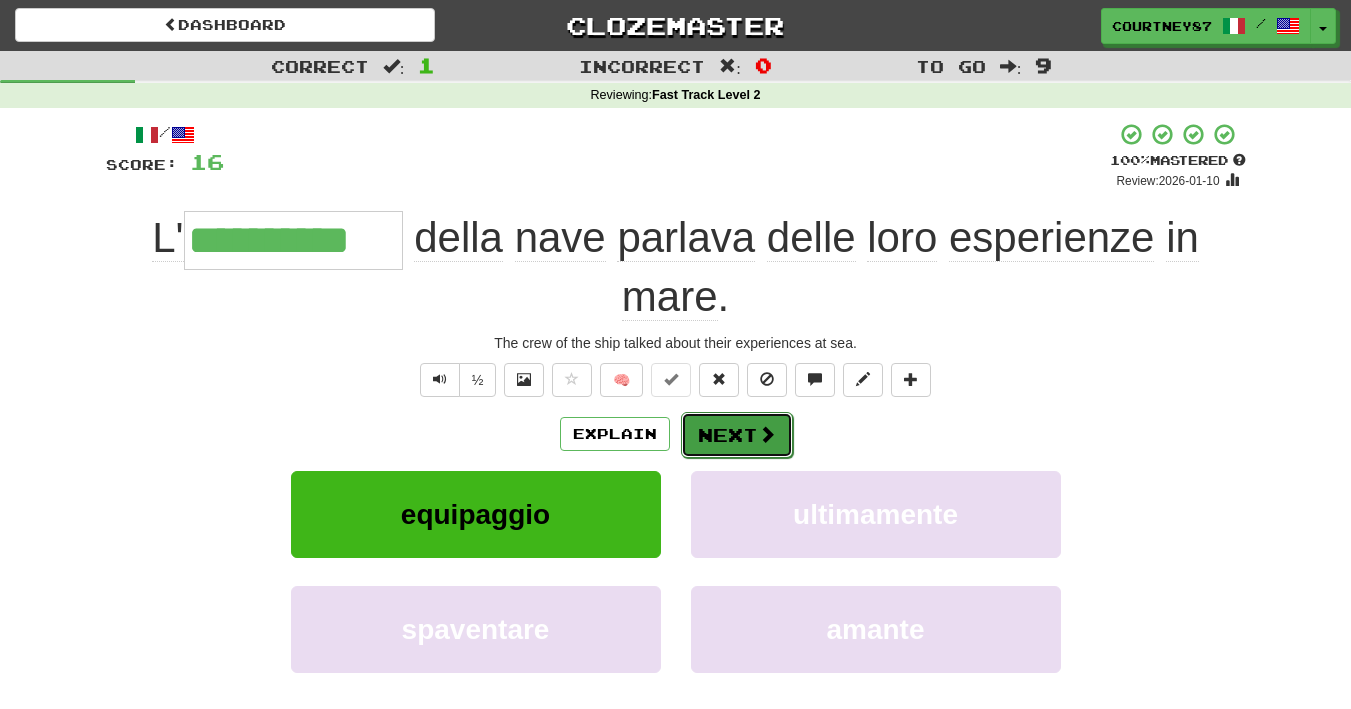 click on "Next" at bounding box center [737, 435] 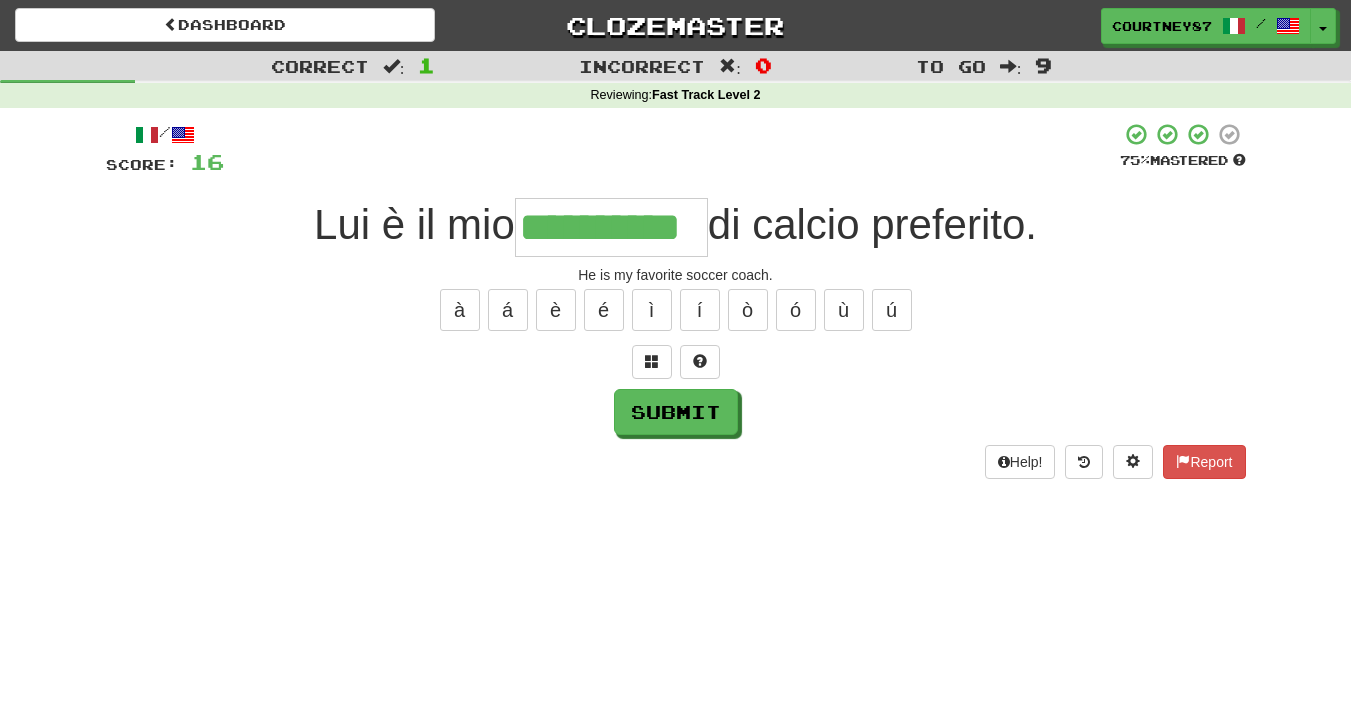 type on "**********" 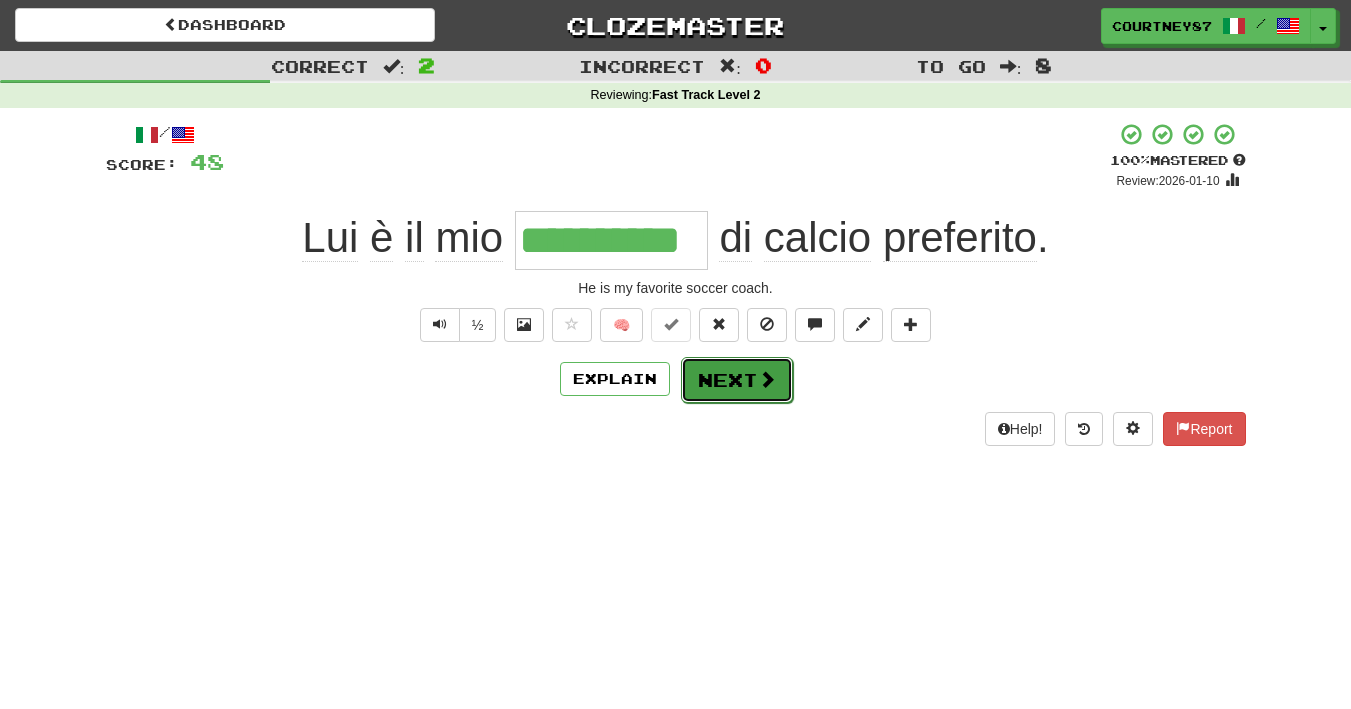 click on "Next" at bounding box center (737, 380) 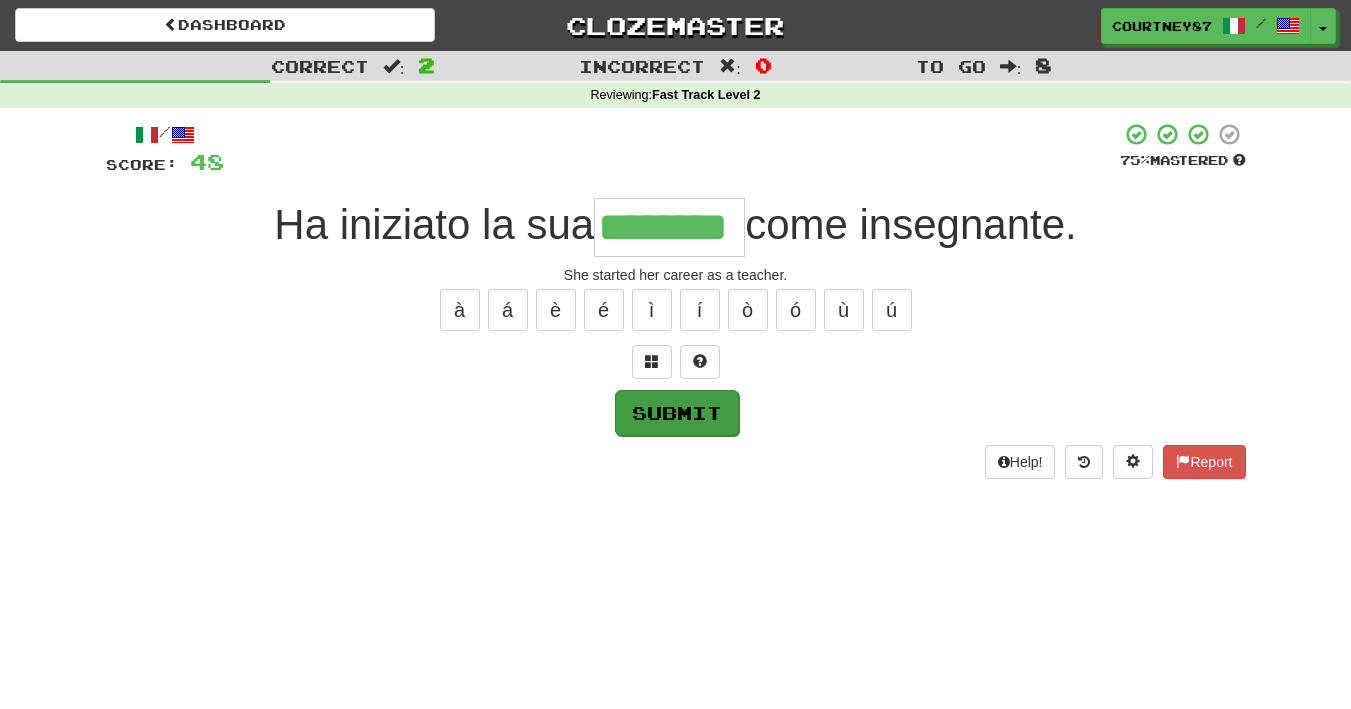 type on "********" 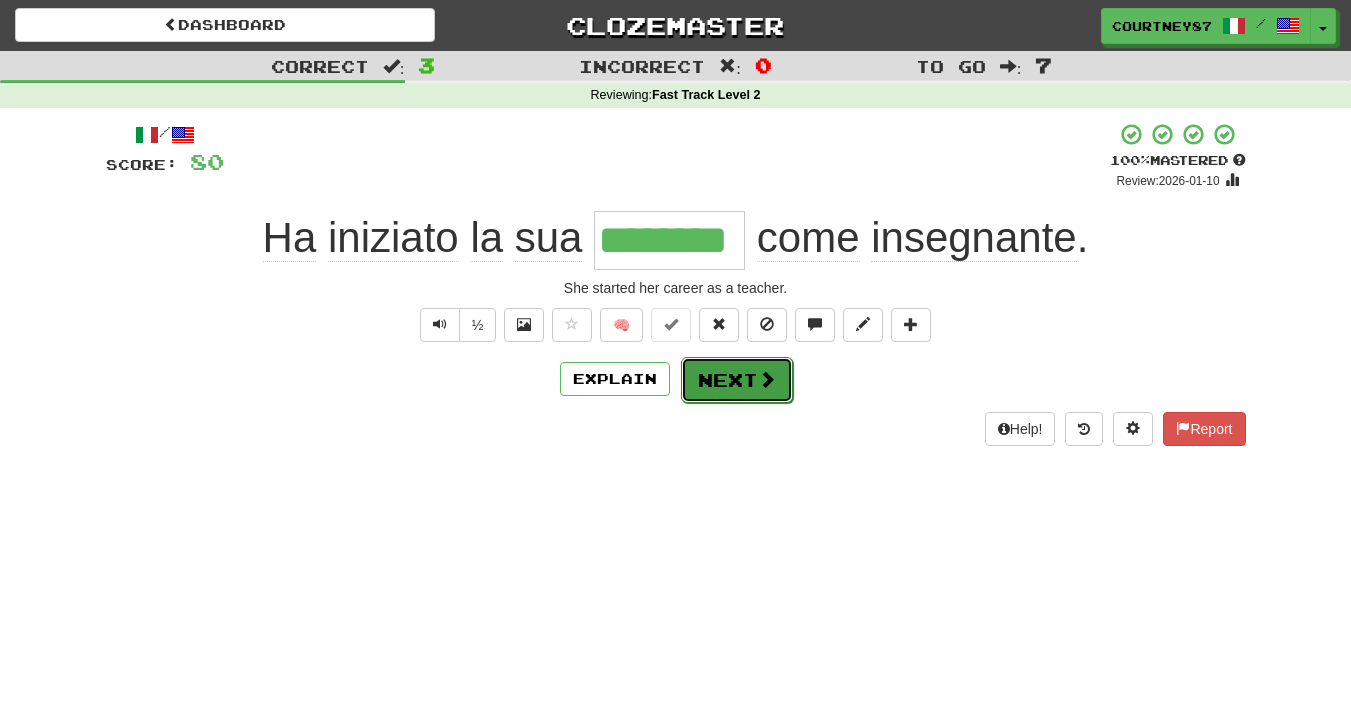 click on "Next" at bounding box center [737, 380] 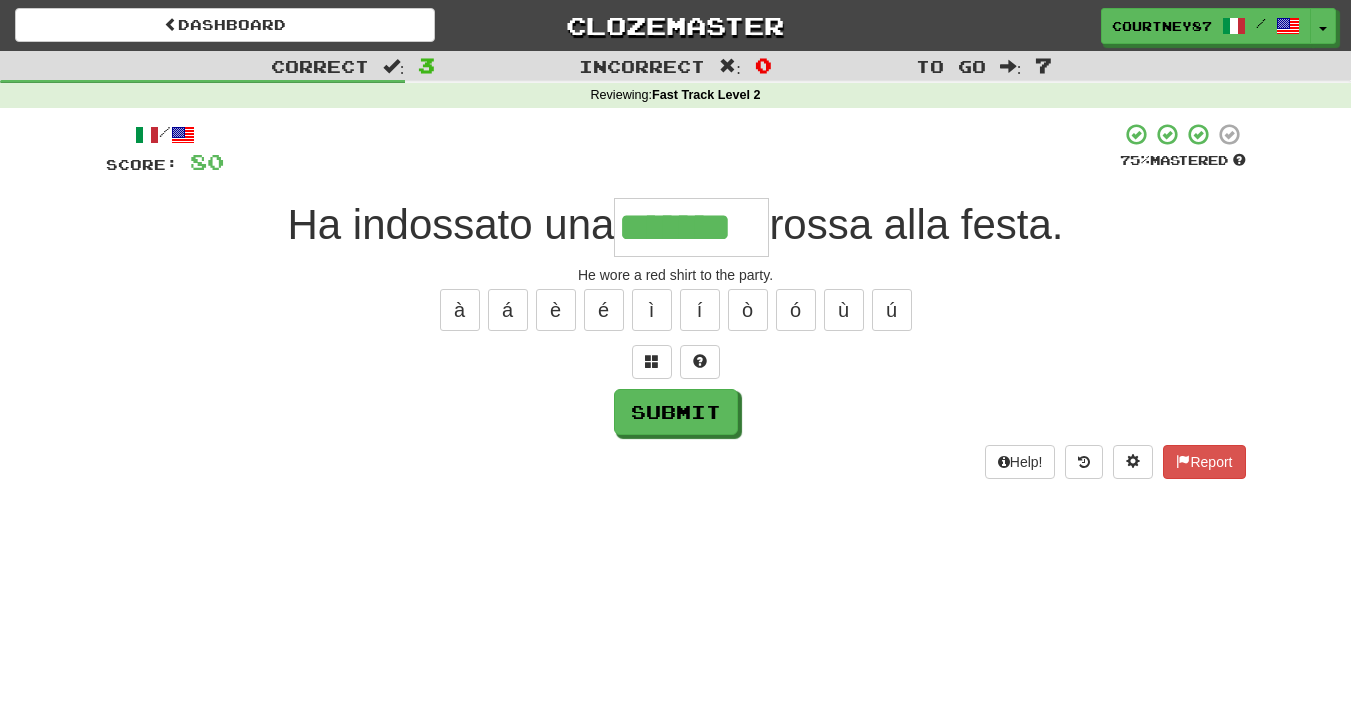 type on "*******" 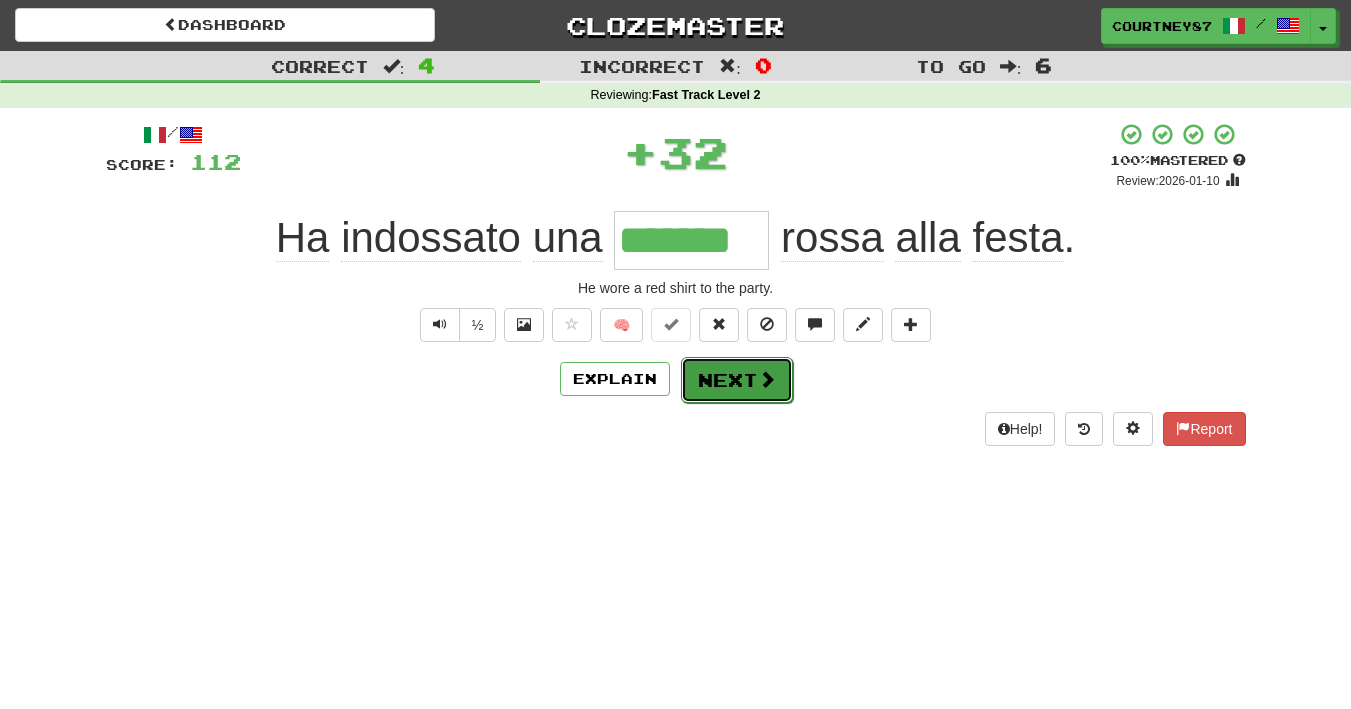 click on "Next" at bounding box center (737, 380) 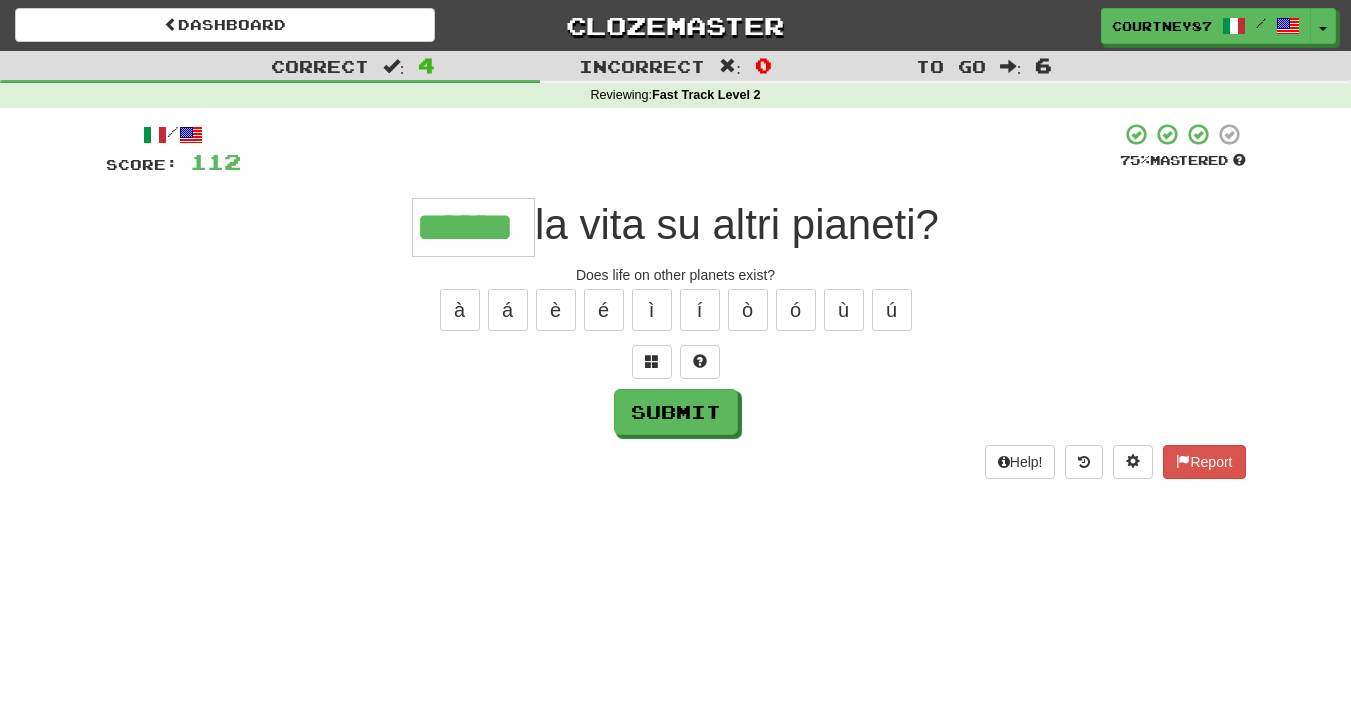 type on "******" 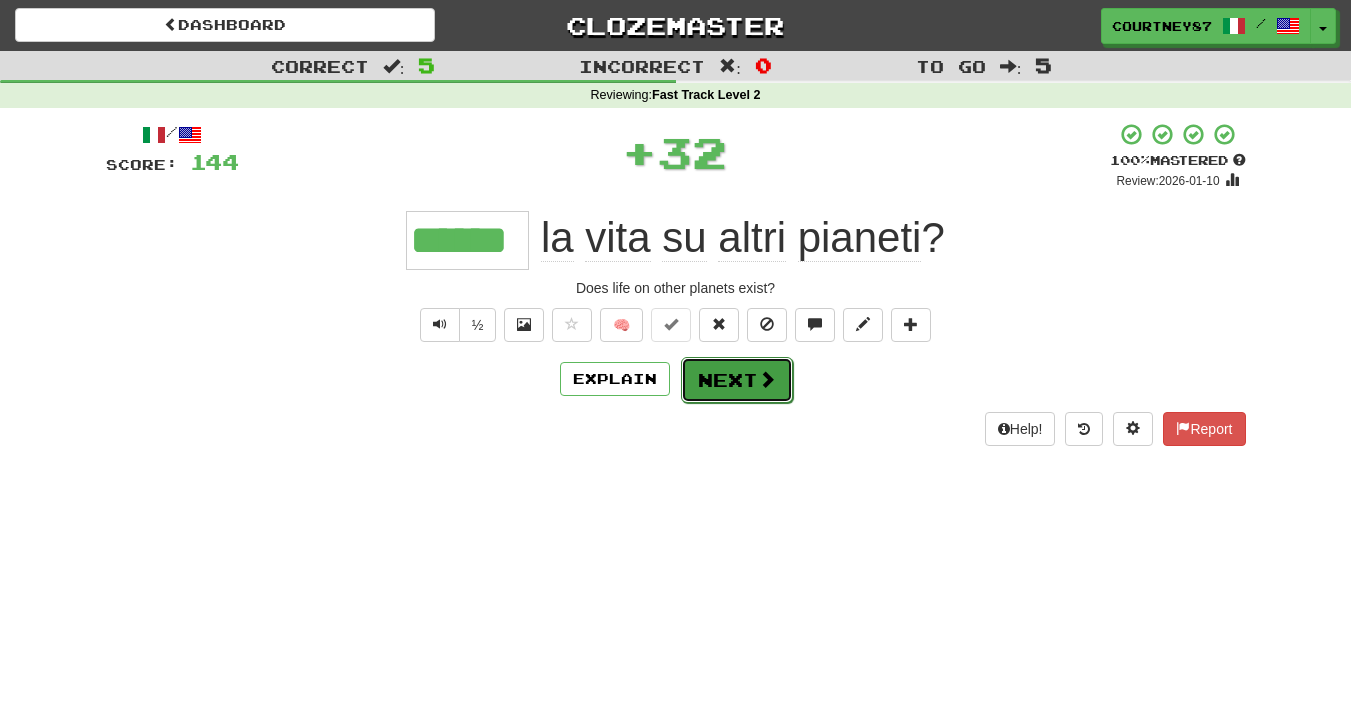click on "Next" at bounding box center [737, 380] 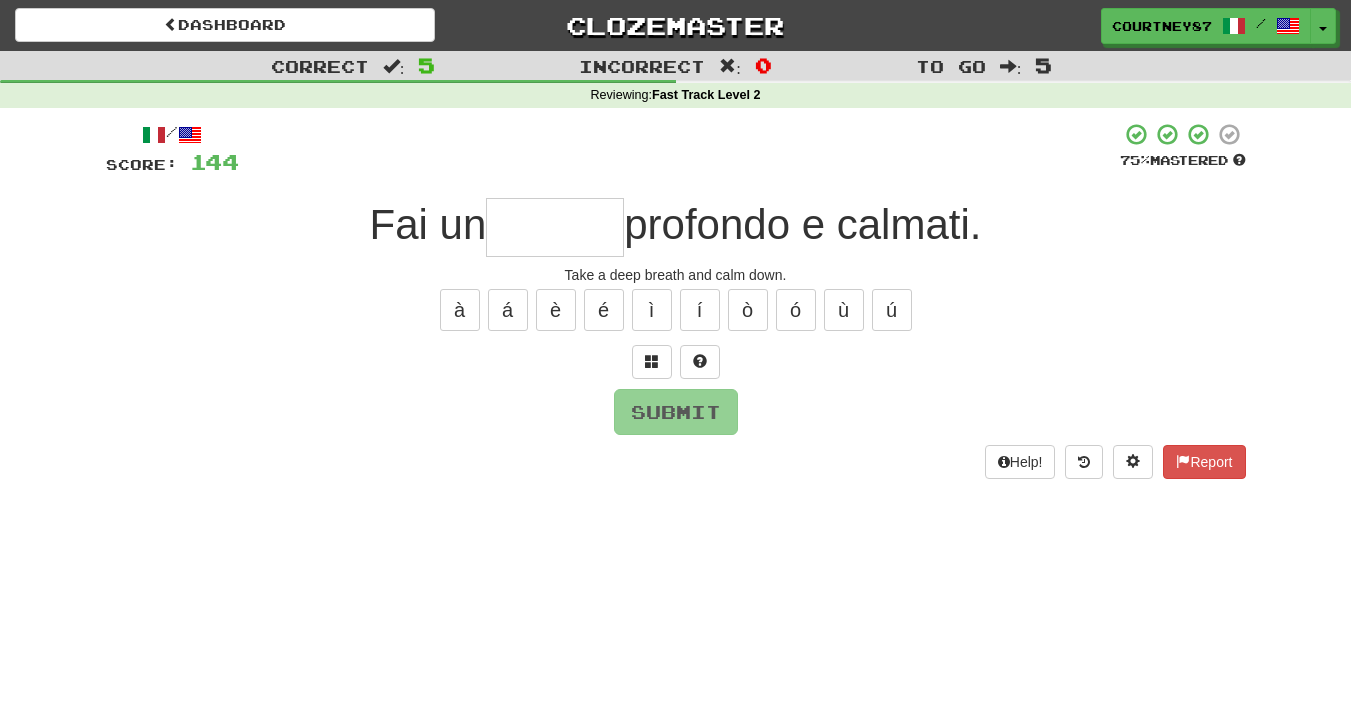 type on "*" 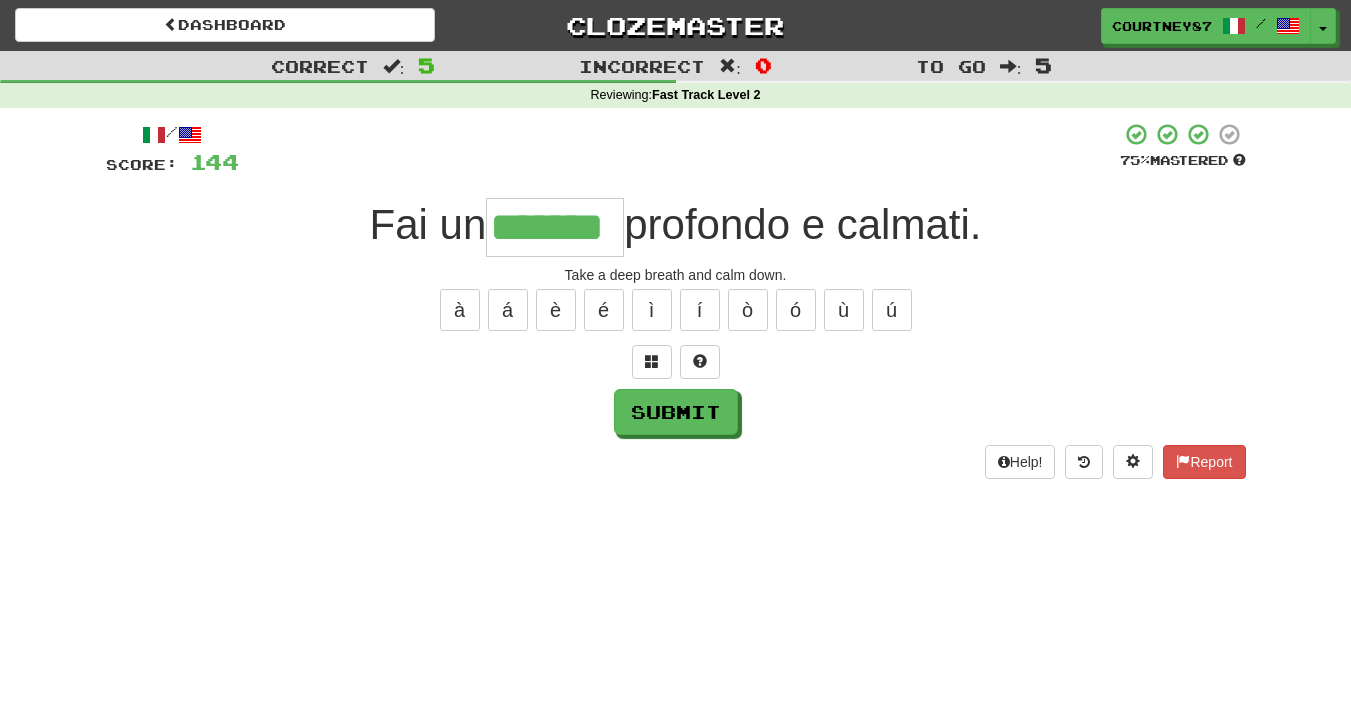 type on "*******" 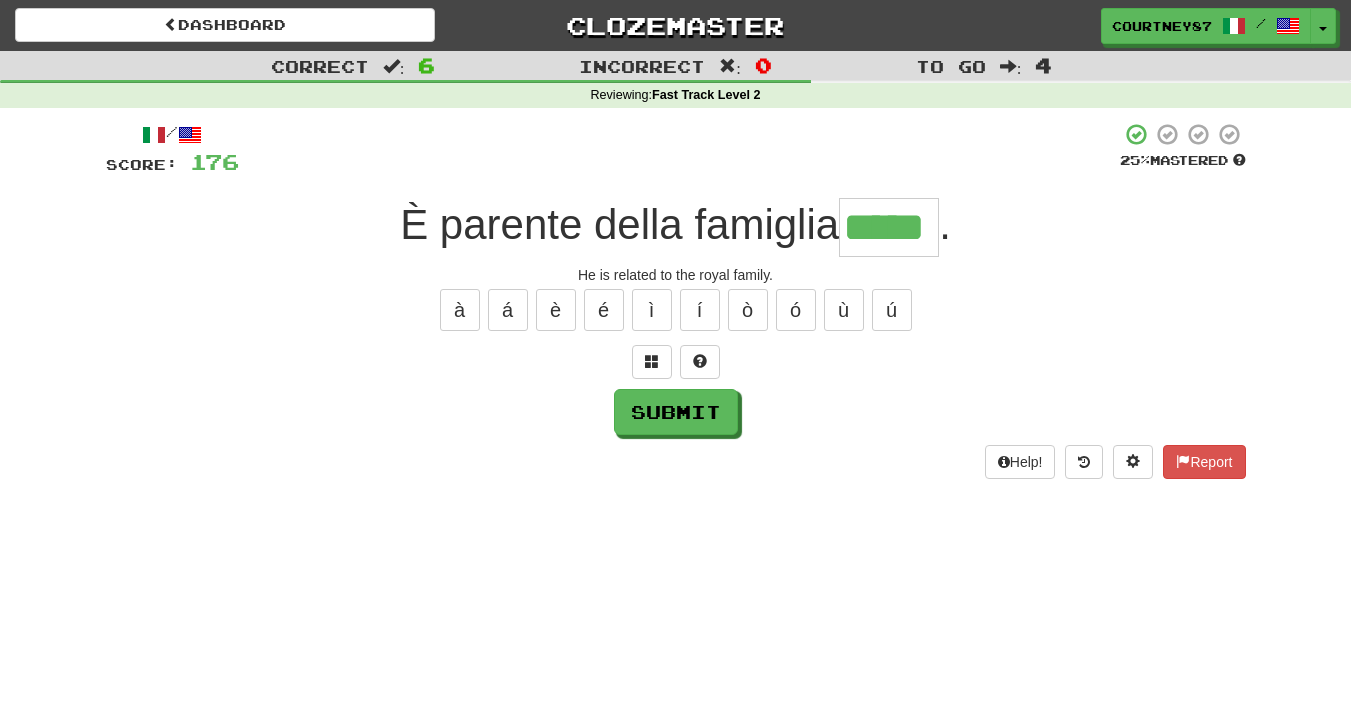 type on "*****" 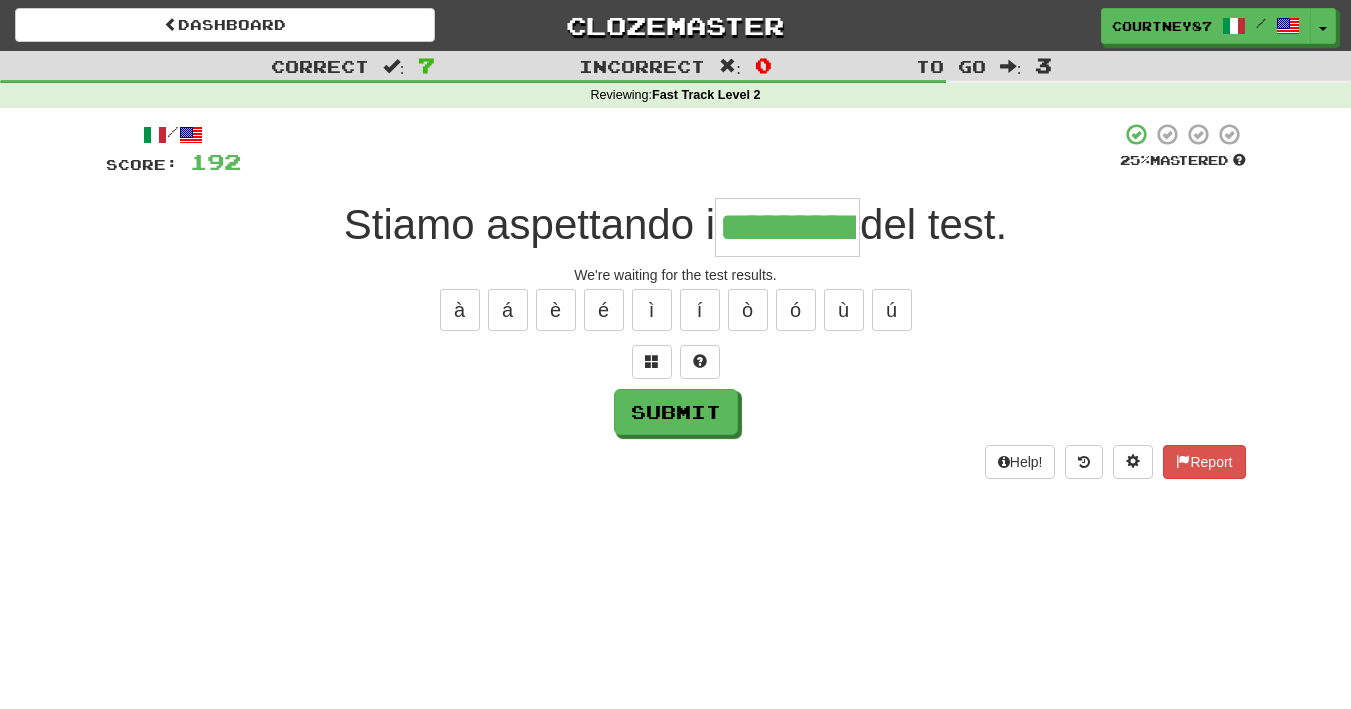 type on "*********" 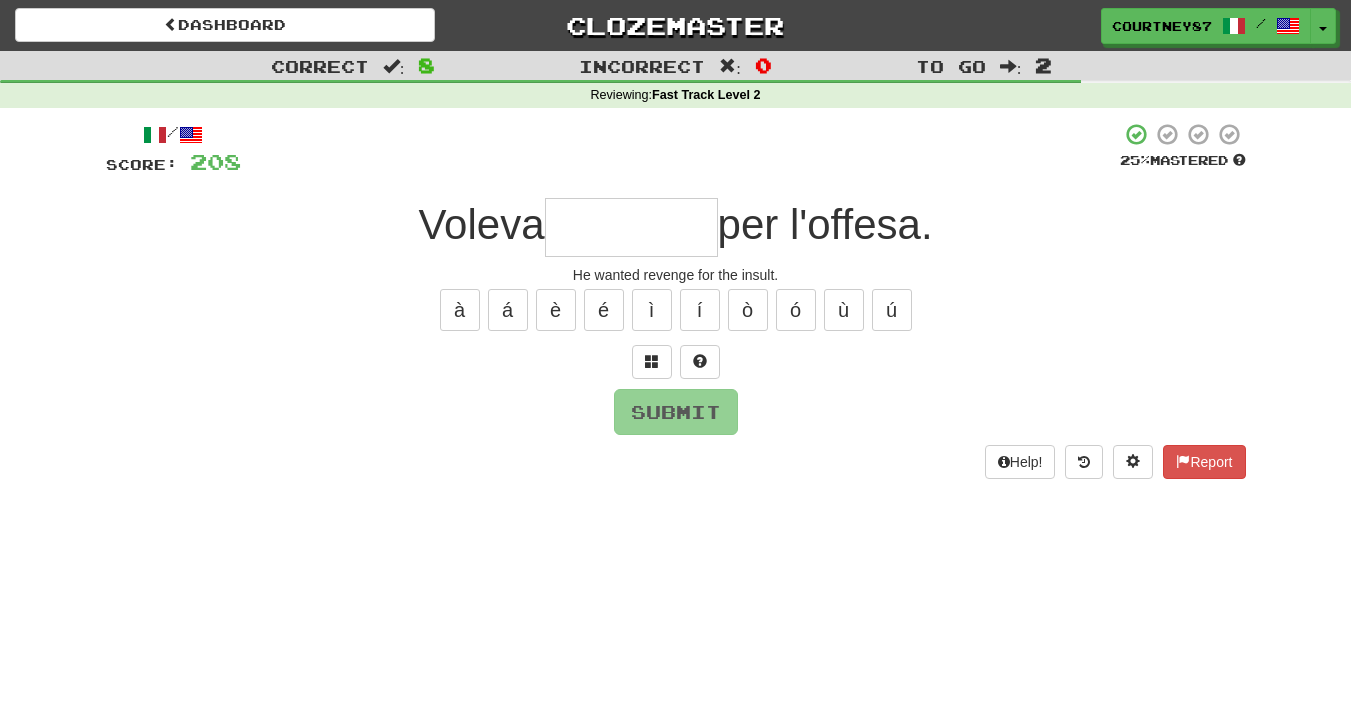type on "*" 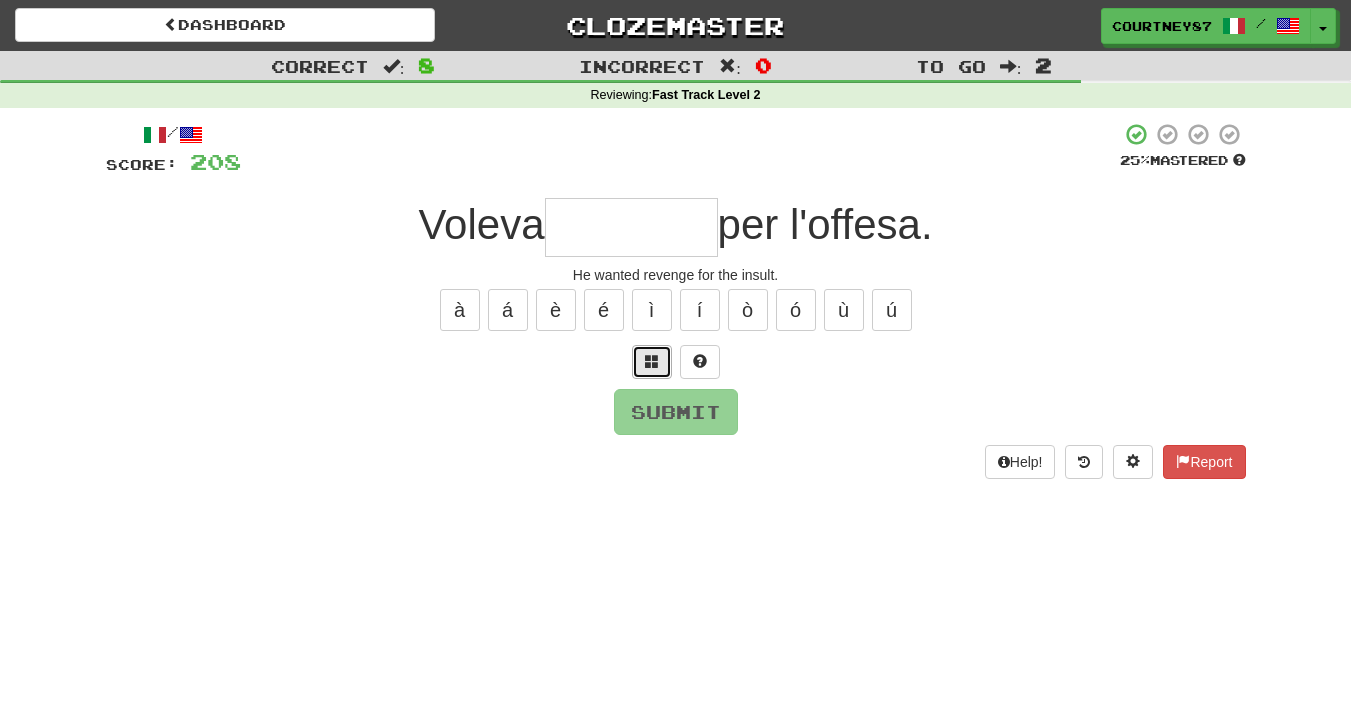 click at bounding box center (652, 361) 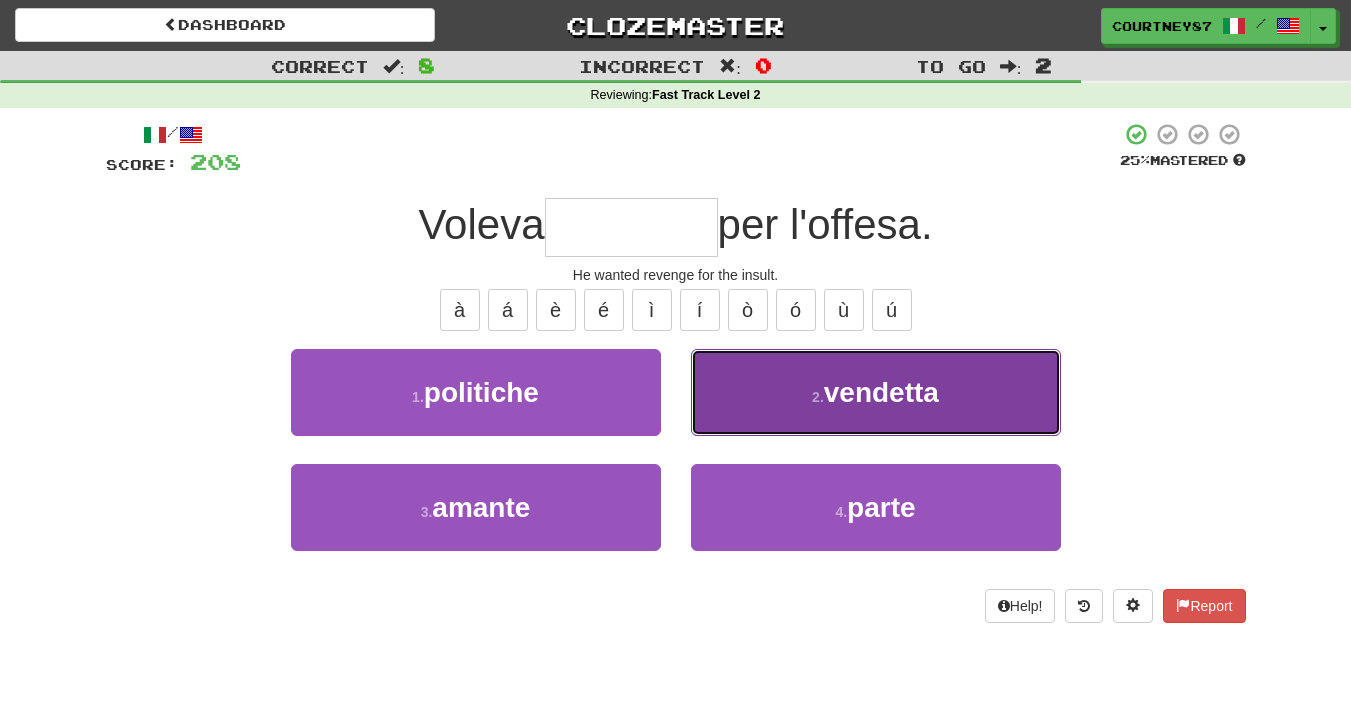 click on "2 .  vendetta" at bounding box center (876, 392) 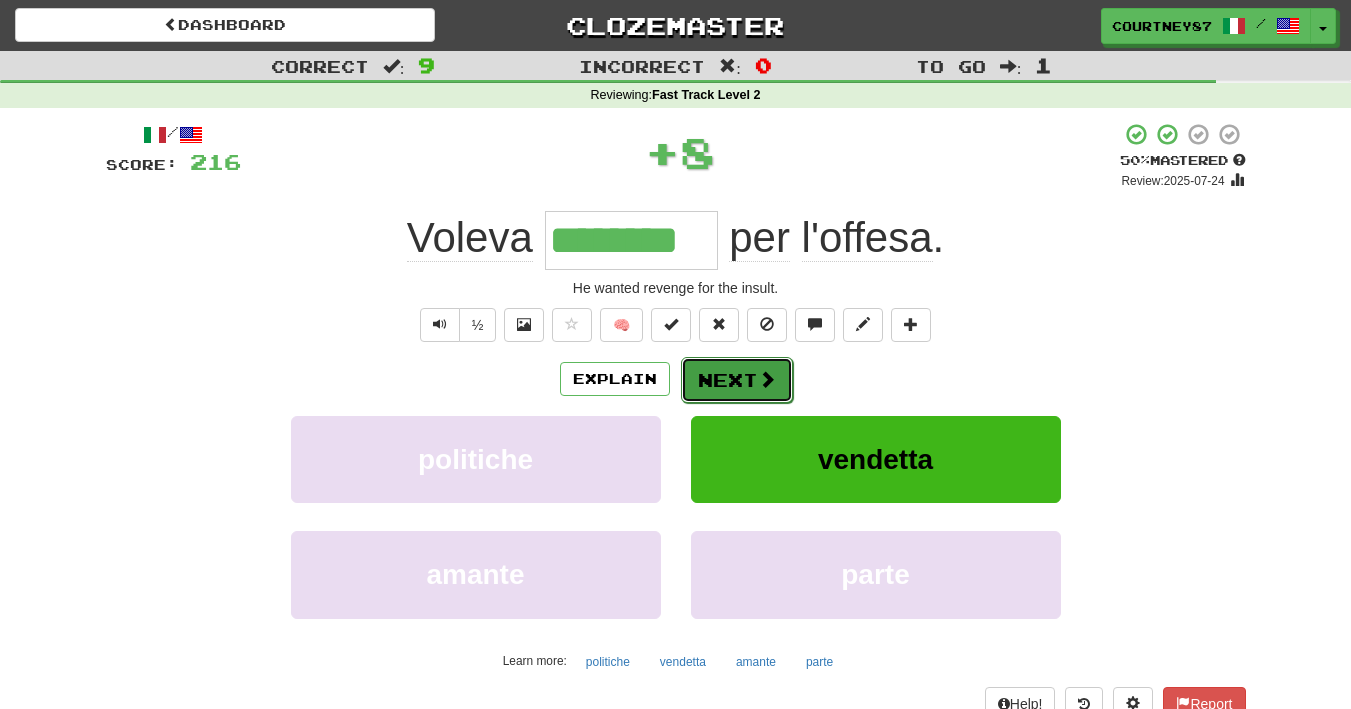 click on "Next" at bounding box center [737, 380] 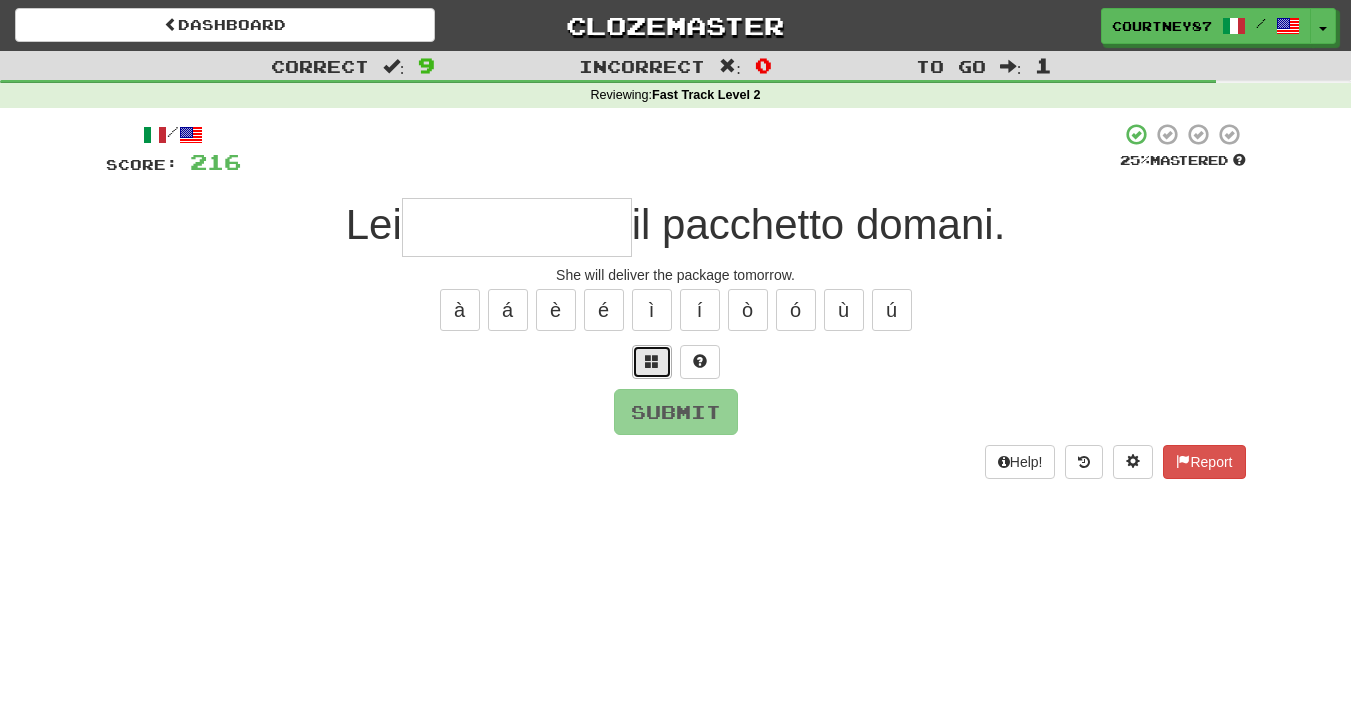 click at bounding box center [652, 361] 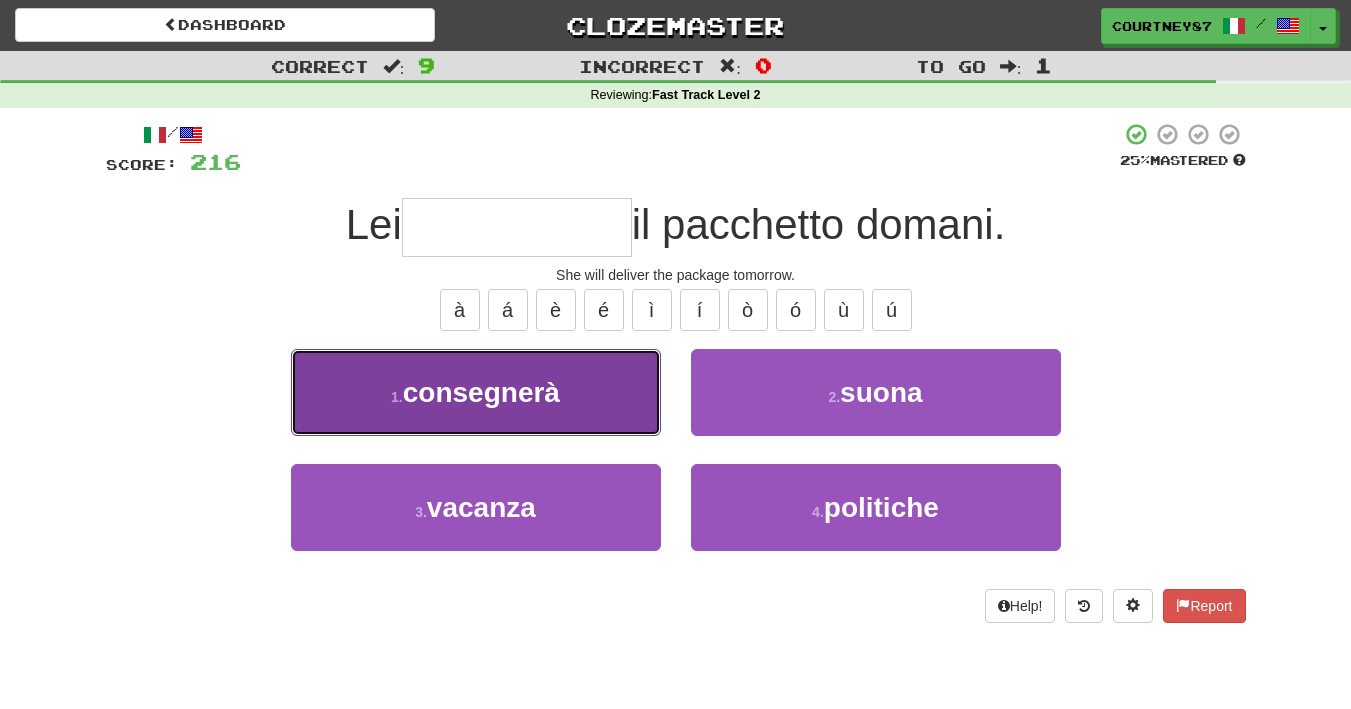 click on "1 .  consegnerà" at bounding box center [476, 392] 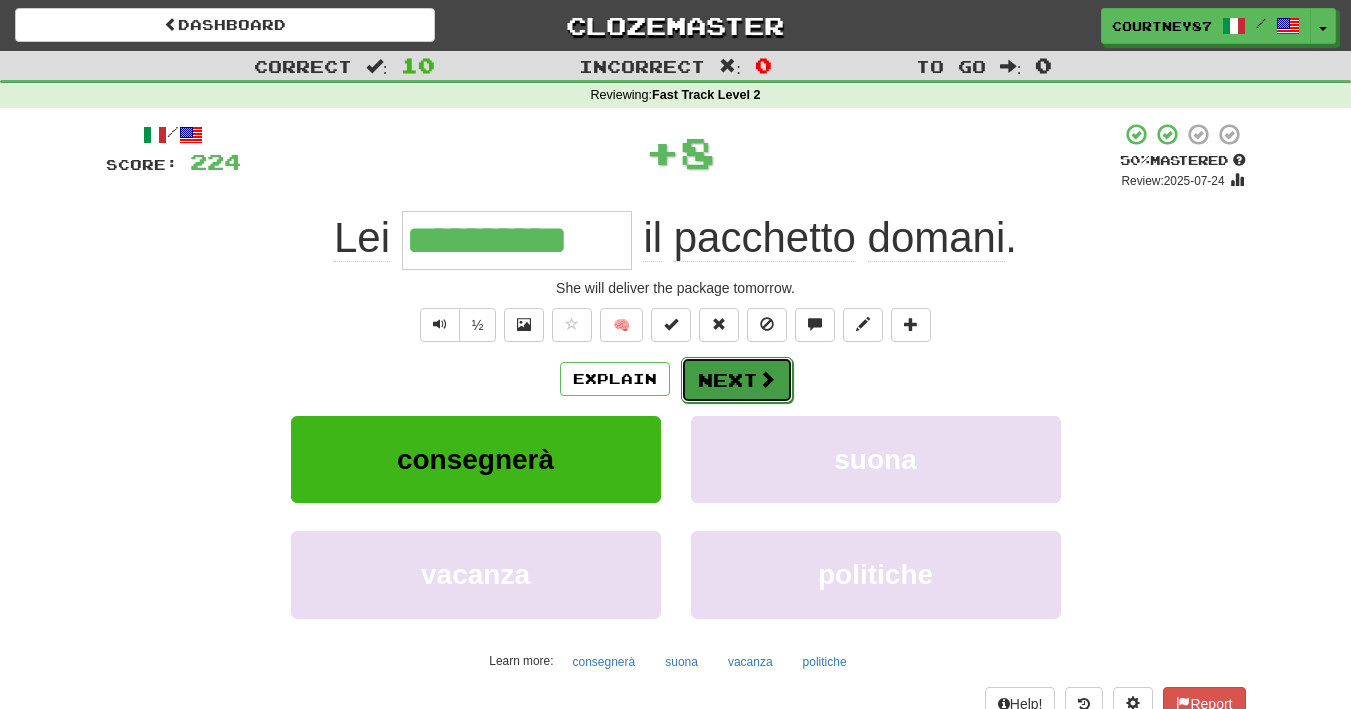 click on "Next" at bounding box center [737, 380] 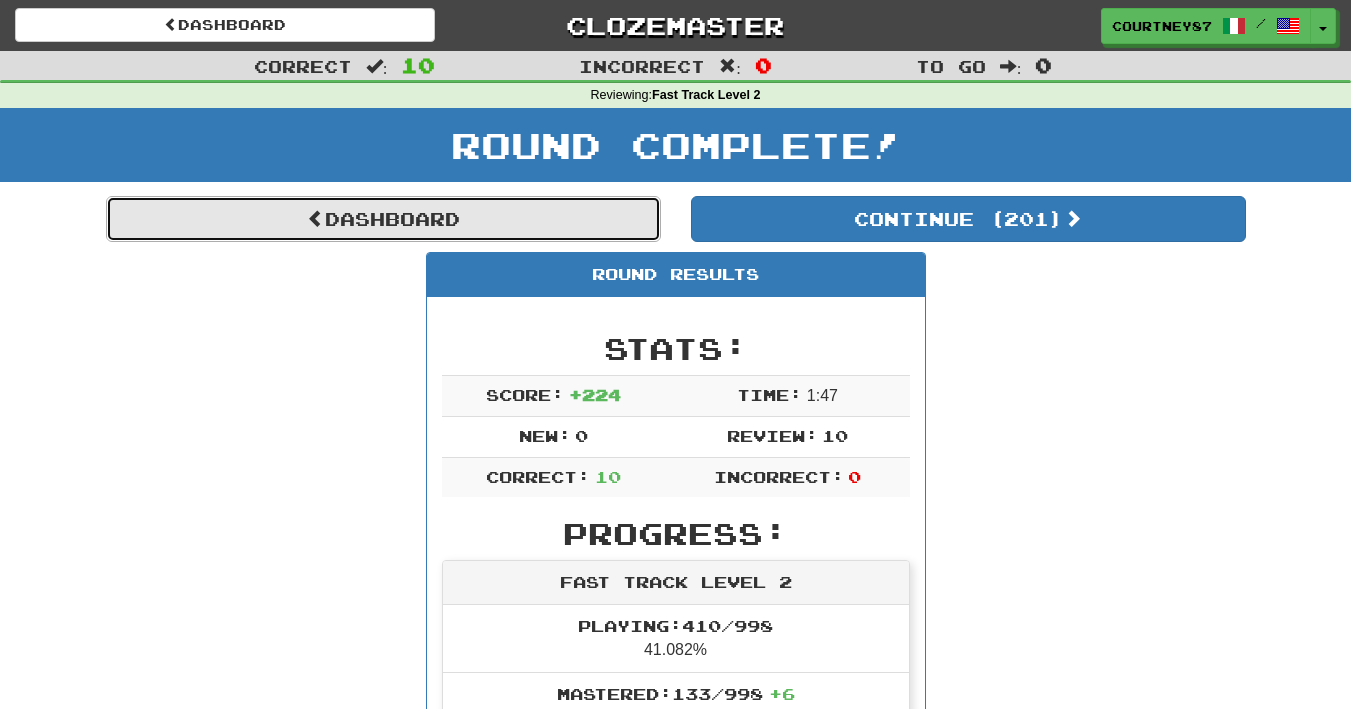 click on "Dashboard" at bounding box center (383, 219) 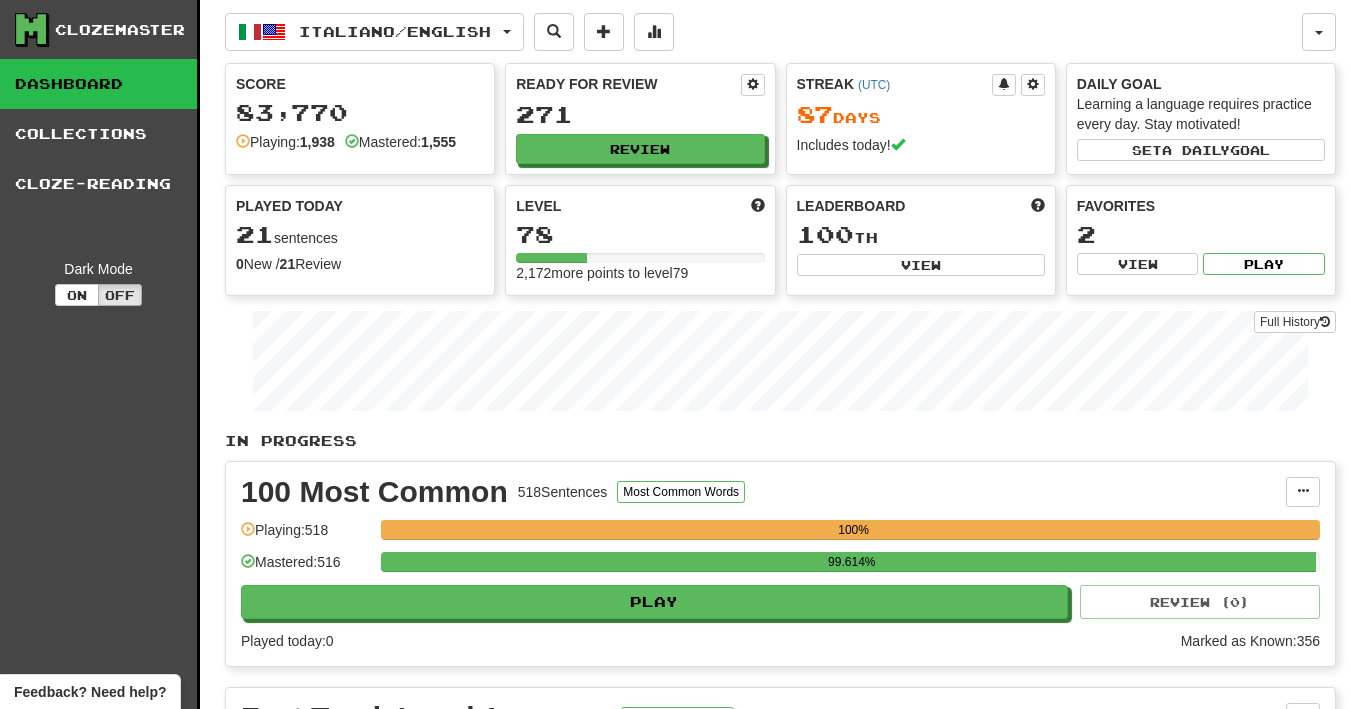 scroll, scrollTop: 0, scrollLeft: 0, axis: both 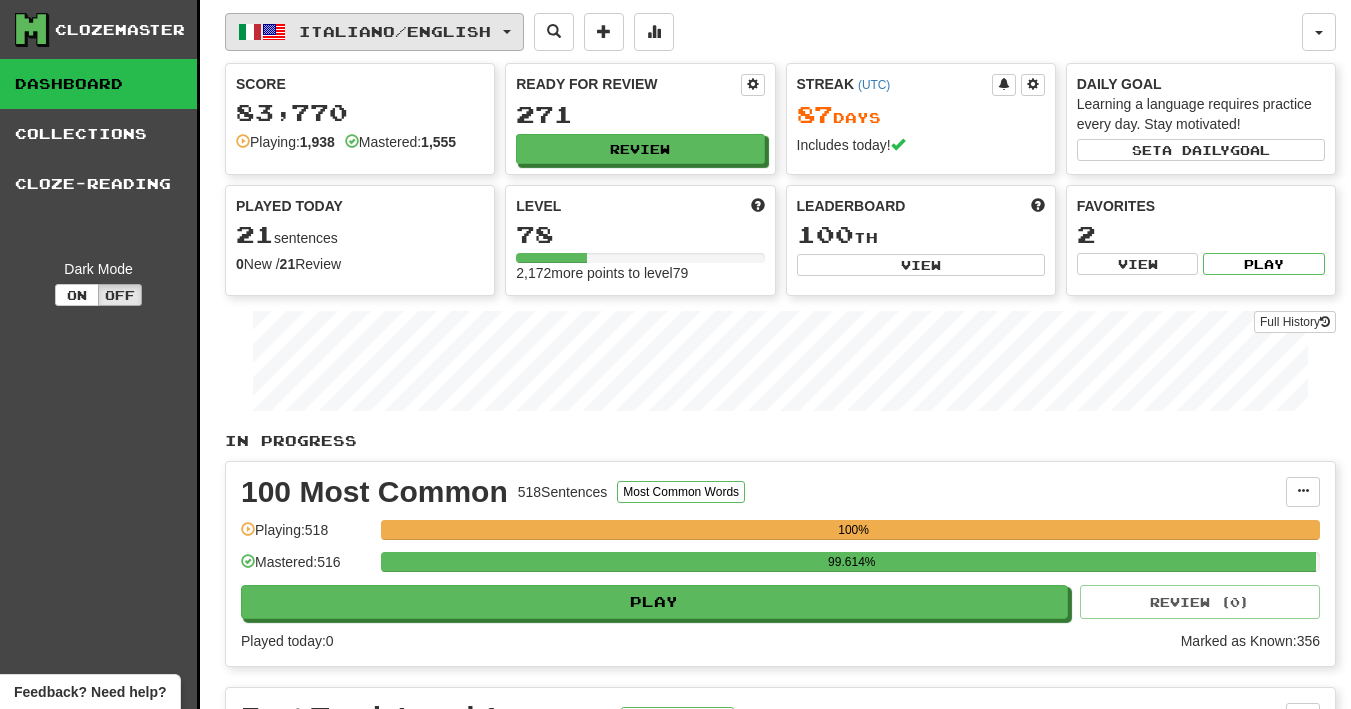 click on "Italiano  /  English" at bounding box center (395, 31) 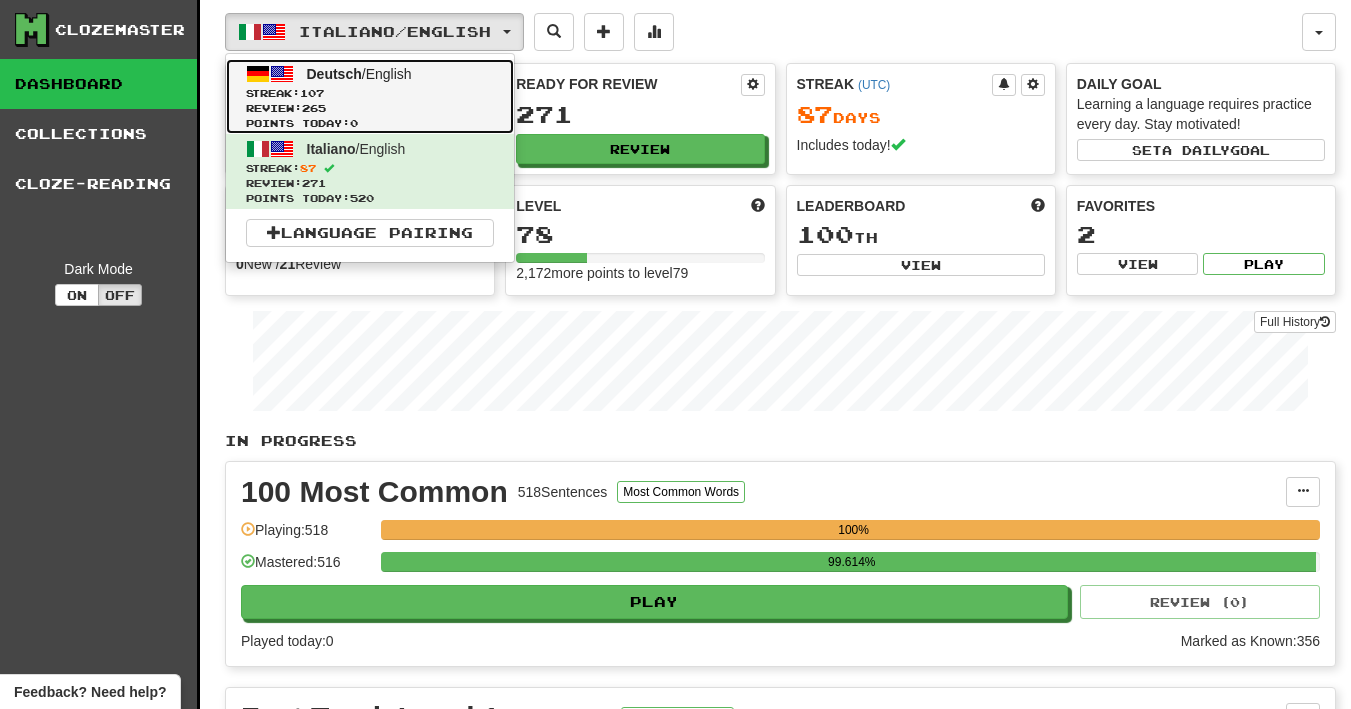 click on "Deutsch  /  English Streak:  107   Review:  265 Points today:  0" at bounding box center (370, 96) 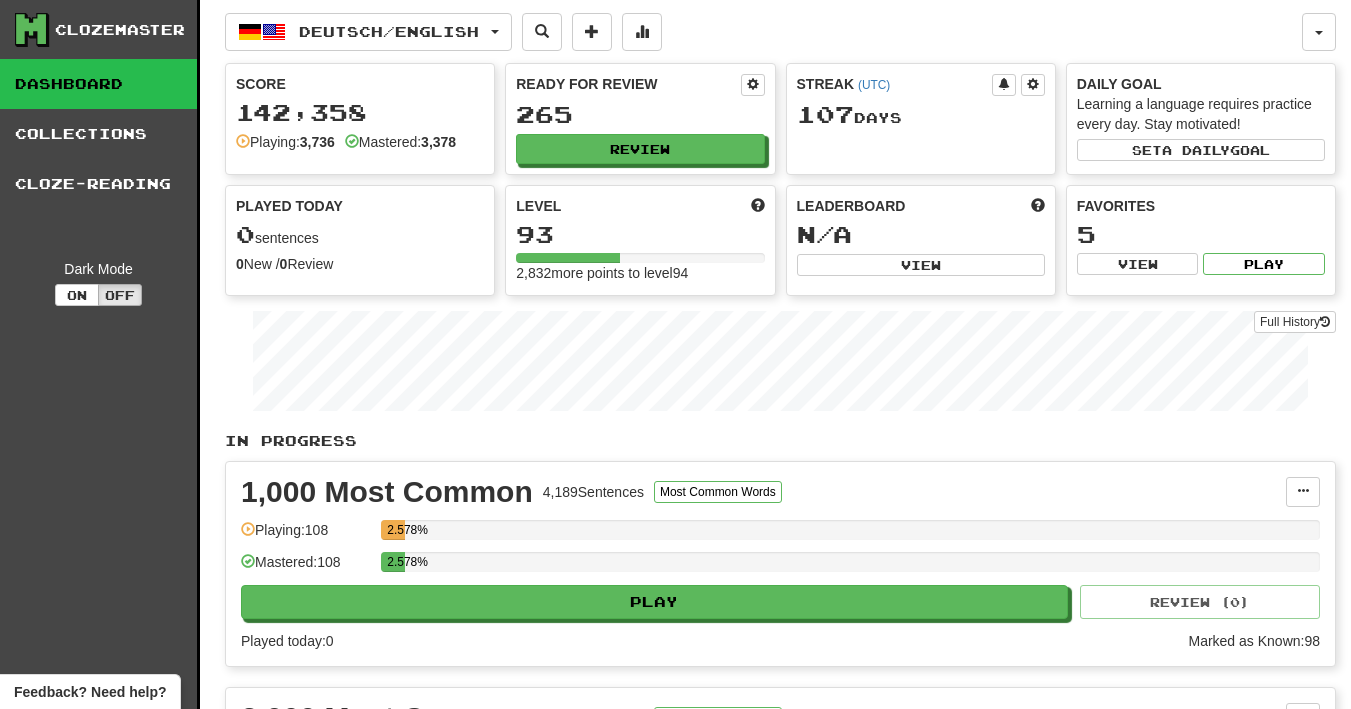 scroll, scrollTop: 0, scrollLeft: 0, axis: both 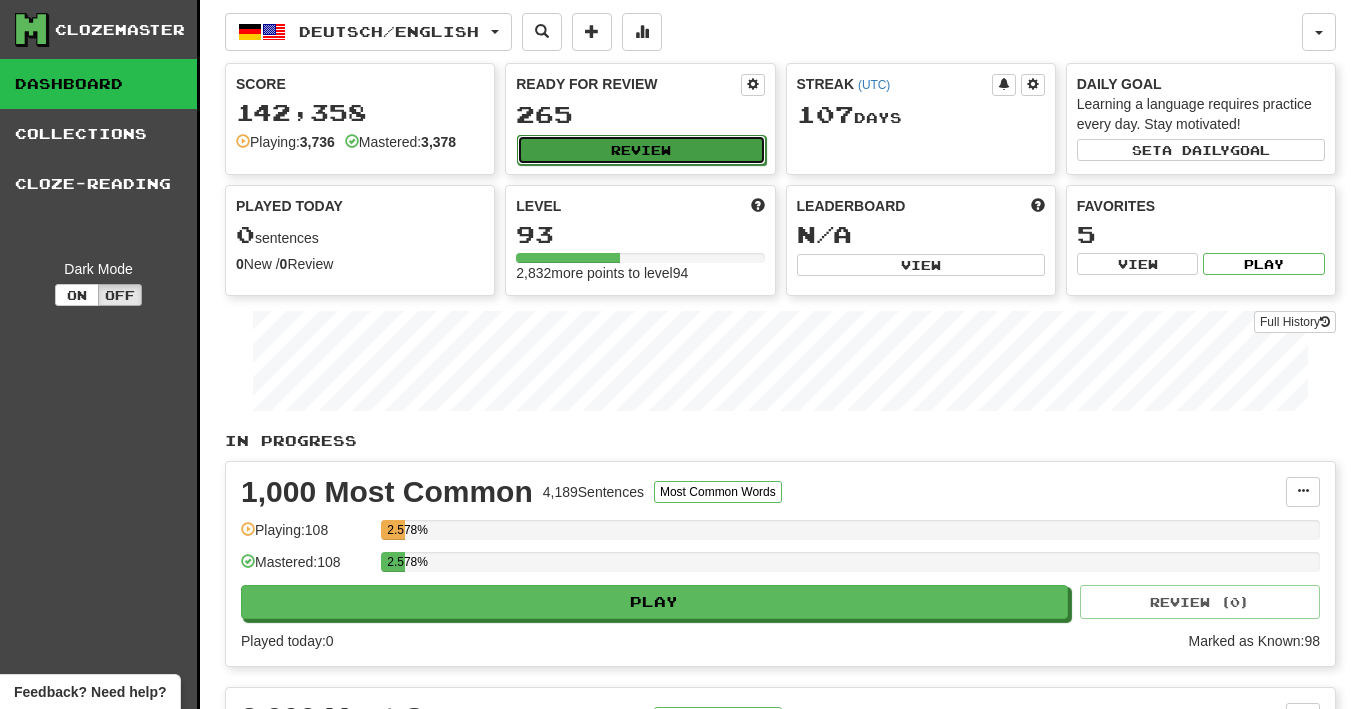 click on "Review" at bounding box center [641, 150] 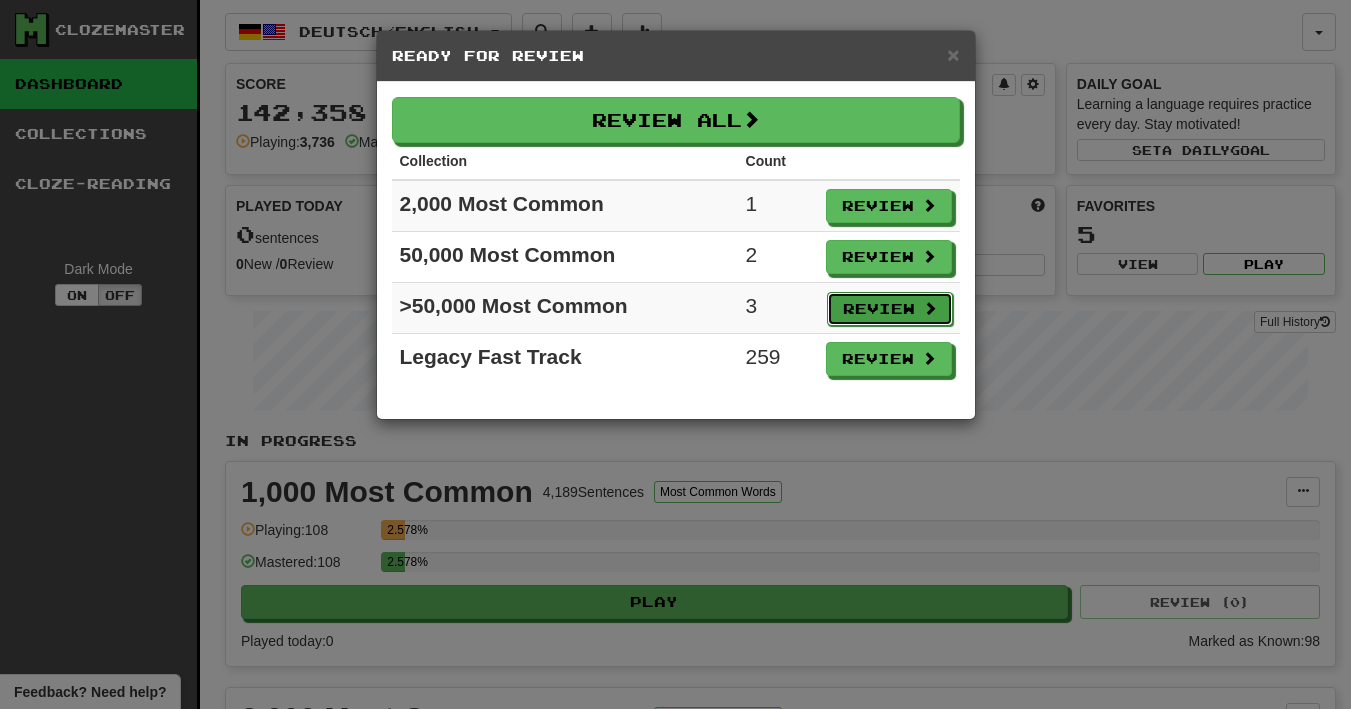 click on "Review" at bounding box center (890, 309) 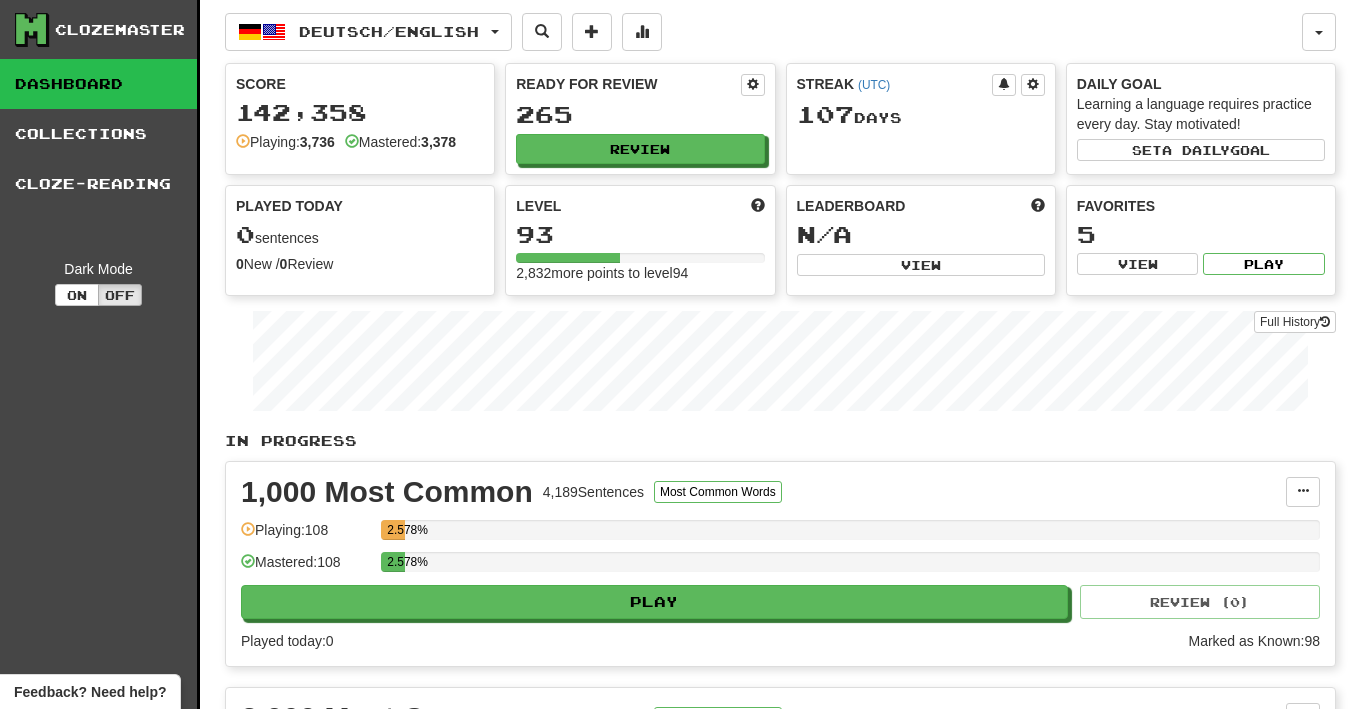 select on "**" 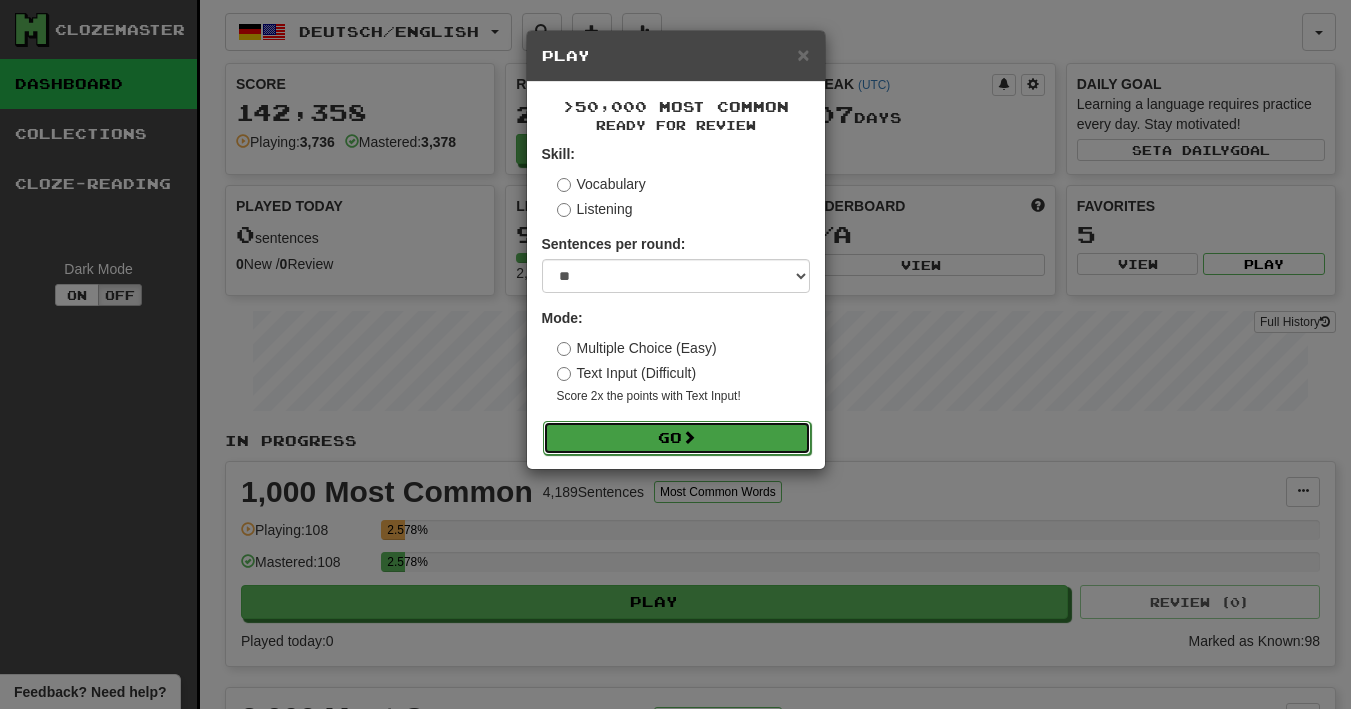 click on "Go" at bounding box center [677, 438] 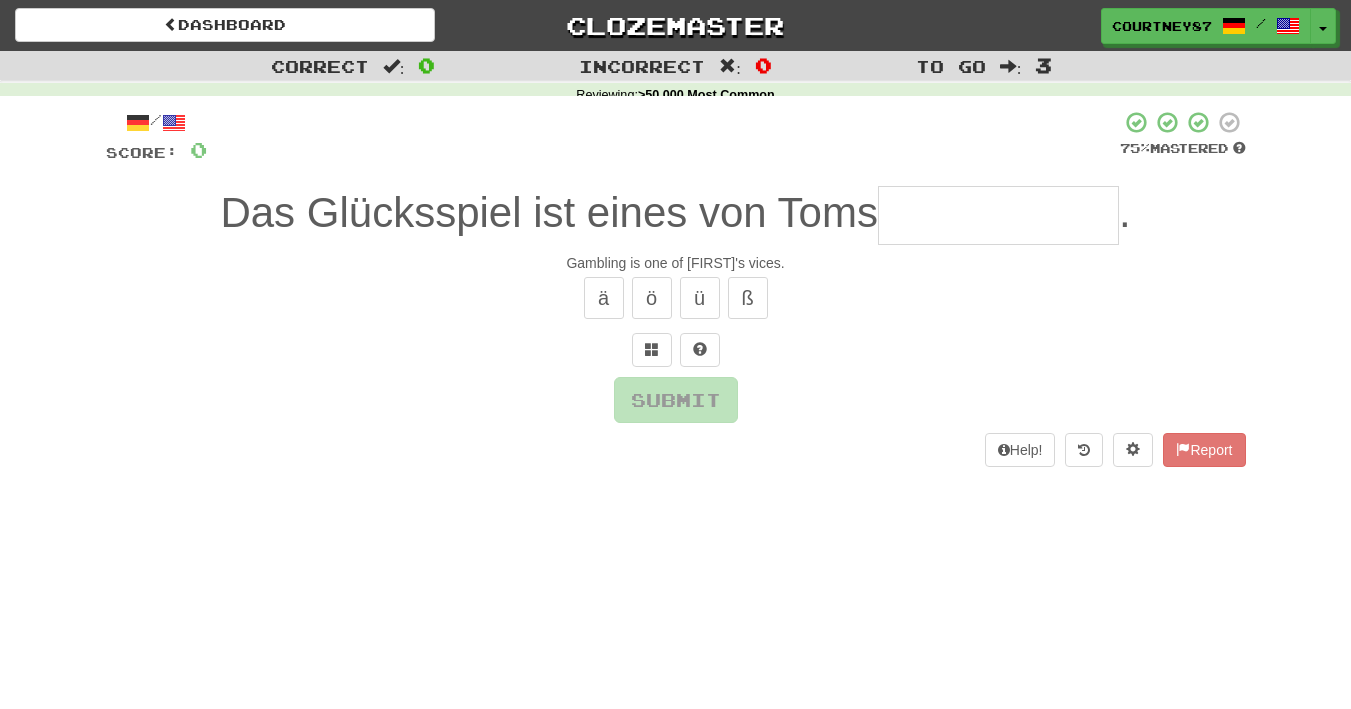 scroll, scrollTop: 0, scrollLeft: 0, axis: both 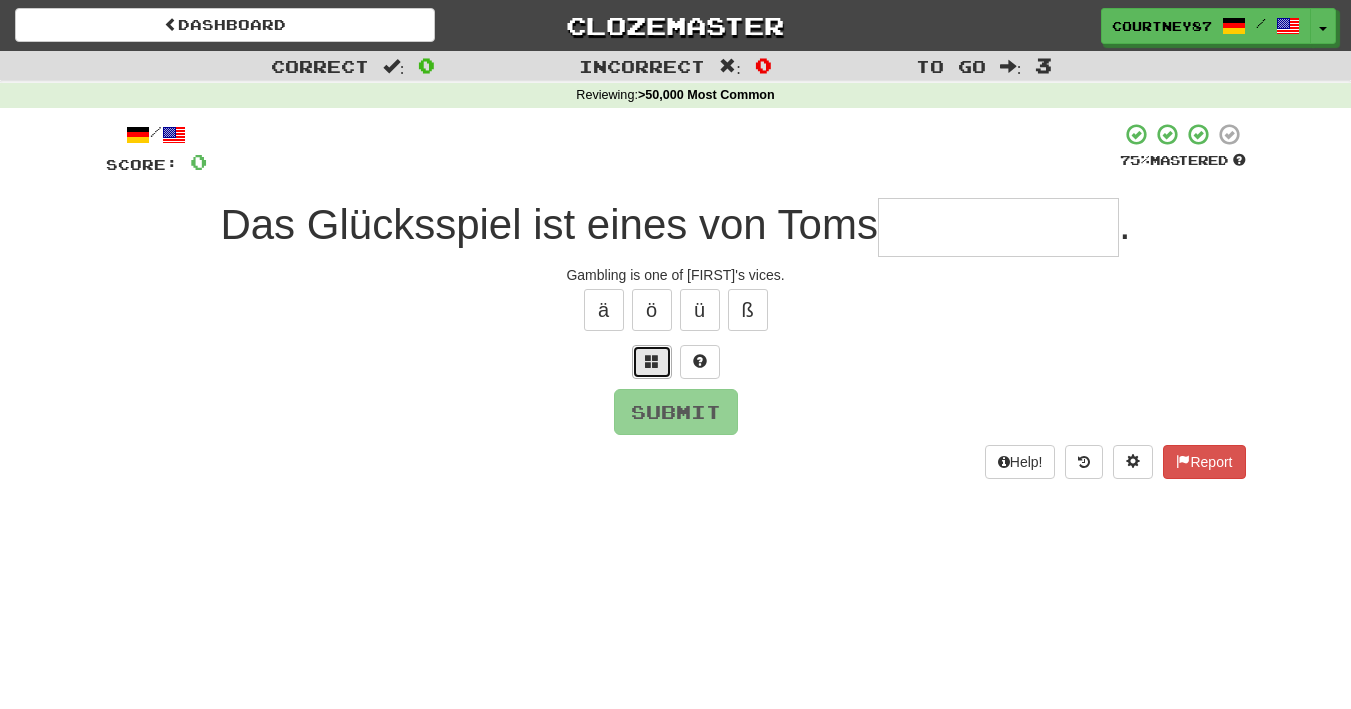 click at bounding box center [652, 361] 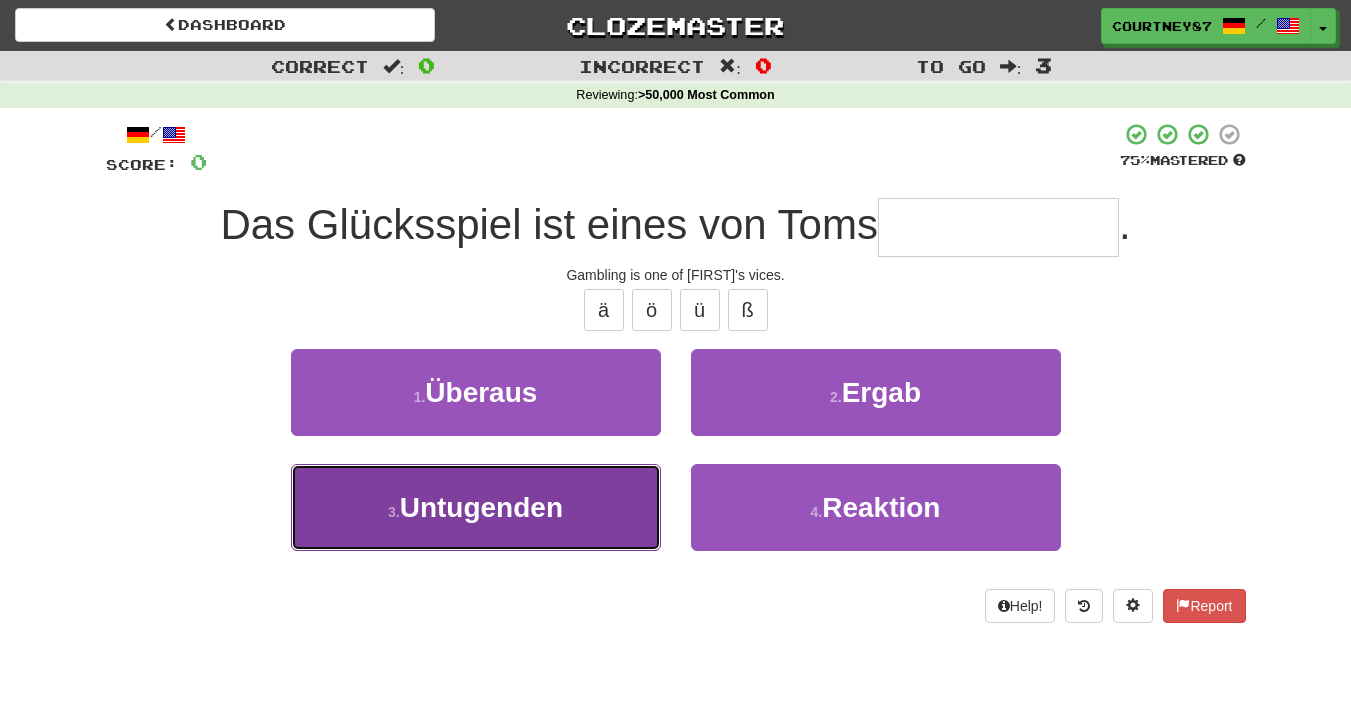 click on "3 .  Untugenden" at bounding box center [476, 507] 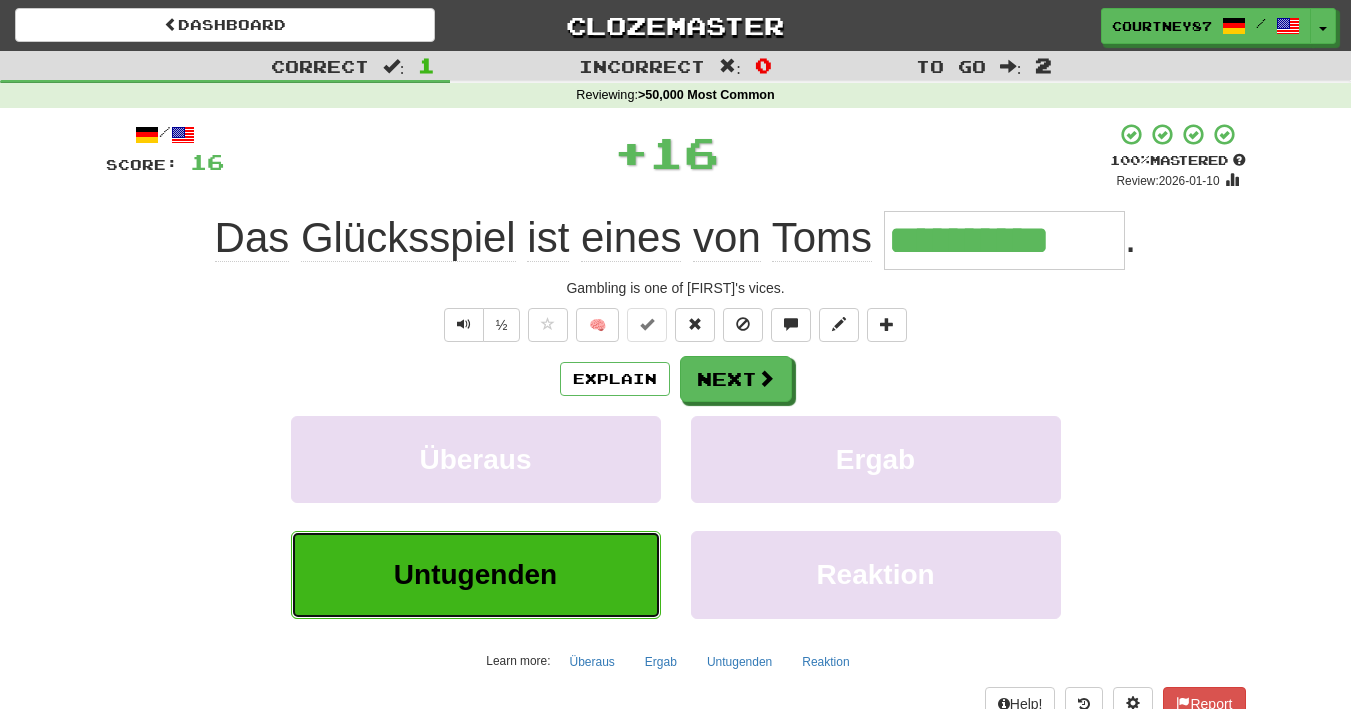 type on "**********" 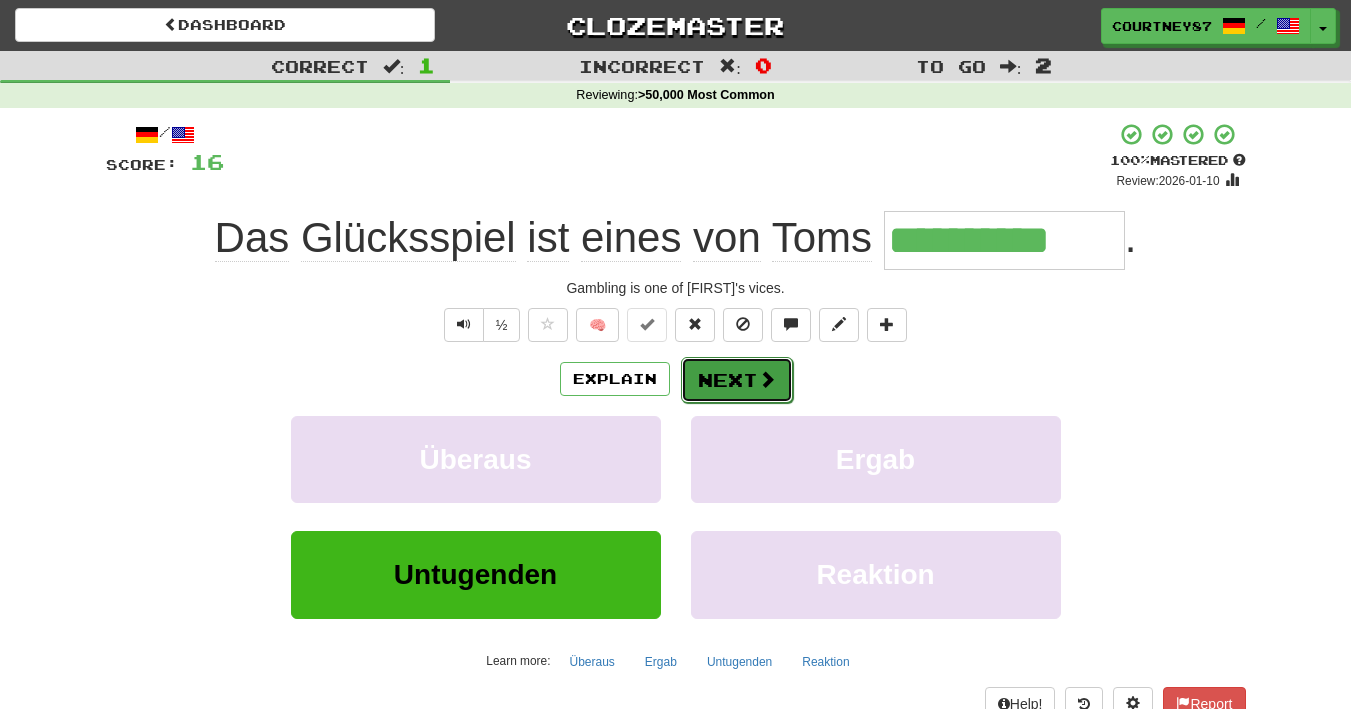 click on "Next" at bounding box center (737, 380) 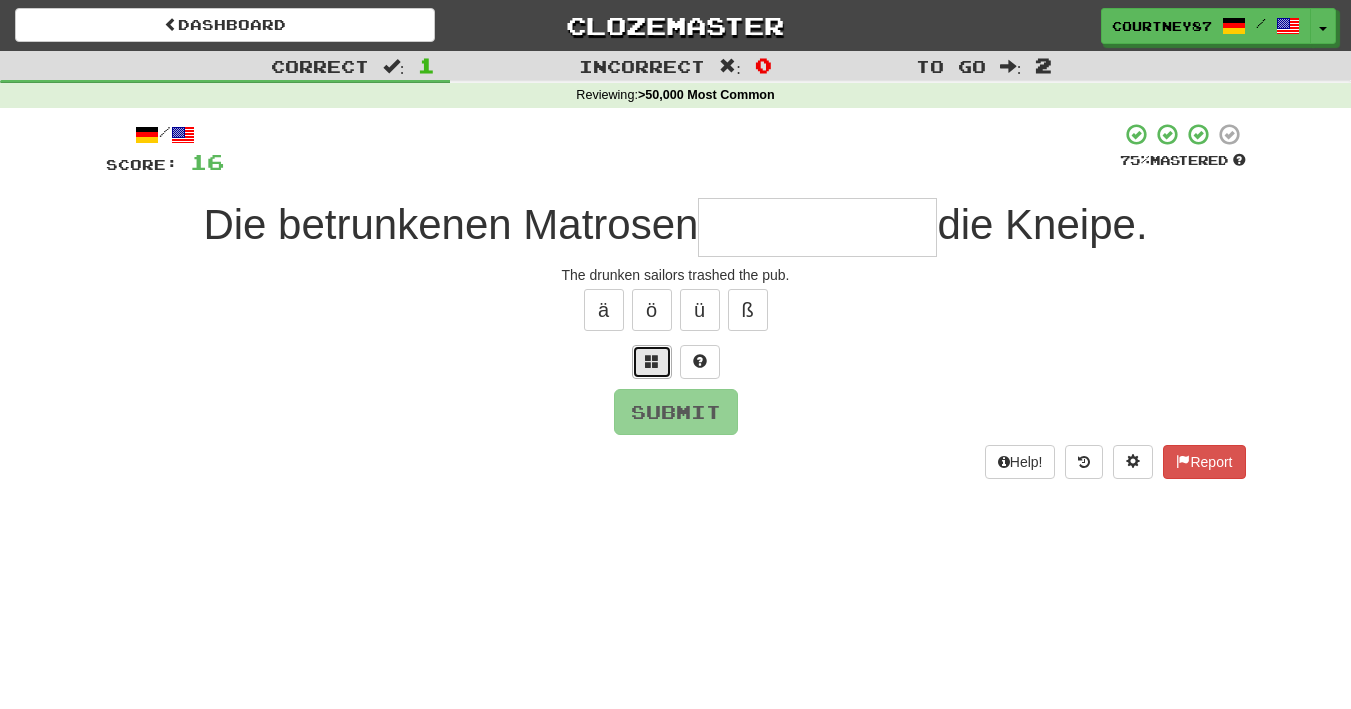 click at bounding box center (652, 361) 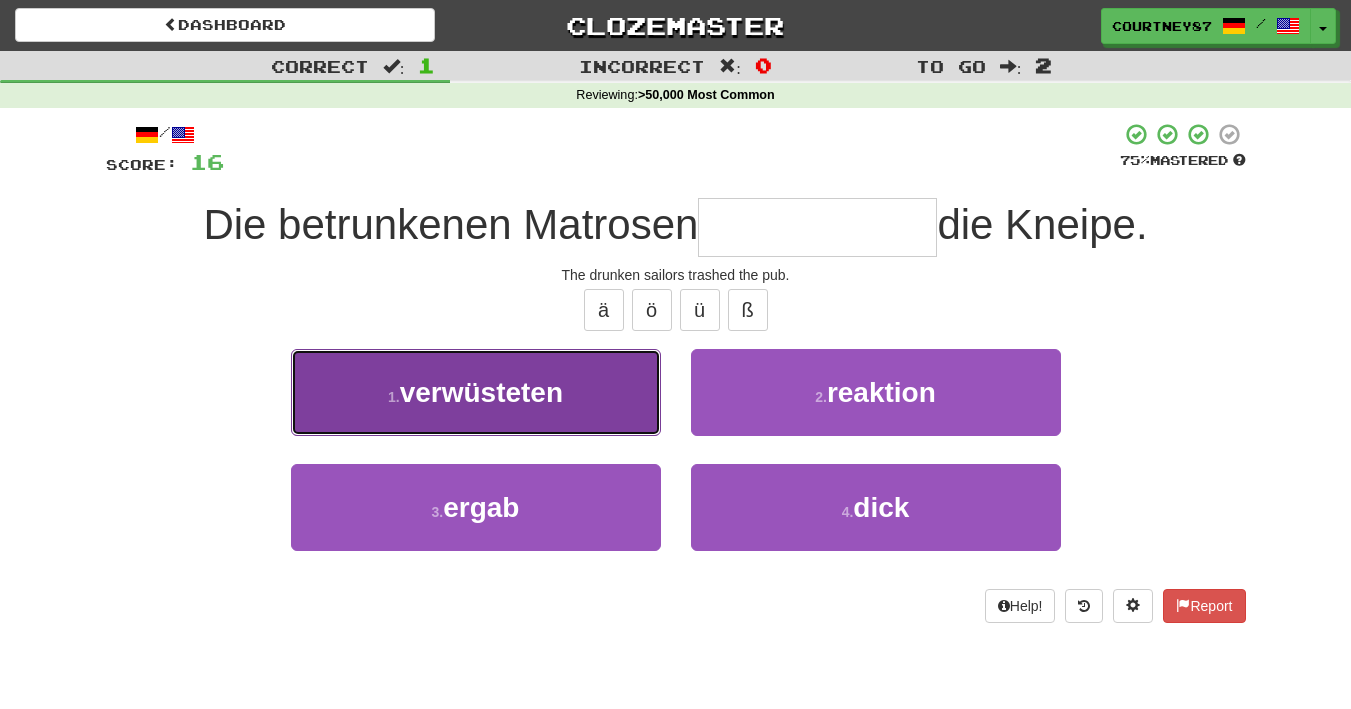 click on "1 .  verwüsteten" at bounding box center [476, 392] 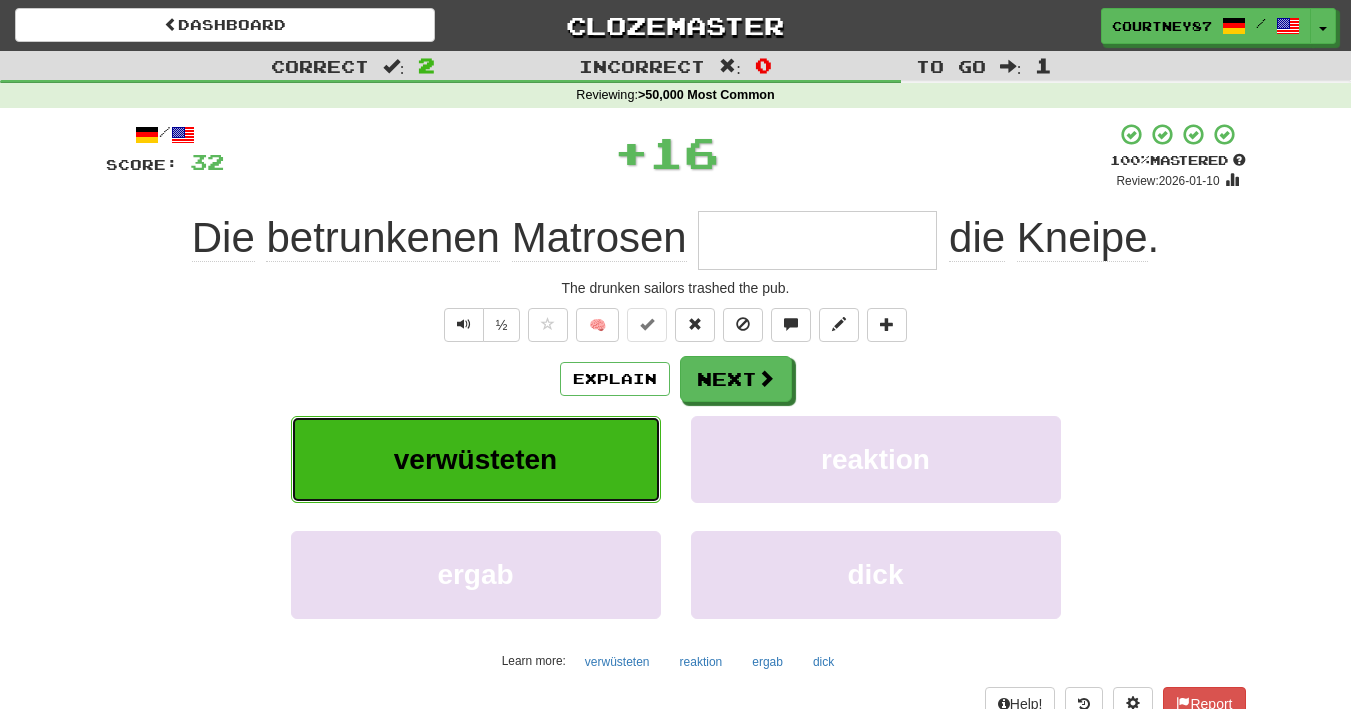 type on "**********" 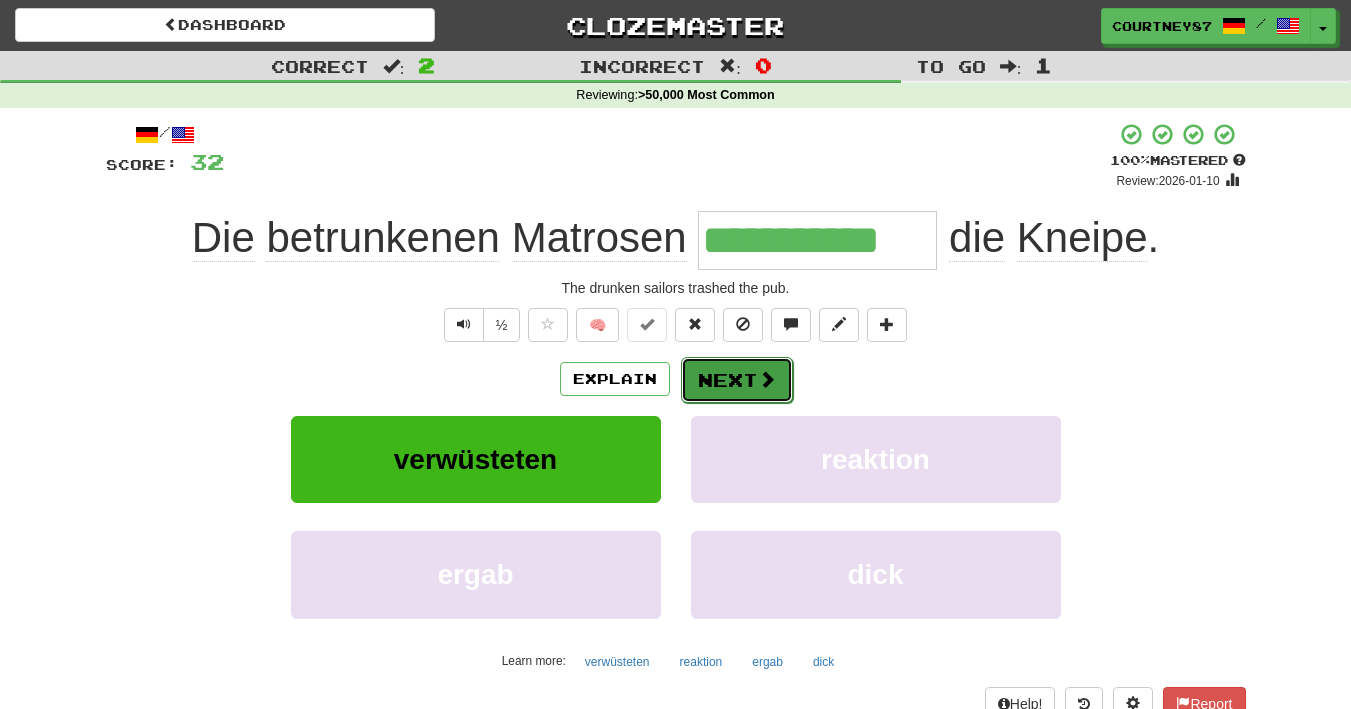 click at bounding box center (767, 379) 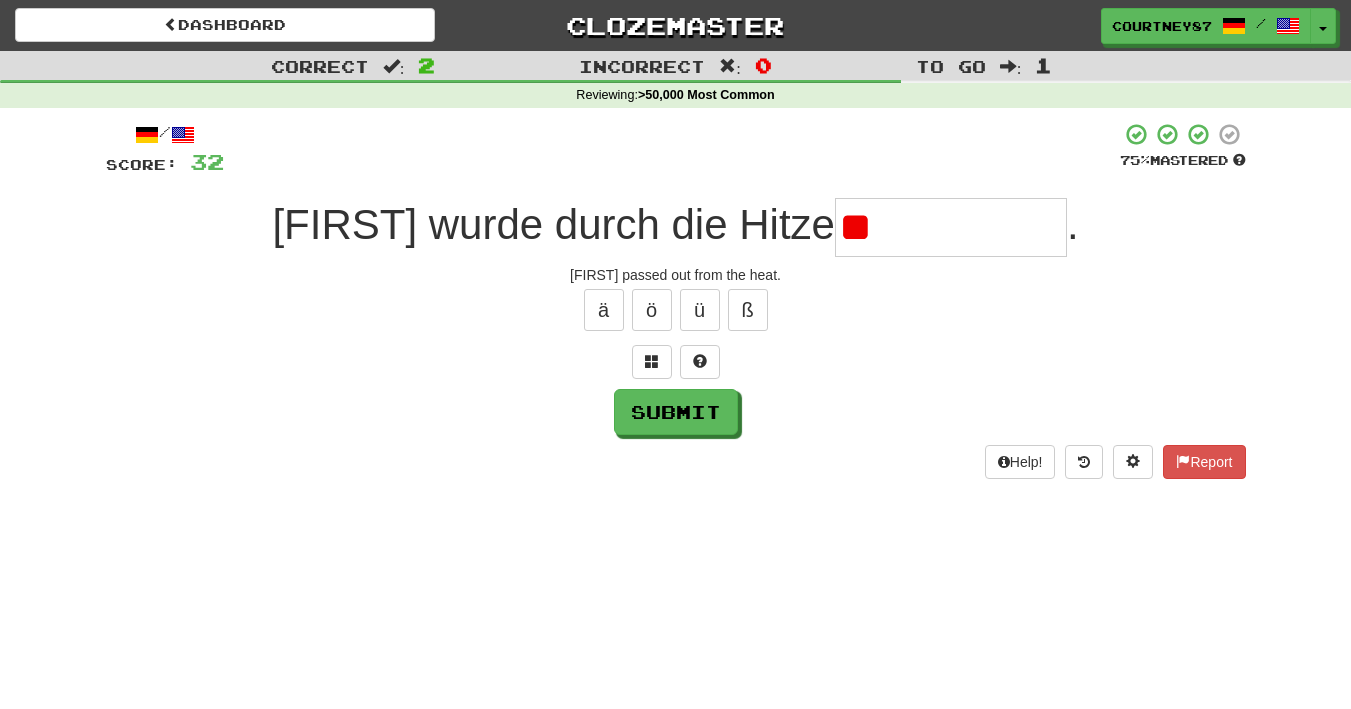 type on "*" 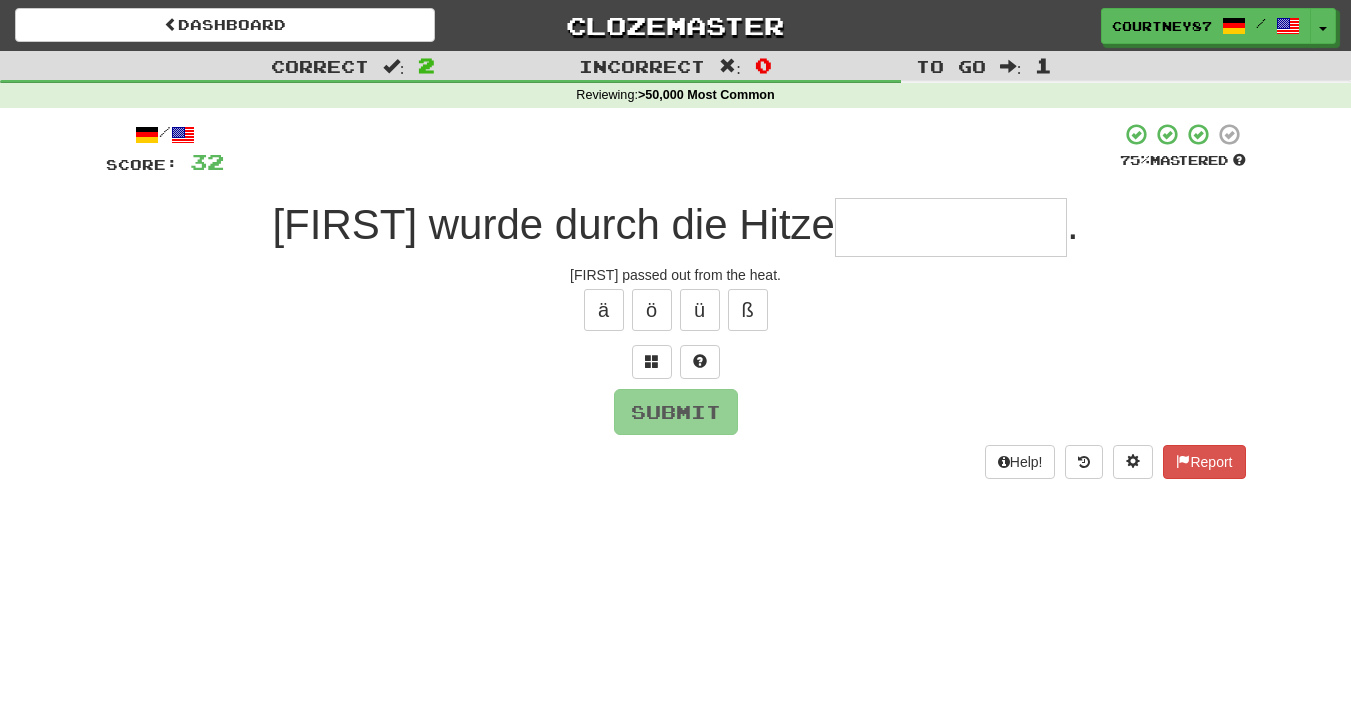 type on "*" 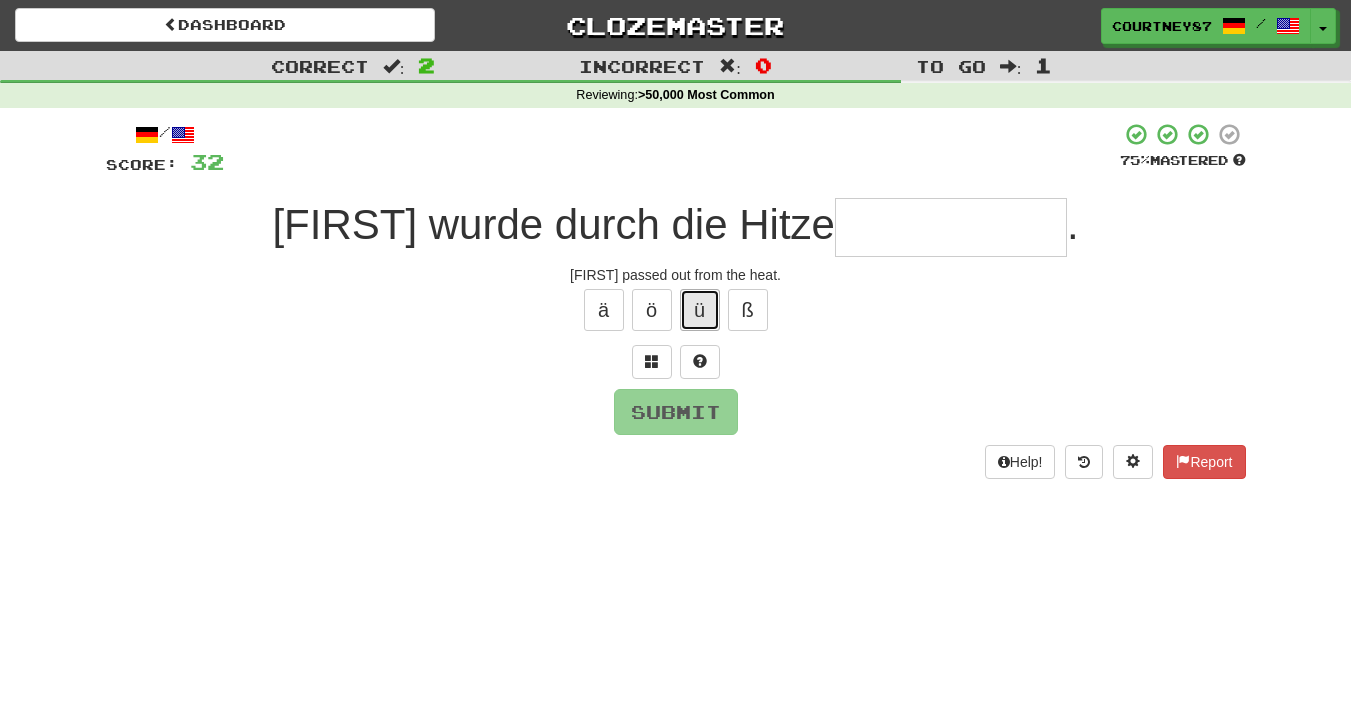 click on "ü" at bounding box center [700, 310] 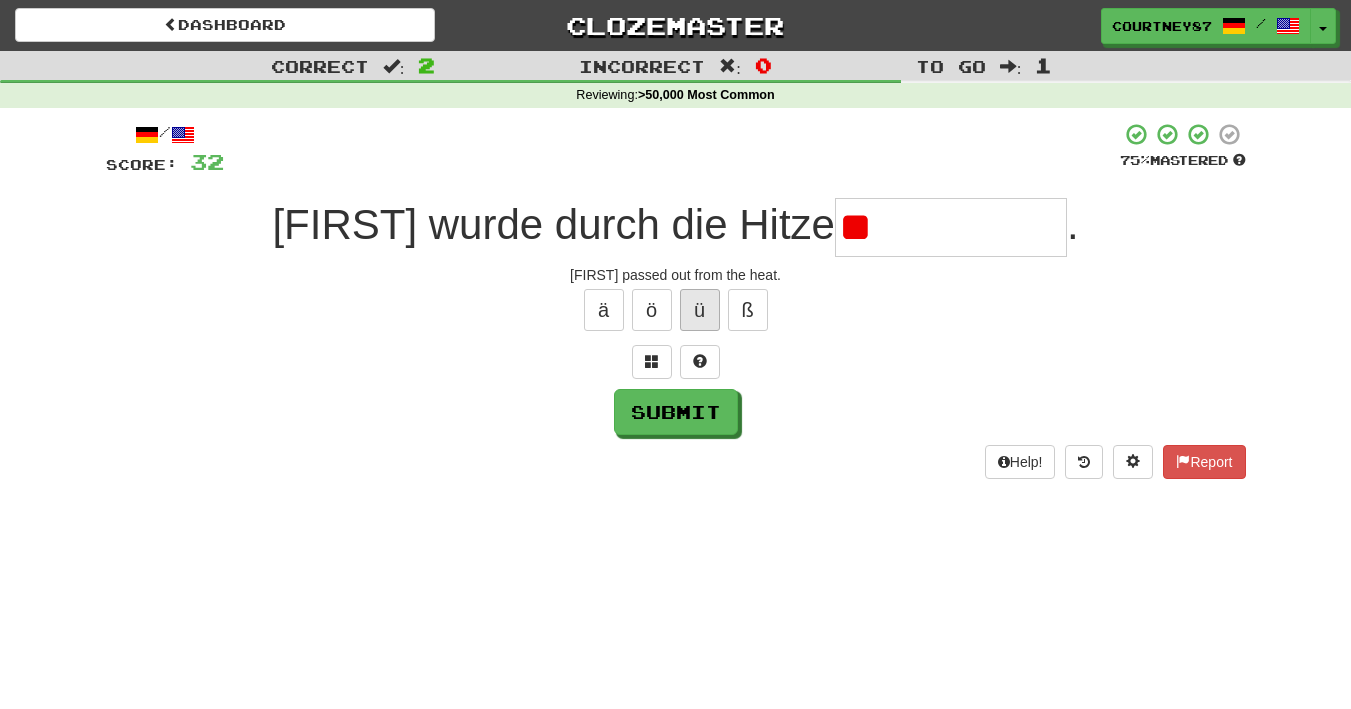 type on "*" 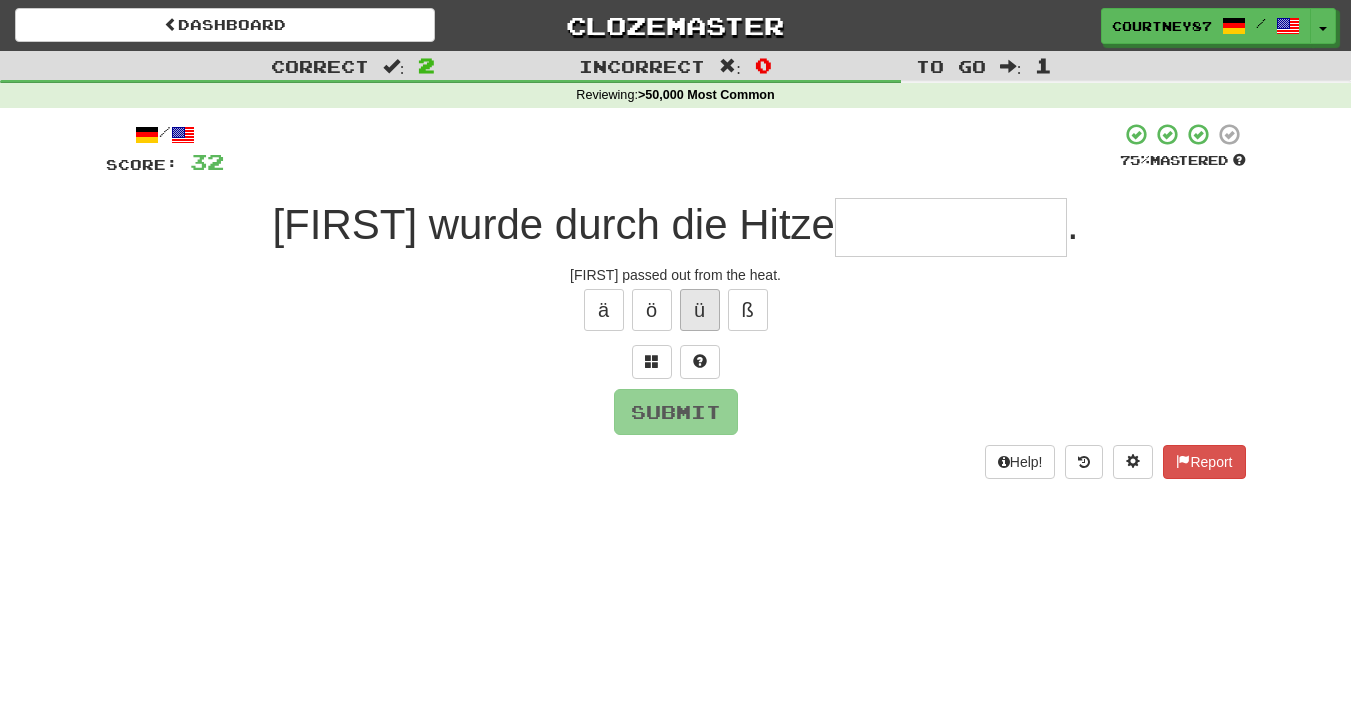 type on "*" 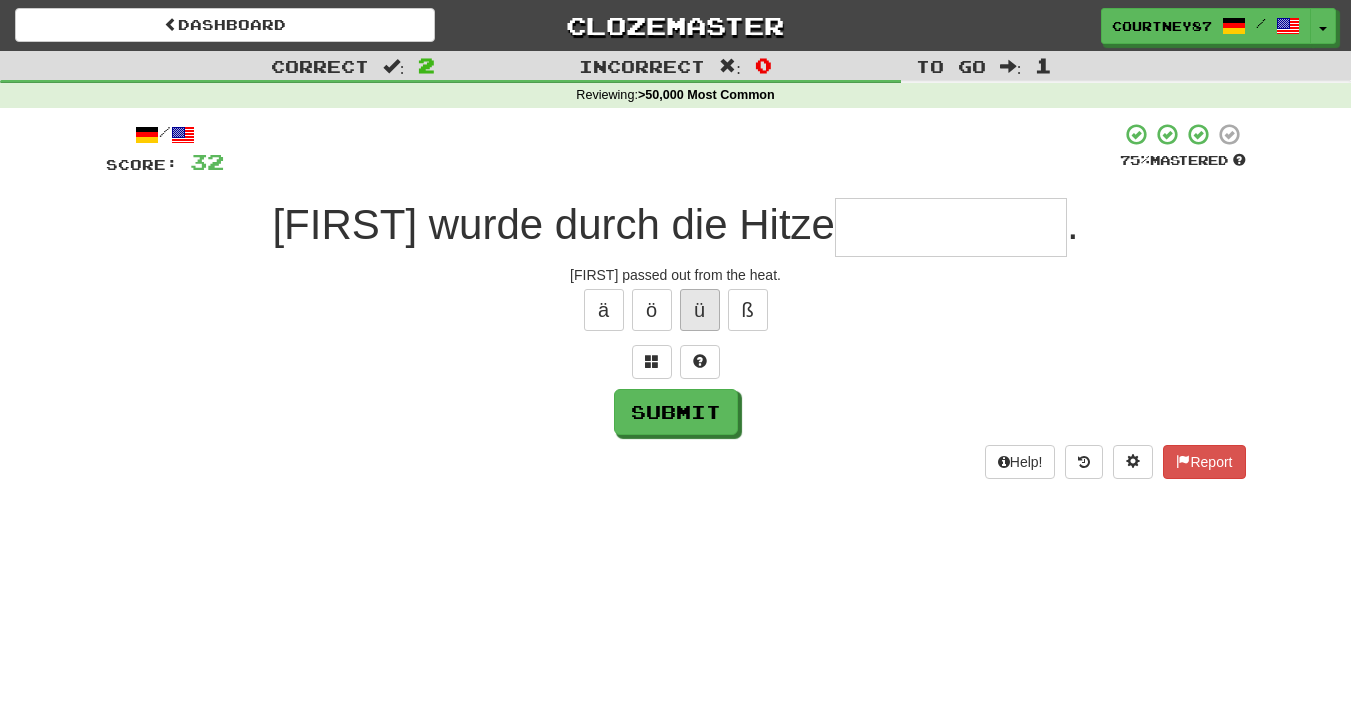 type on "*" 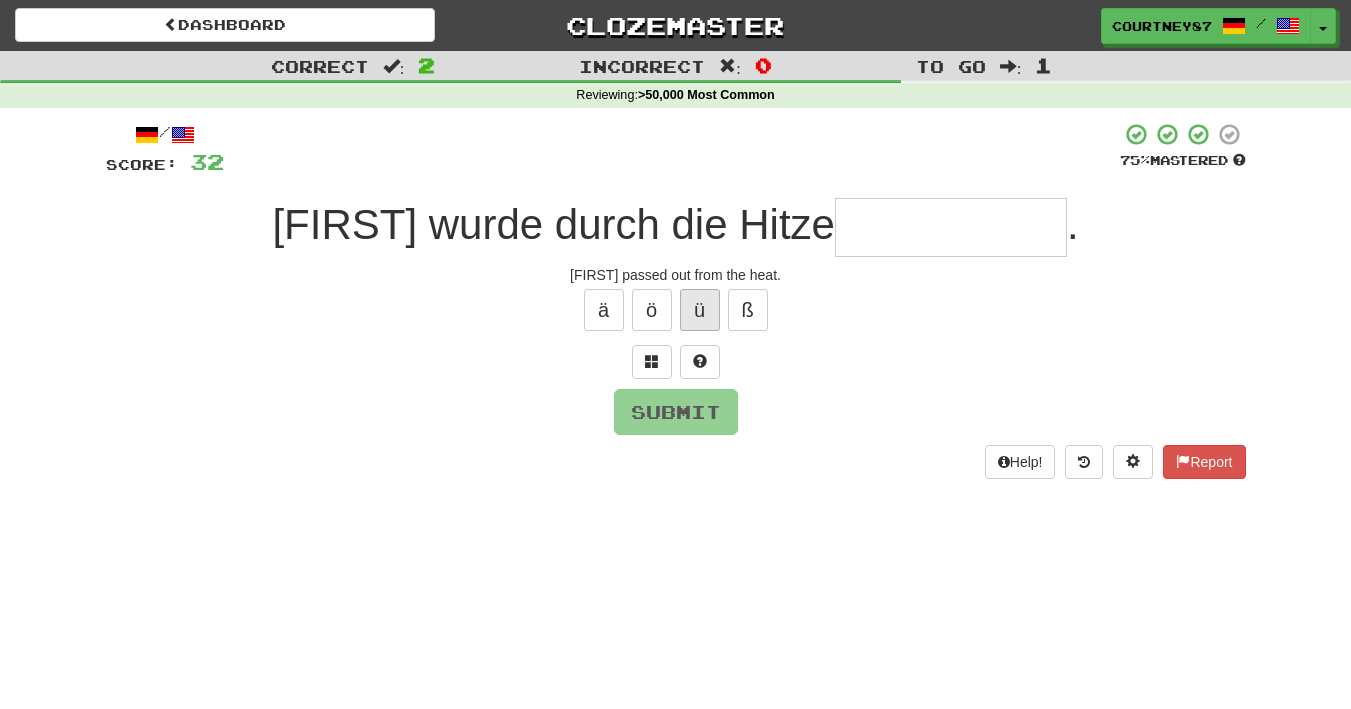 type on "*" 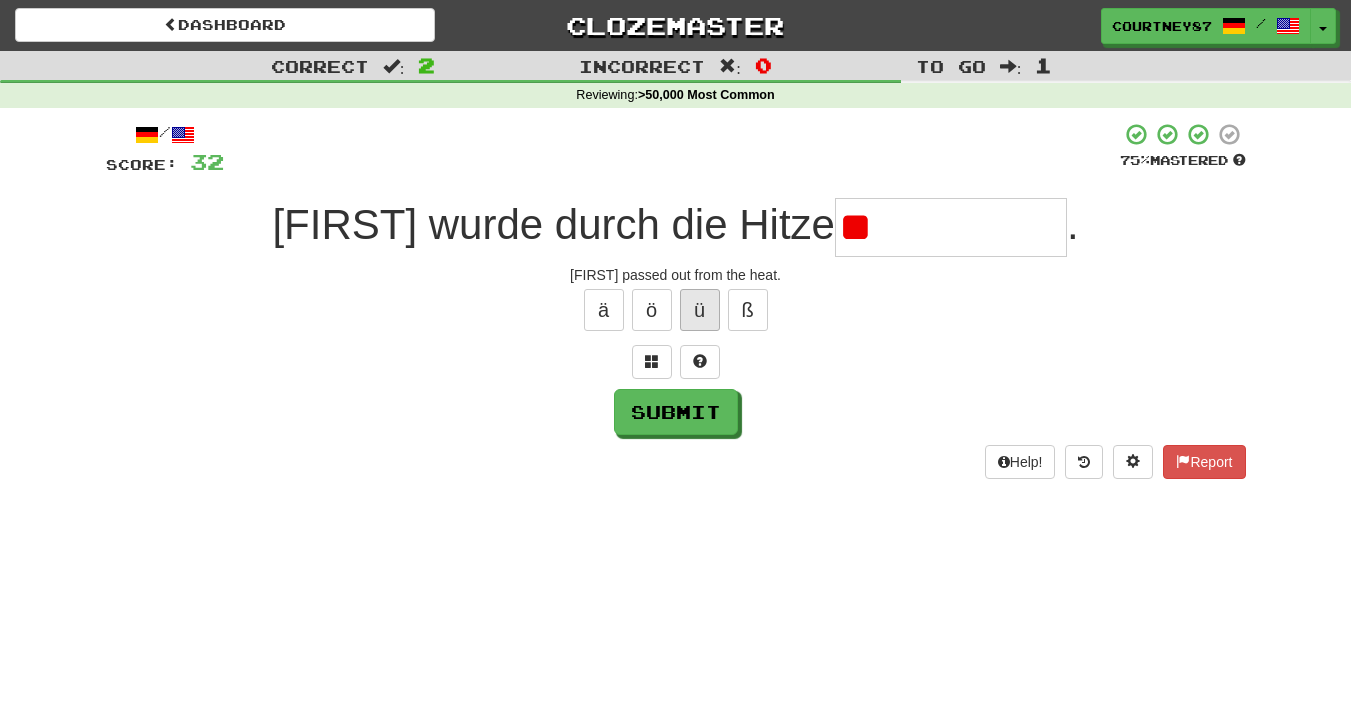 type on "*" 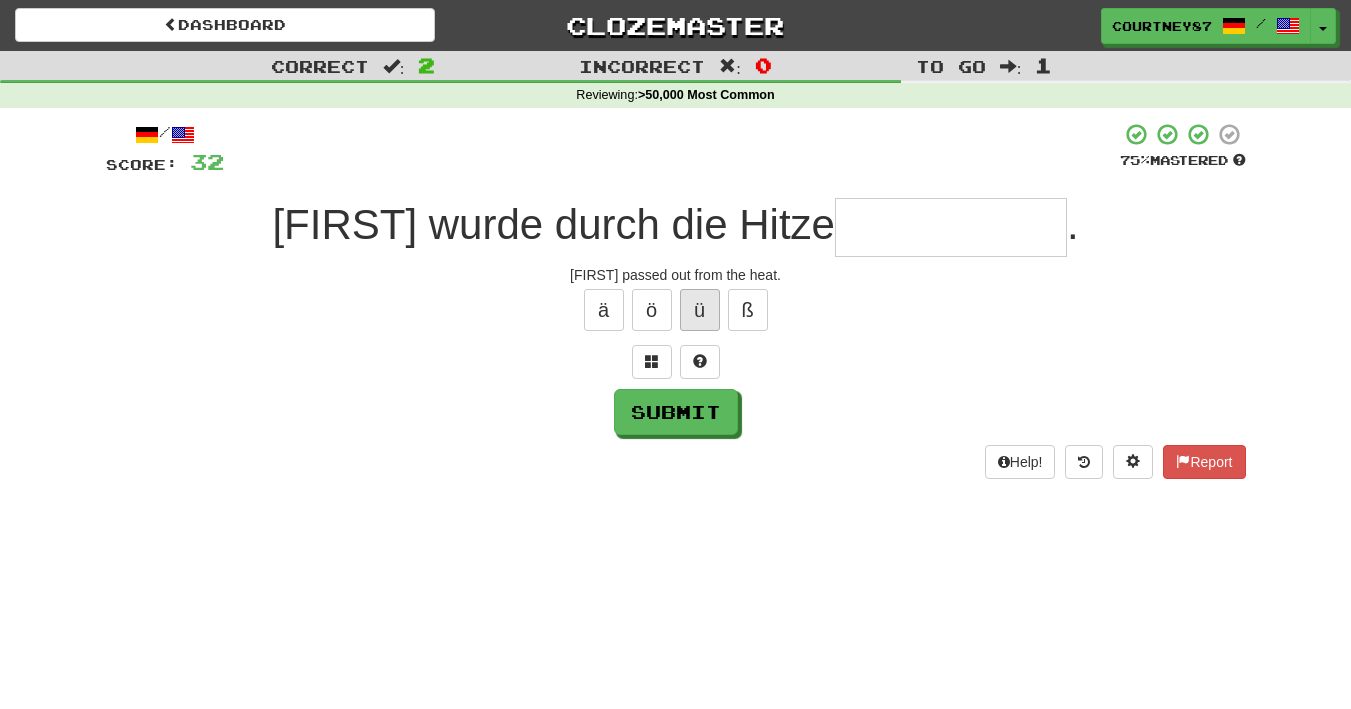 type on "*" 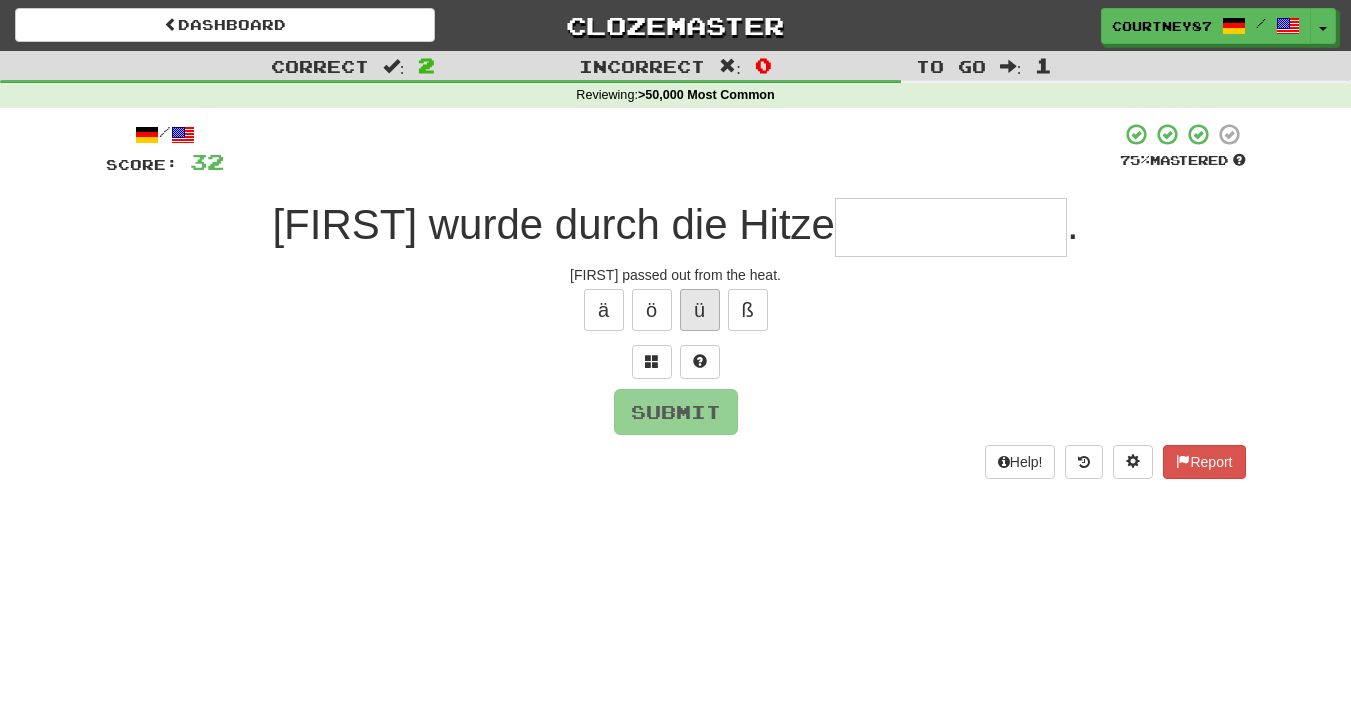 type on "*" 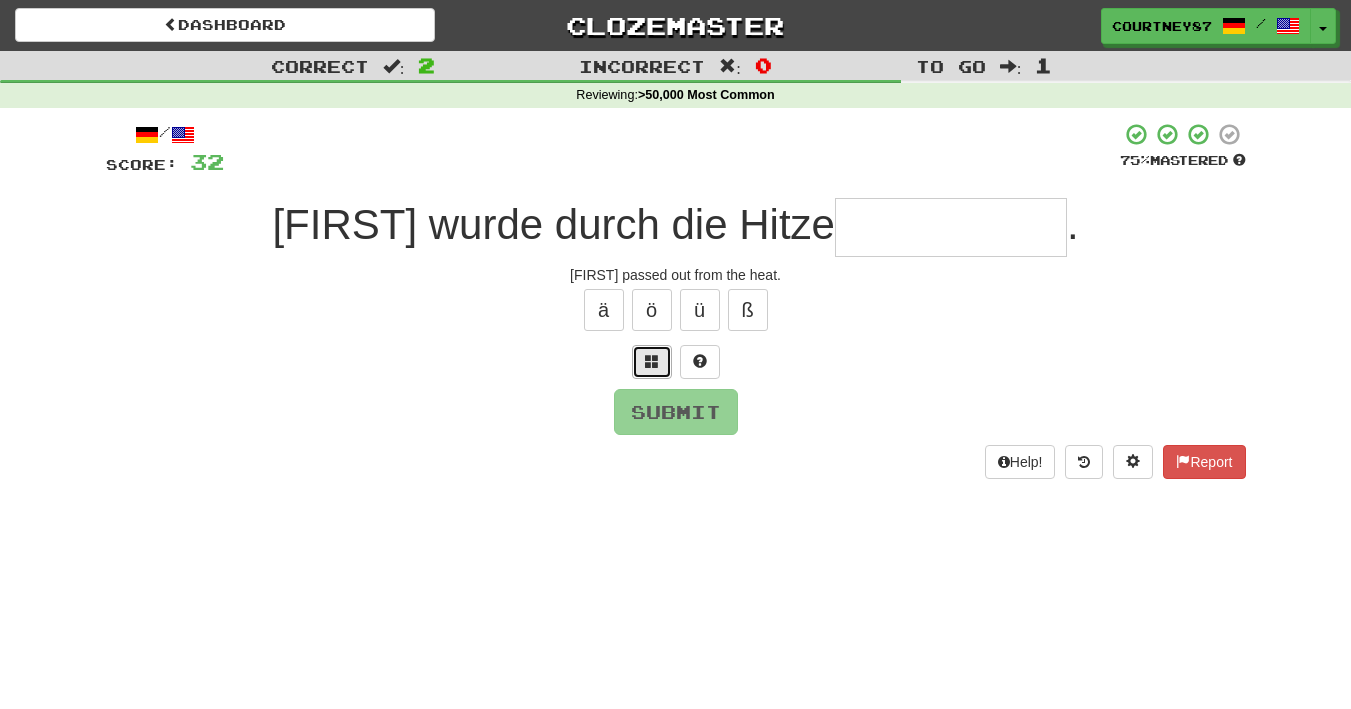 click at bounding box center (652, 362) 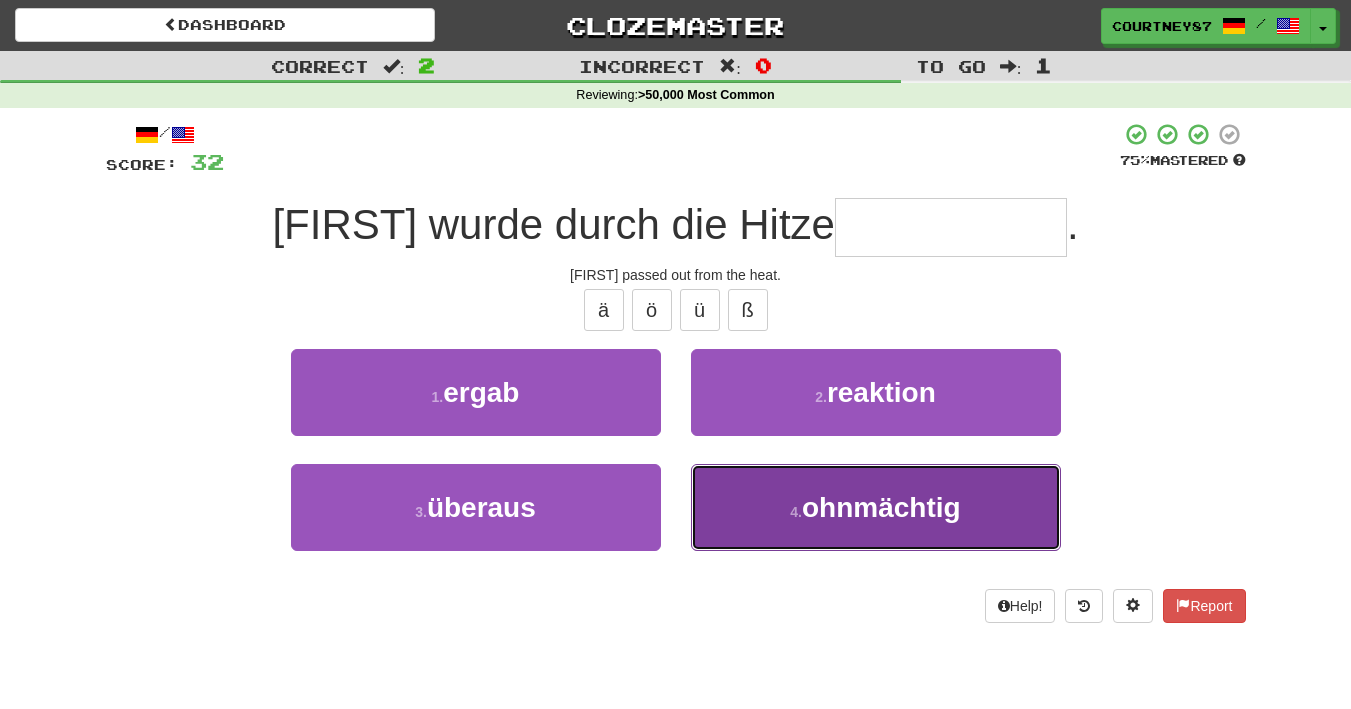 click on "4 .  ohnmächtig" at bounding box center (876, 507) 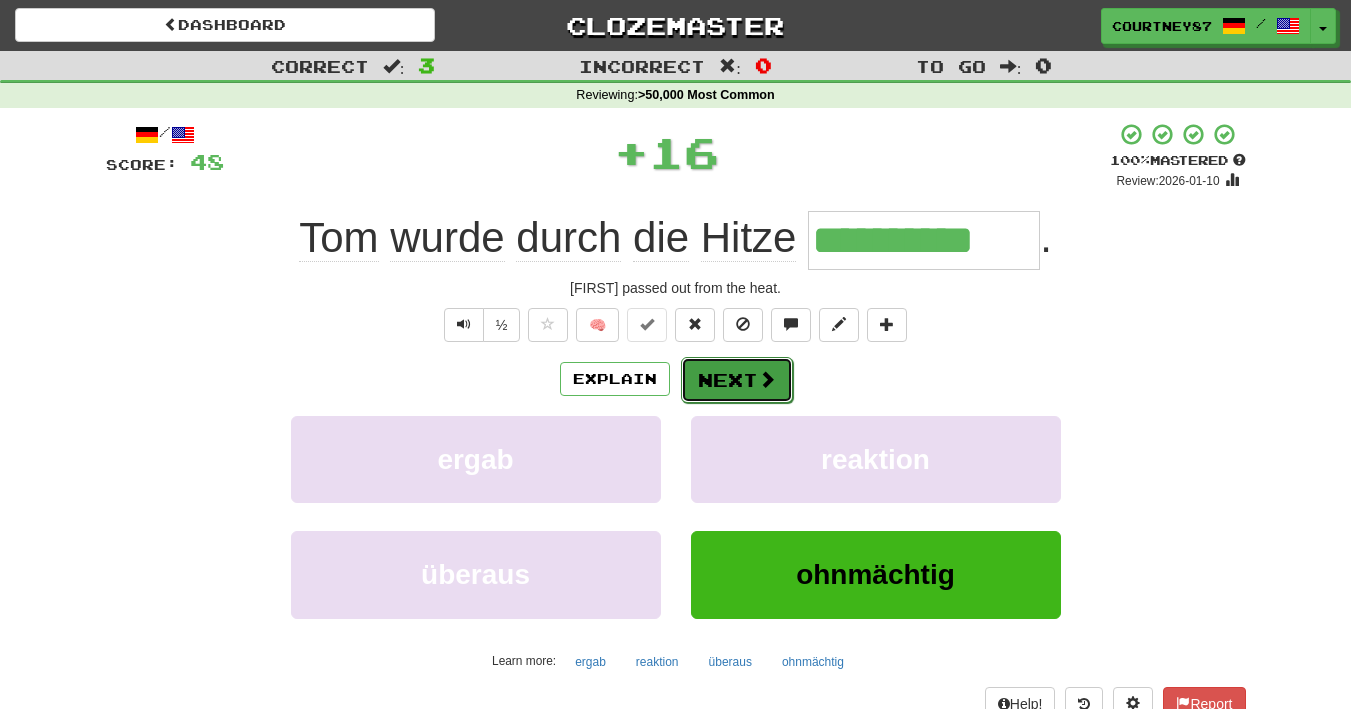 click at bounding box center (767, 379) 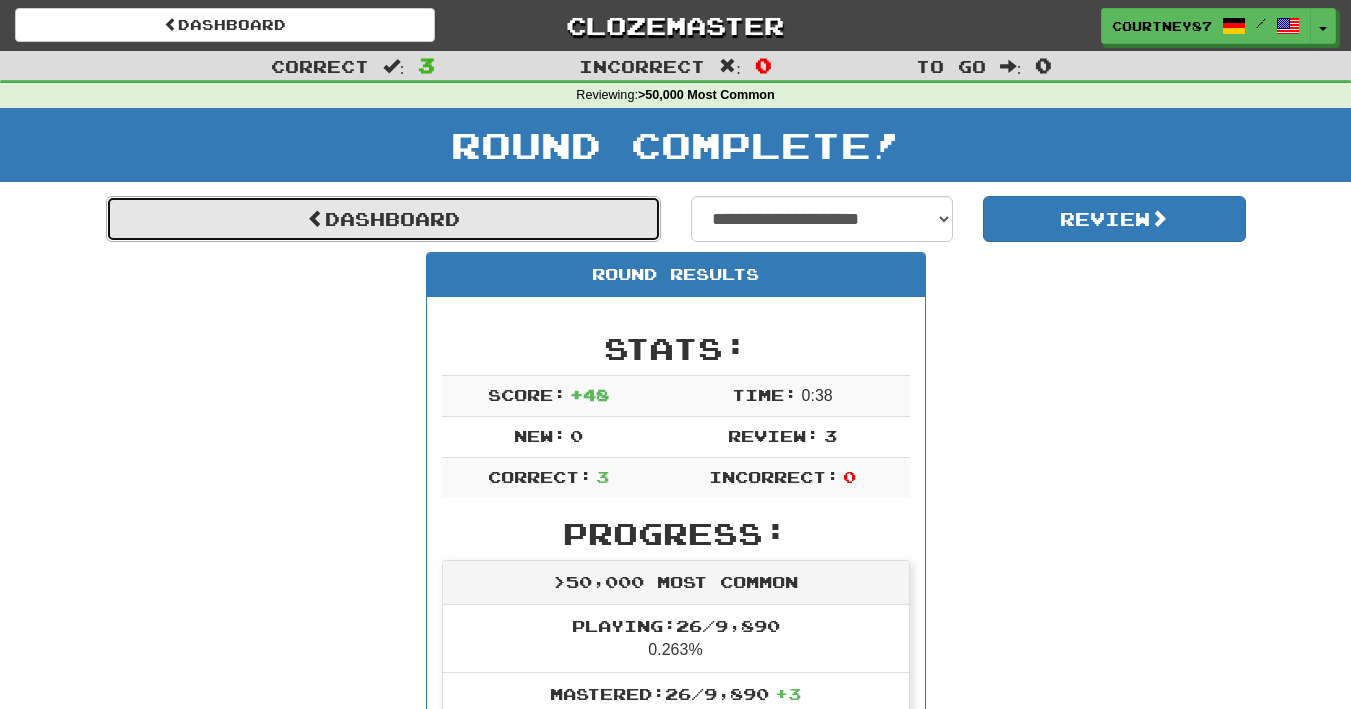 click on "Dashboard" at bounding box center [383, 219] 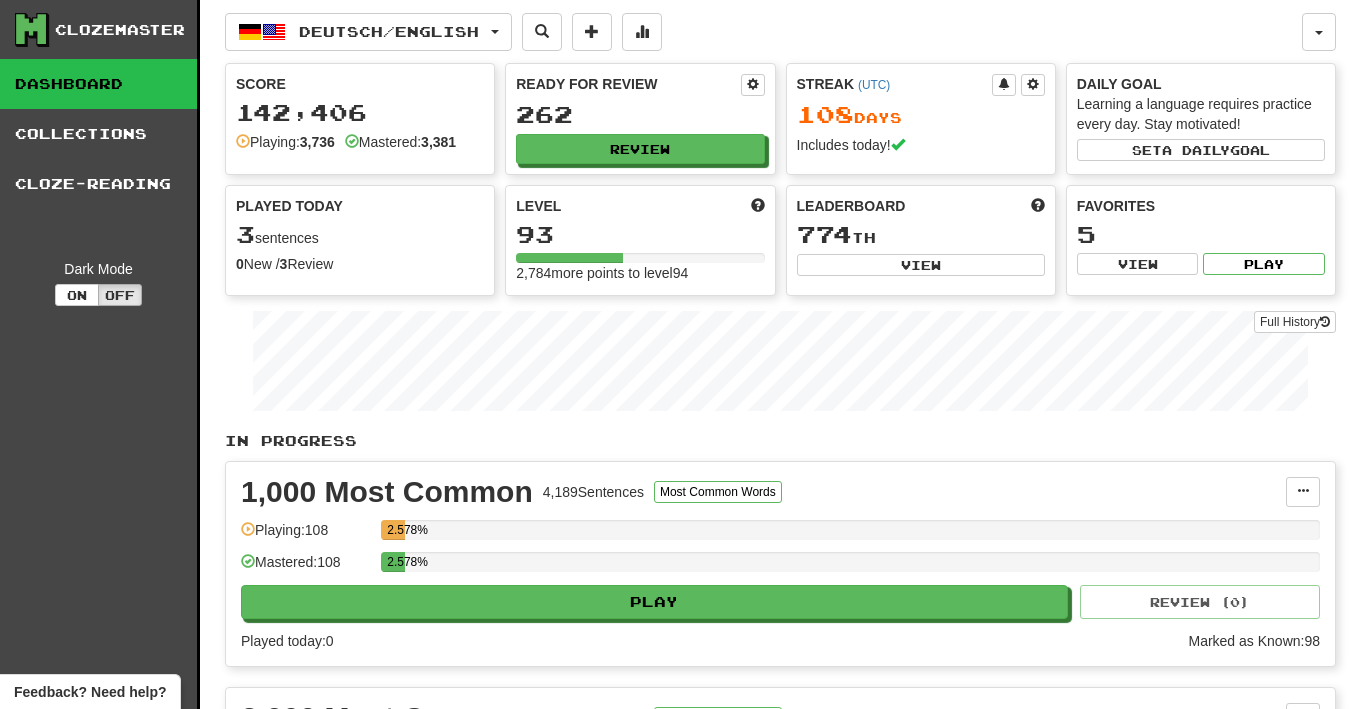 scroll, scrollTop: 0, scrollLeft: 0, axis: both 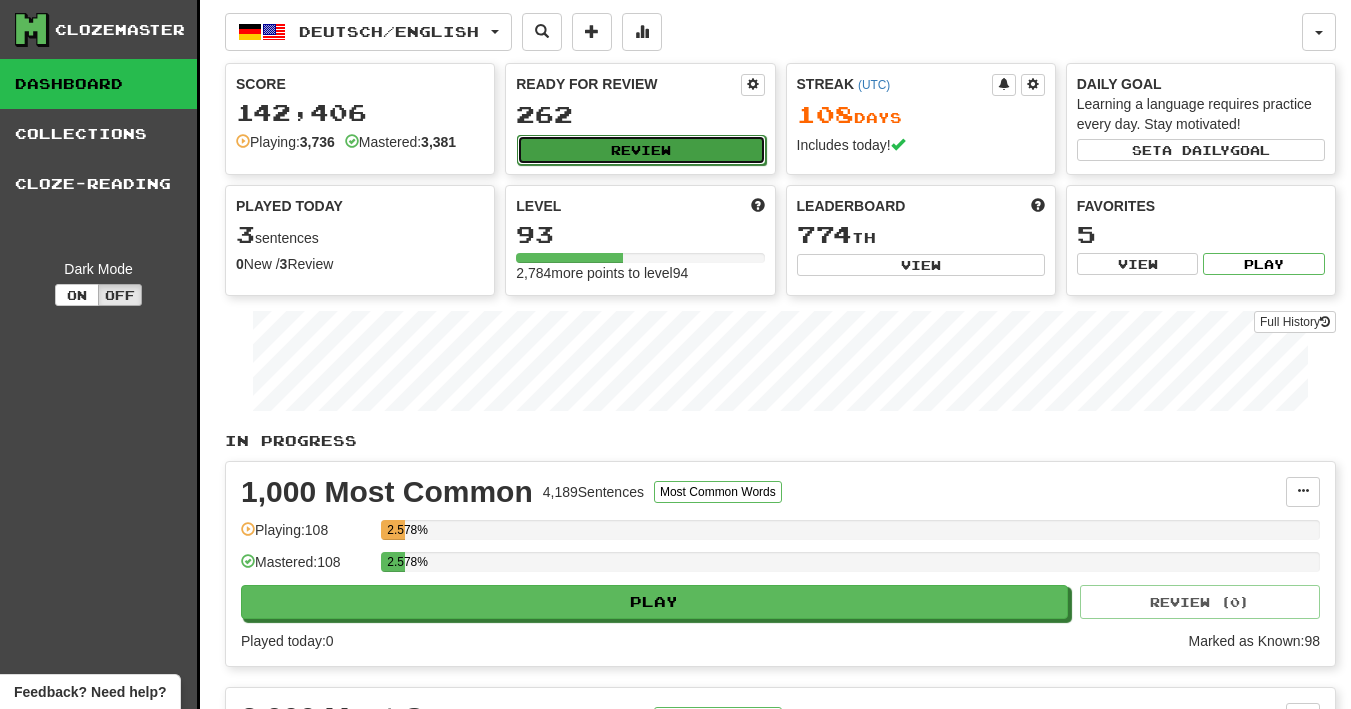 click on "Review" at bounding box center (641, 150) 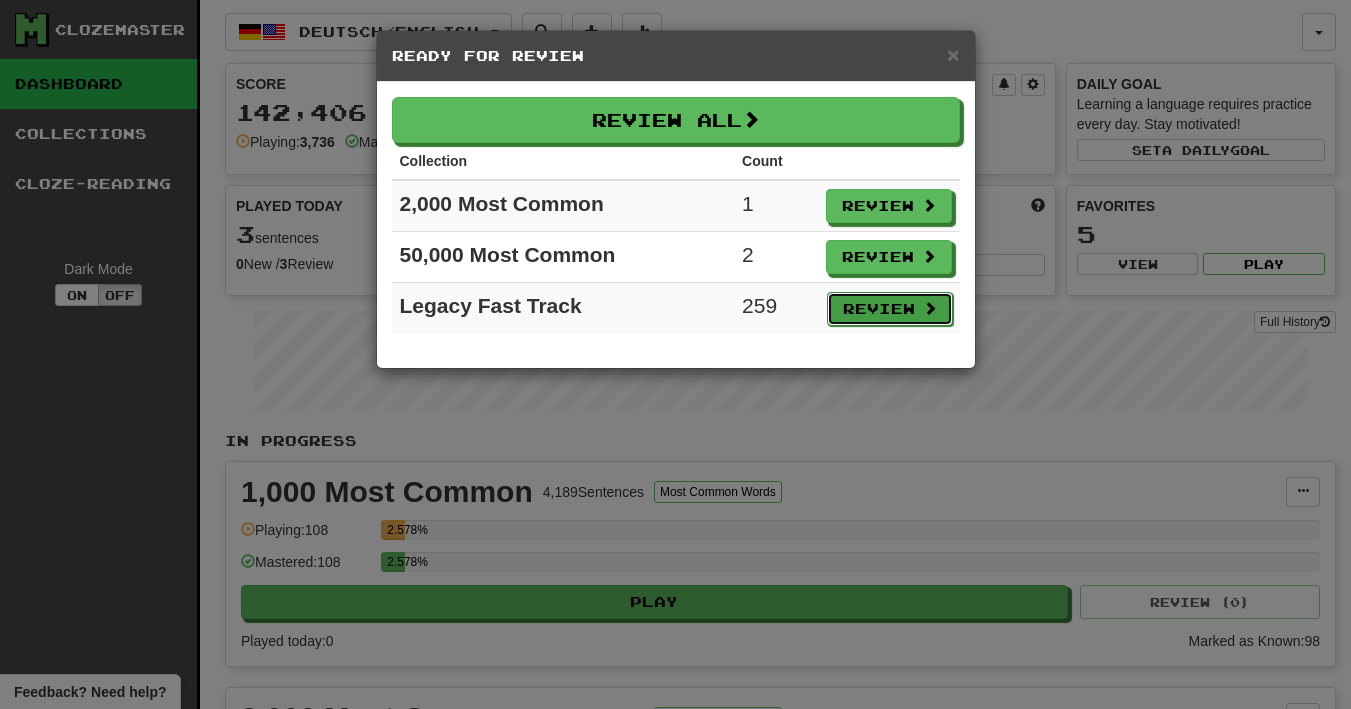 click on "Review" at bounding box center [890, 309] 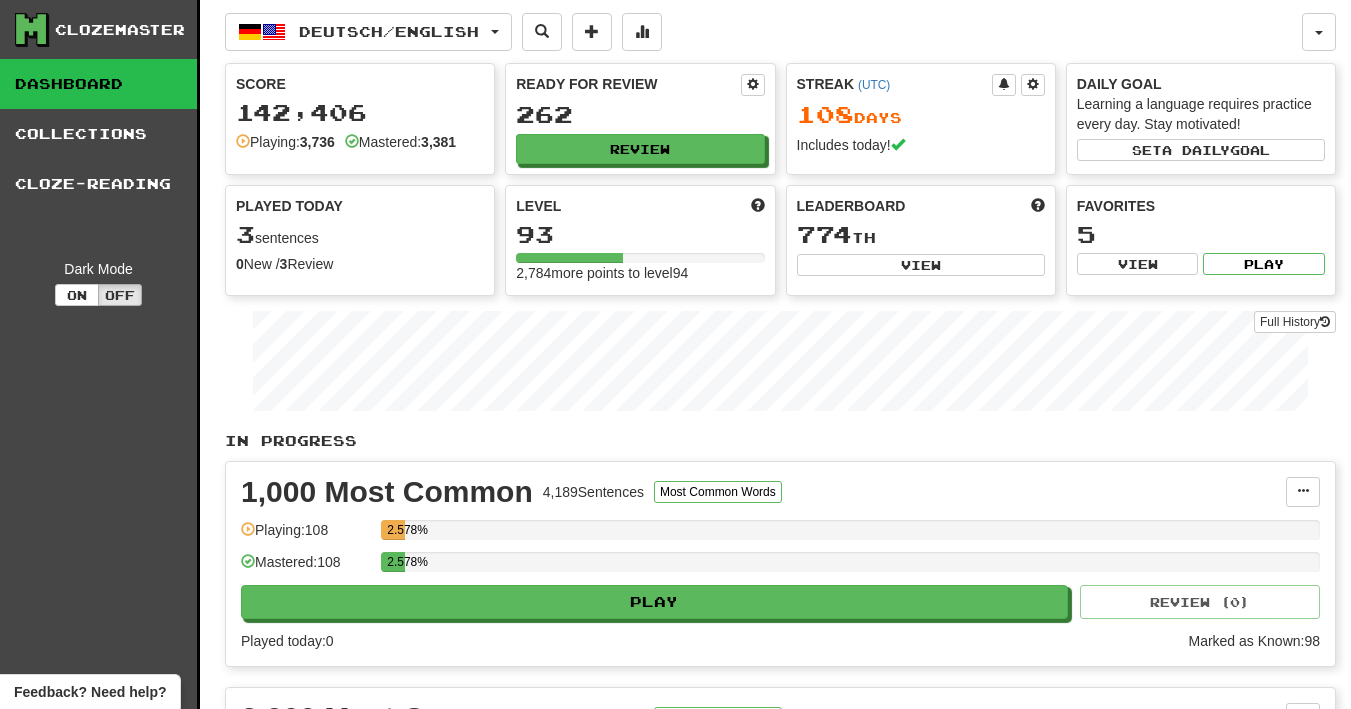 select on "**" 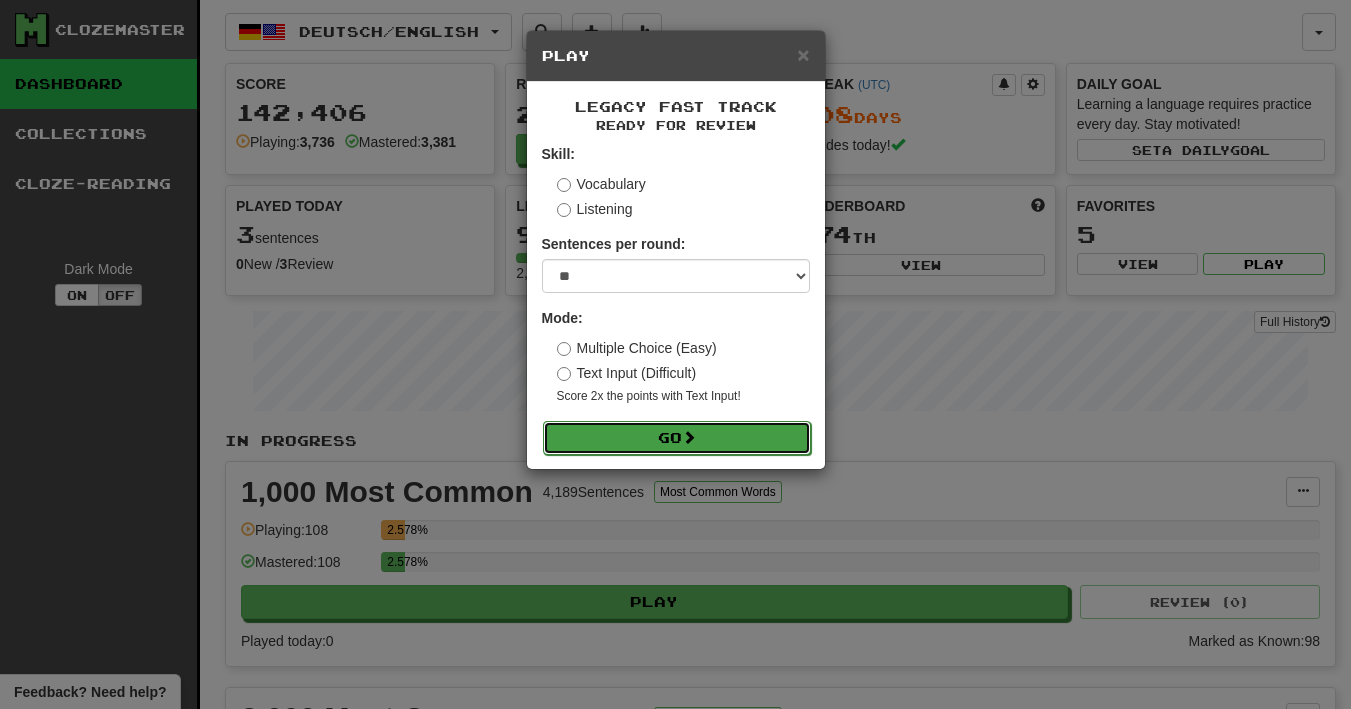 click on "Go" at bounding box center [677, 438] 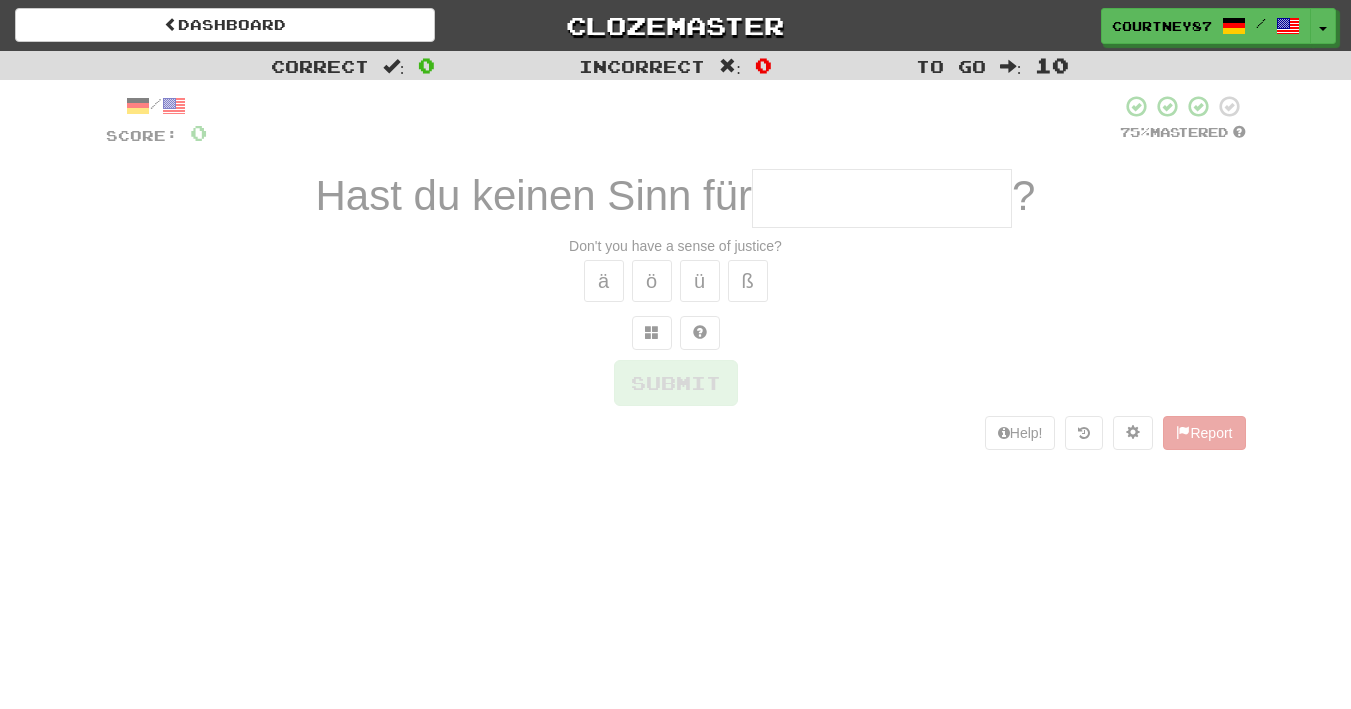 scroll, scrollTop: 0, scrollLeft: 0, axis: both 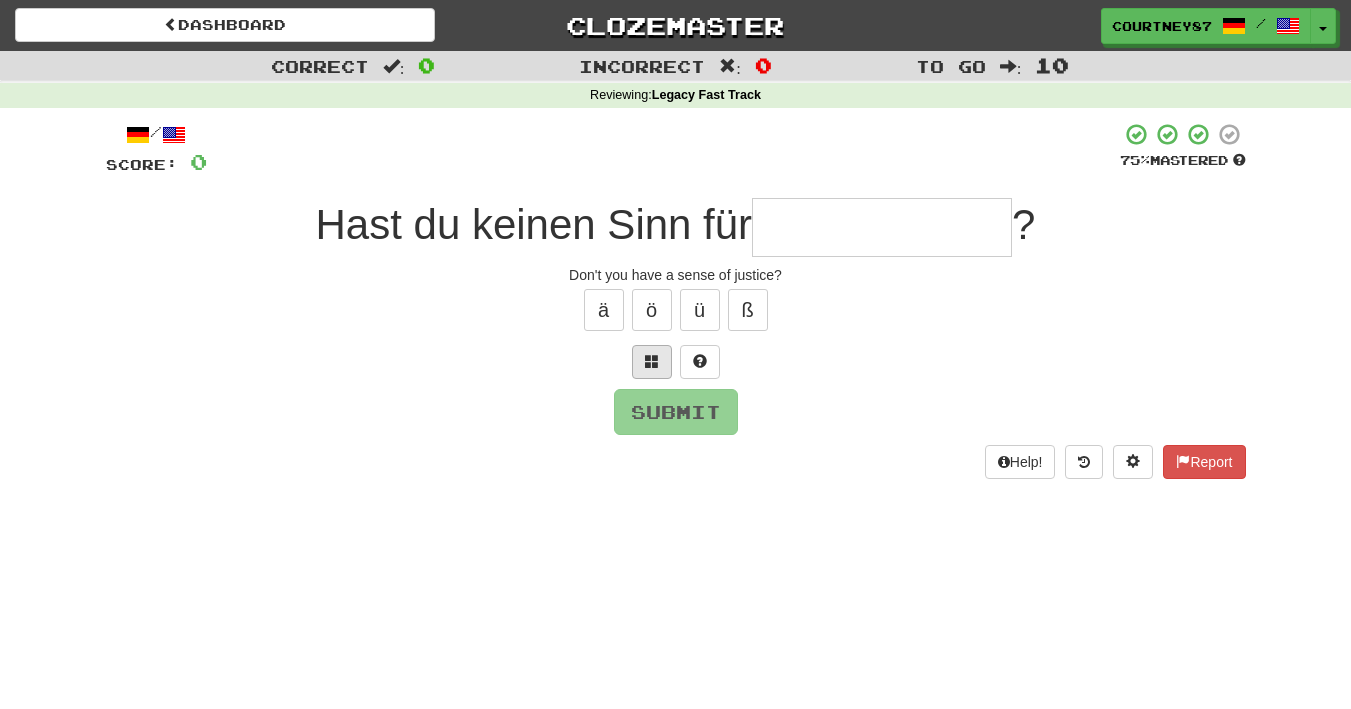 type on "*" 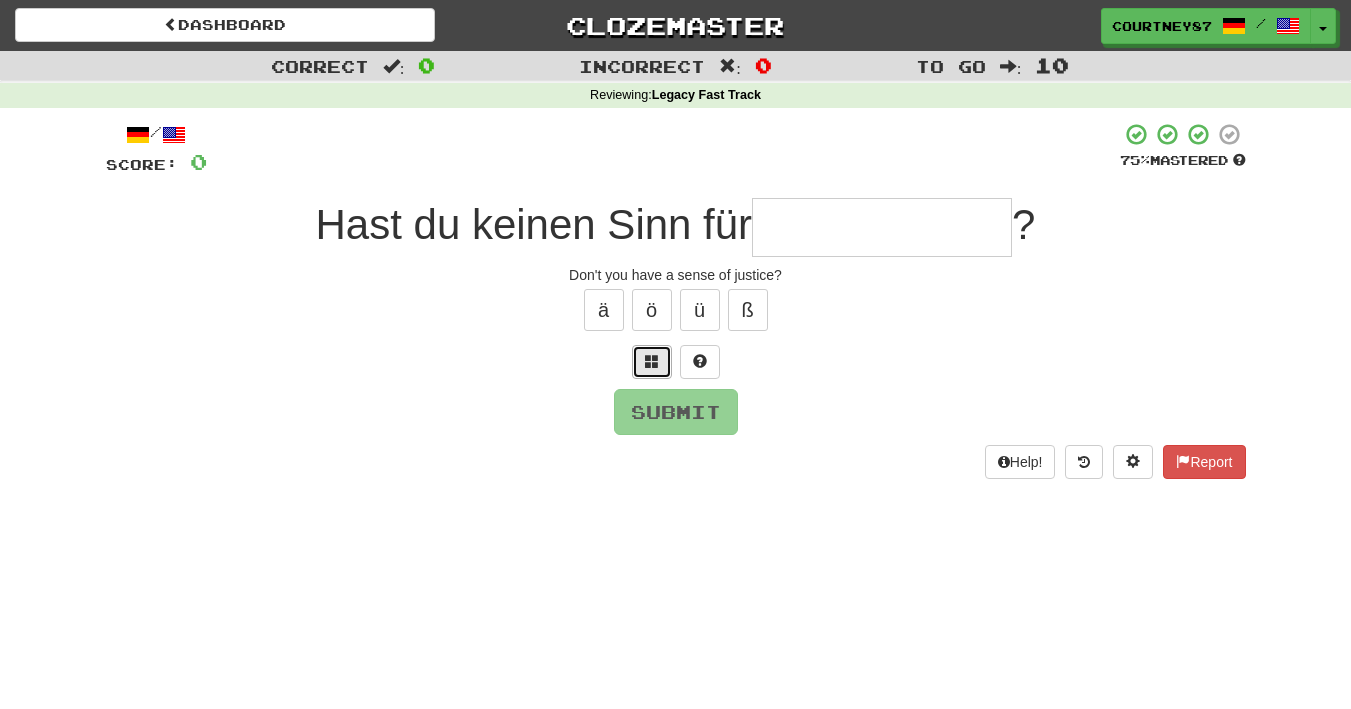 click at bounding box center [652, 362] 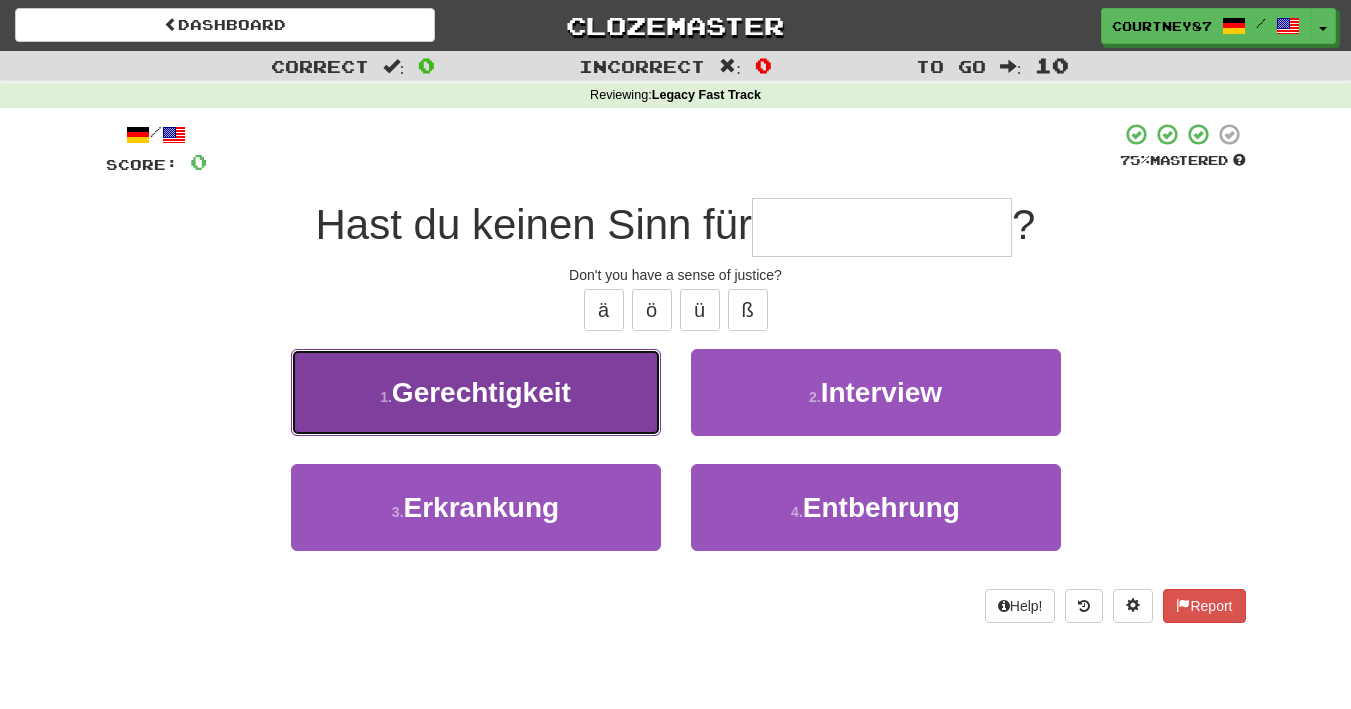 click on "1 .  Gerechtigkeit" at bounding box center (476, 392) 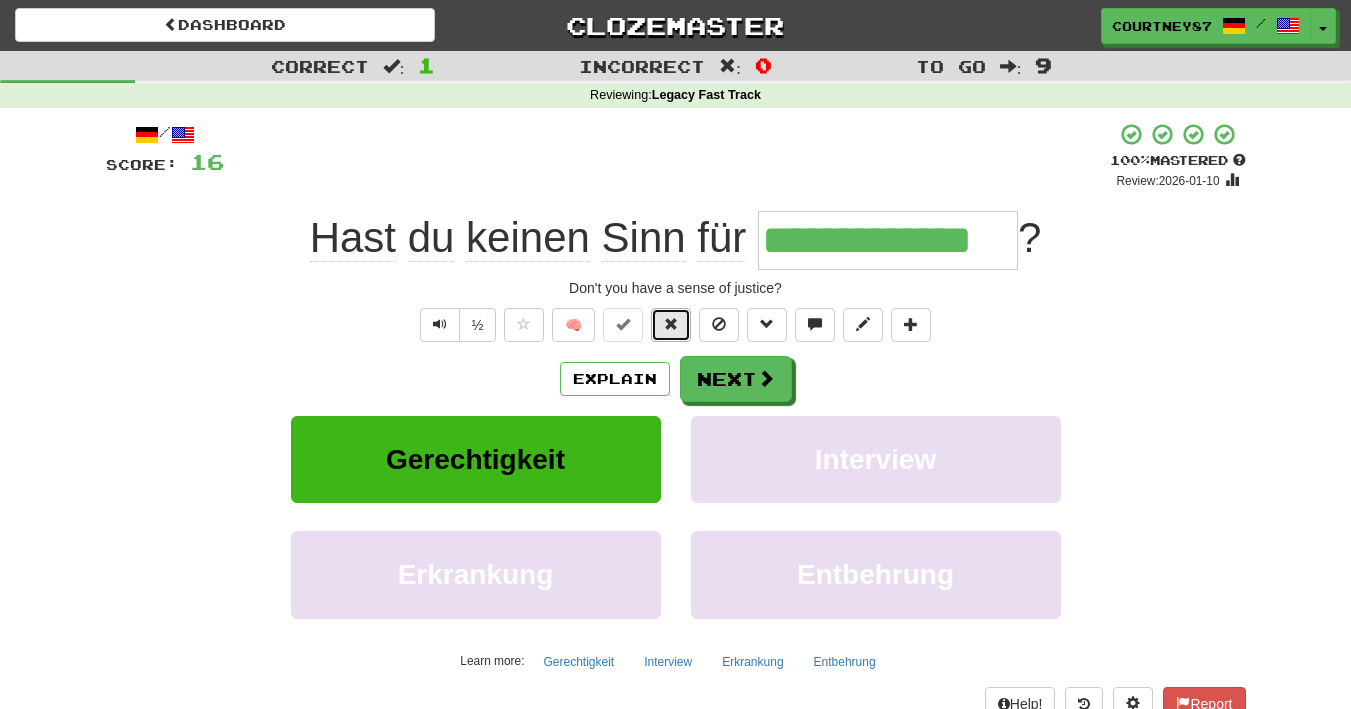 click at bounding box center (671, 324) 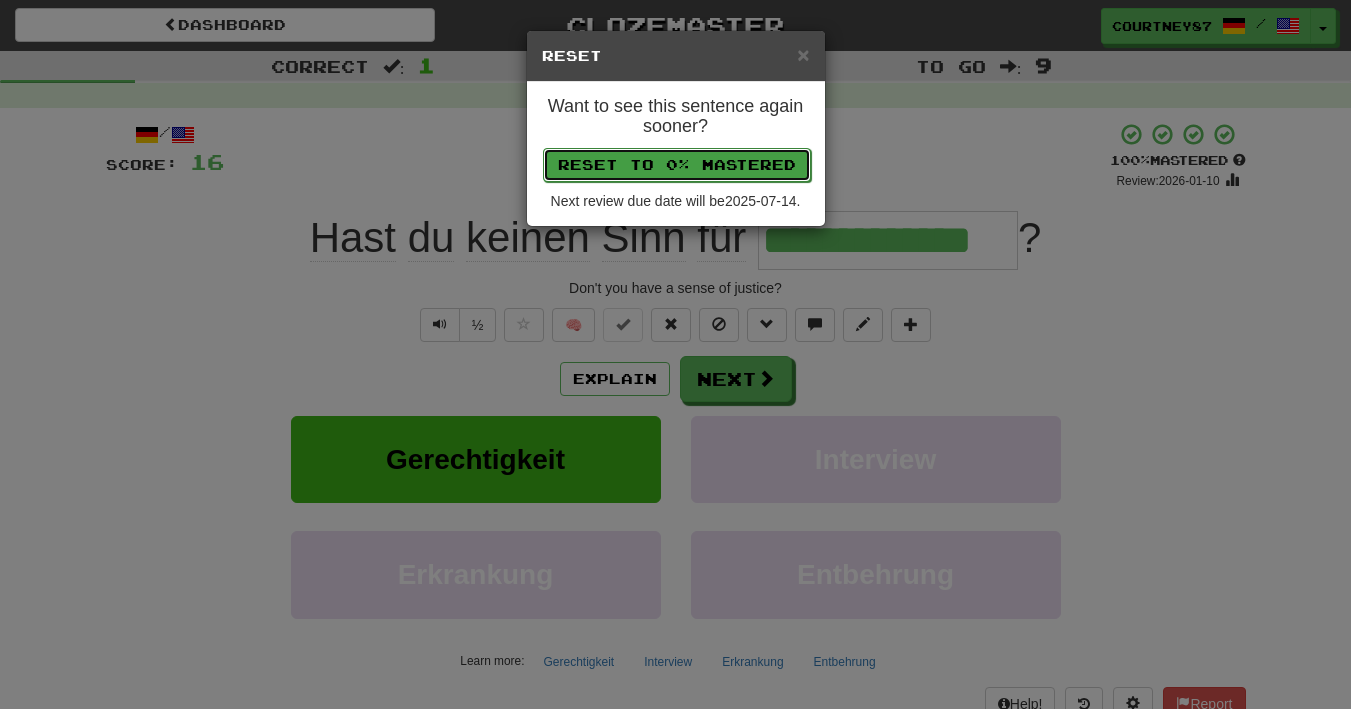 click on "Reset to 0% Mastered" at bounding box center (677, 165) 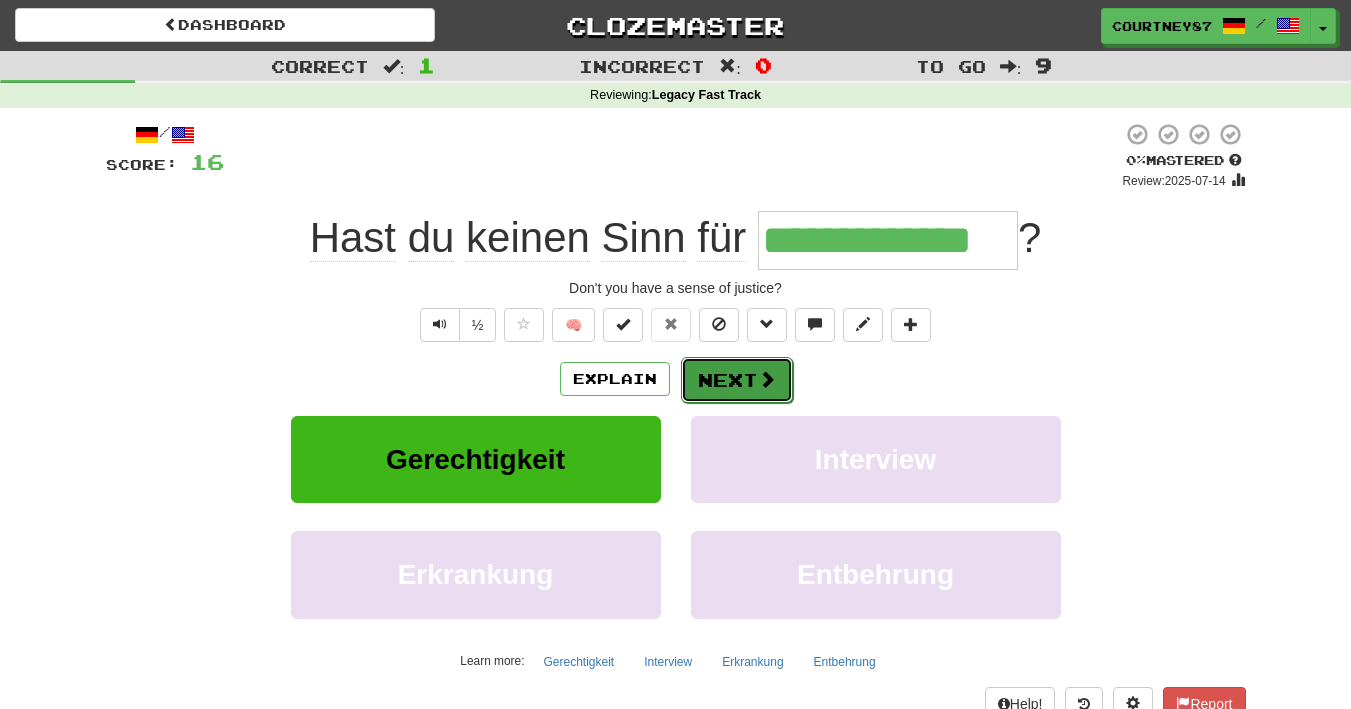 click at bounding box center (767, 379) 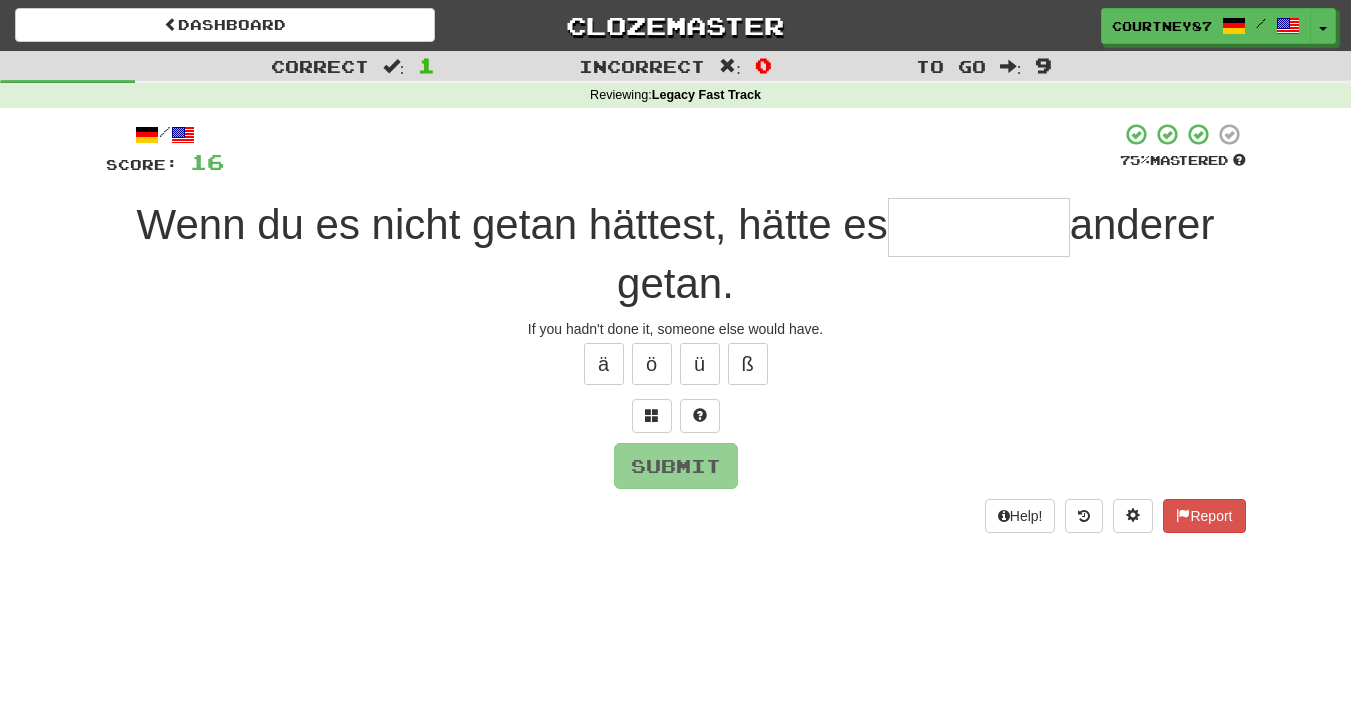 type on "*" 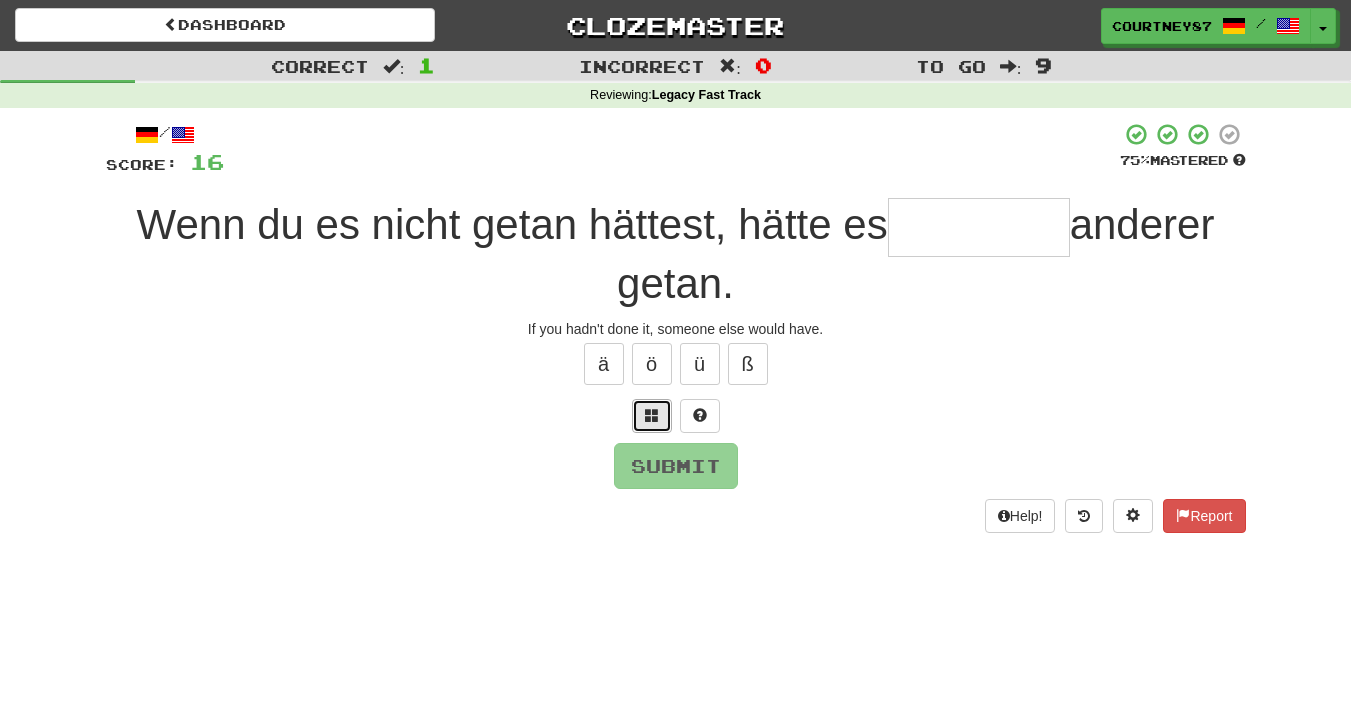 click at bounding box center [652, 415] 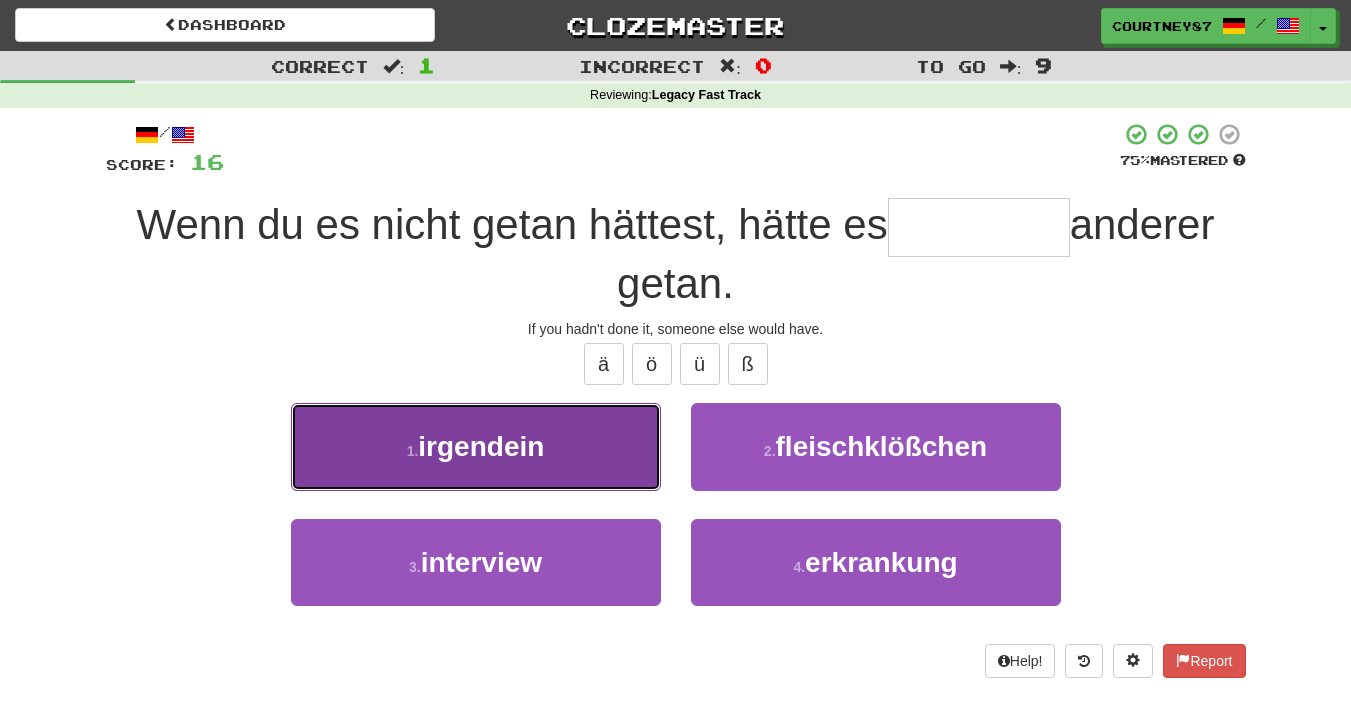 click on "1 .  irgendein" at bounding box center [476, 446] 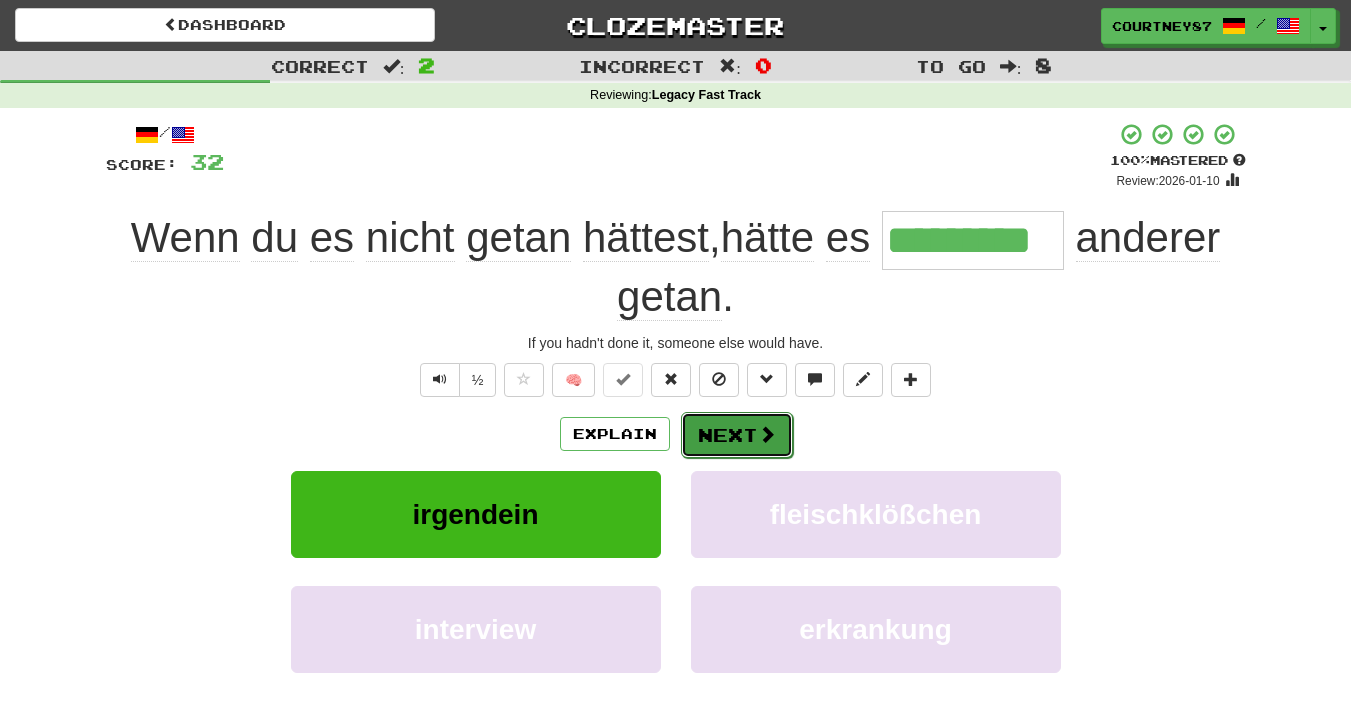 click on "Next" at bounding box center [737, 435] 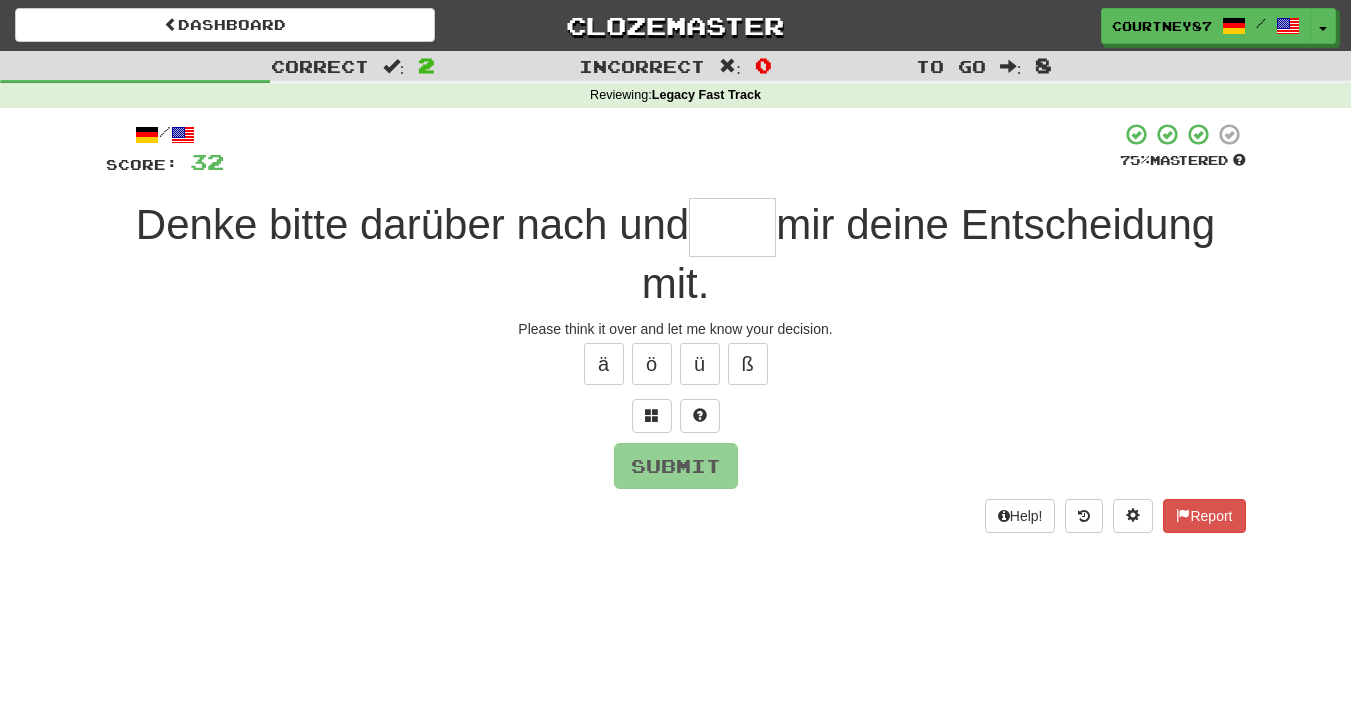 type on "*" 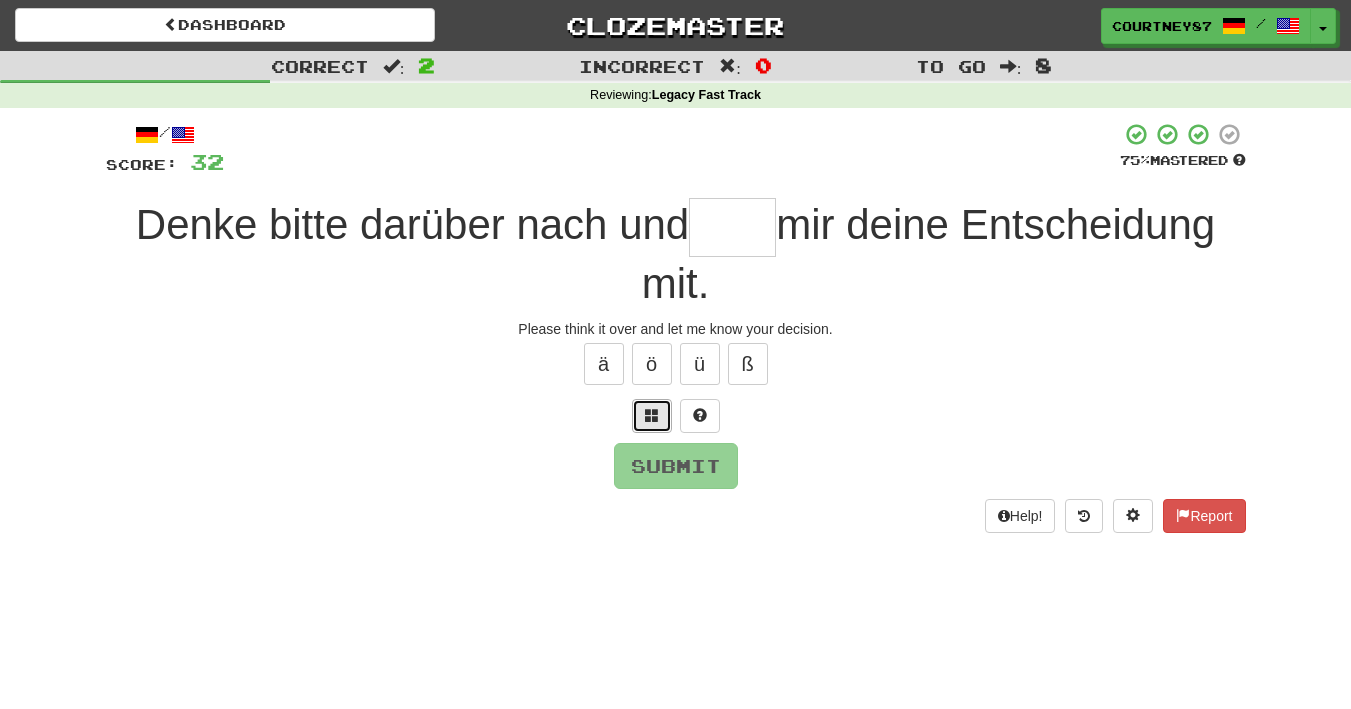 click at bounding box center [652, 416] 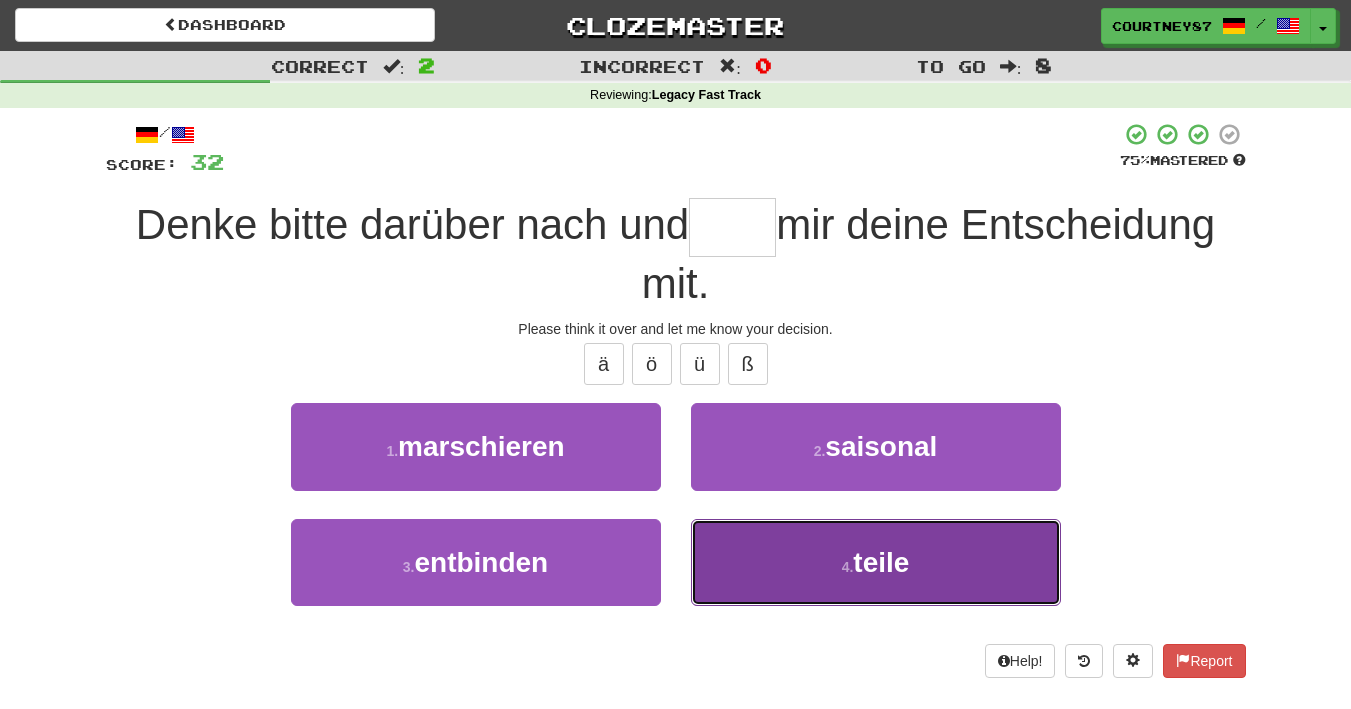 click on "4 .  teile" at bounding box center (876, 562) 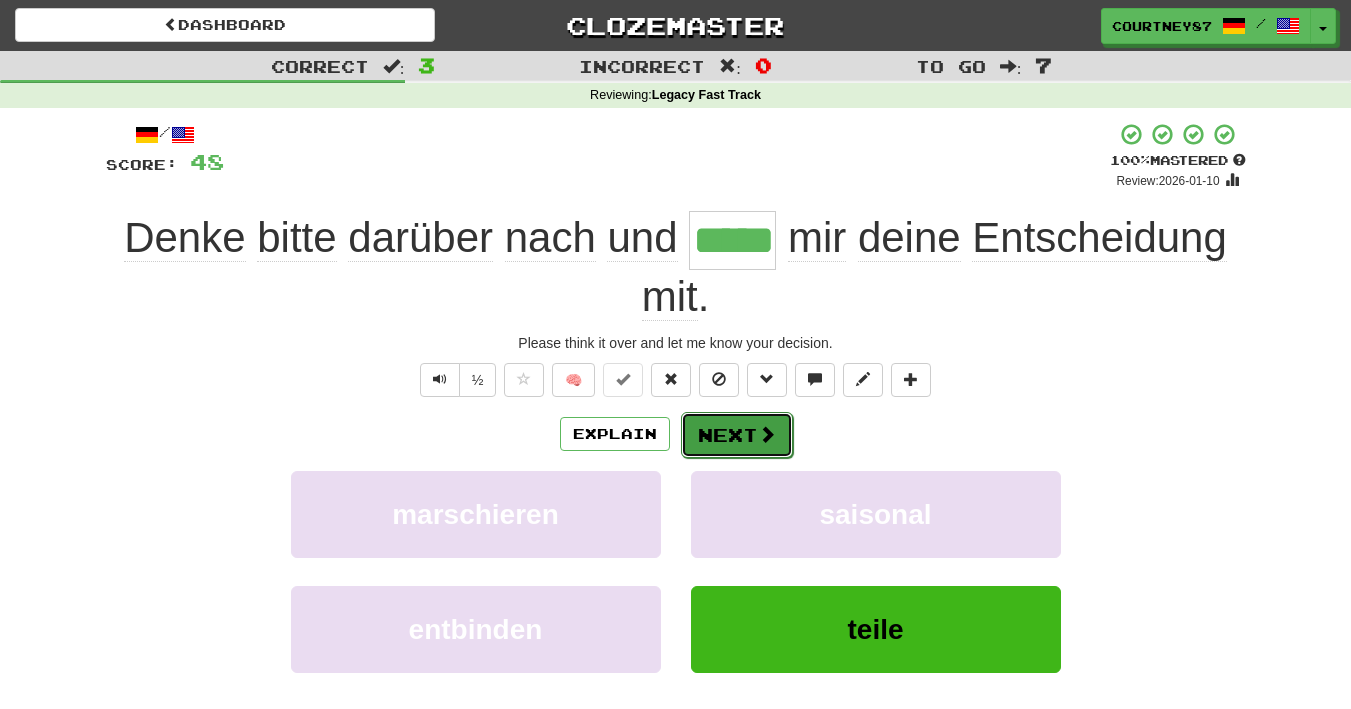 click on "Next" at bounding box center (737, 435) 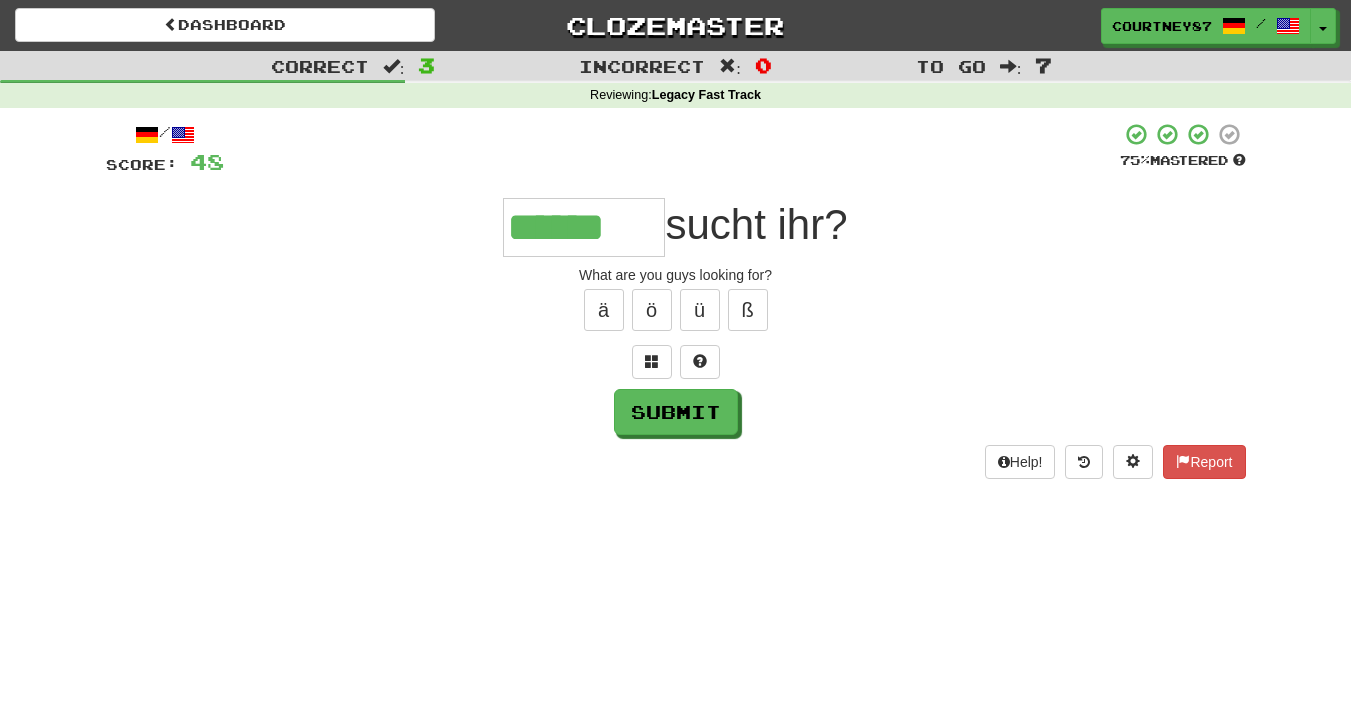 type on "******" 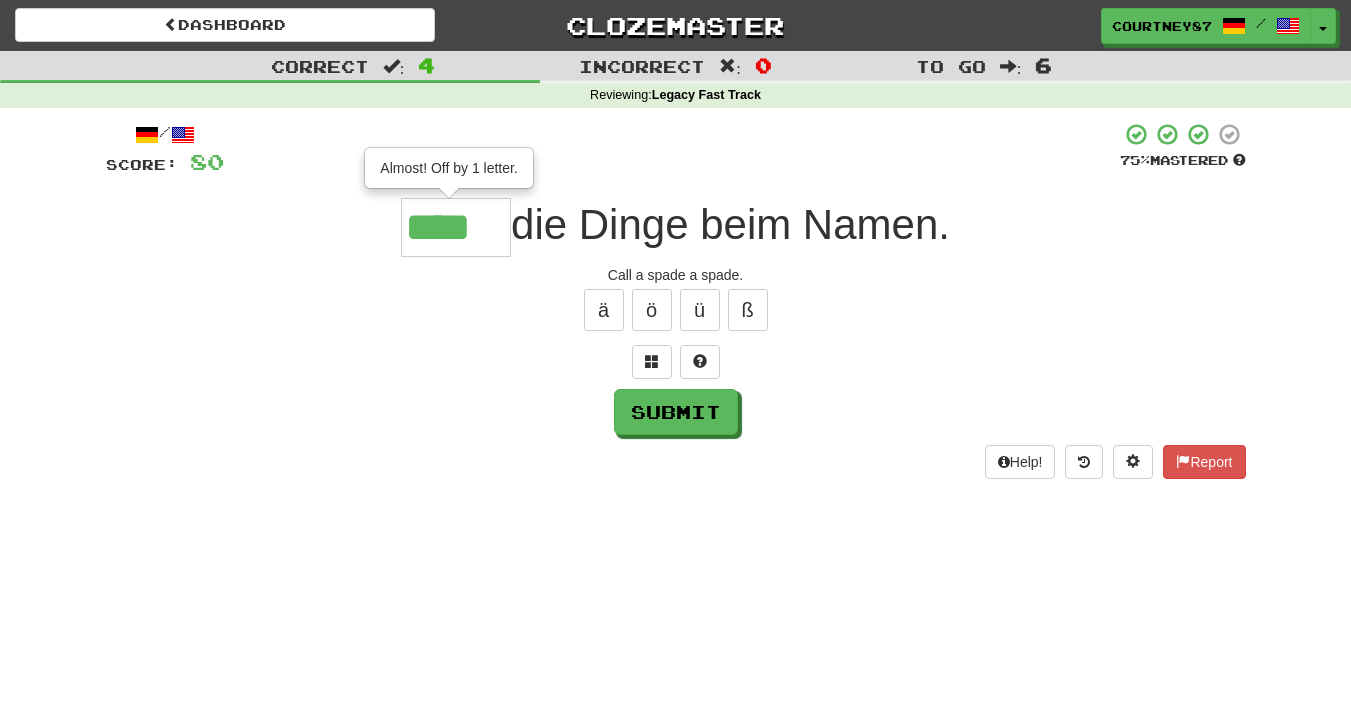 scroll, scrollTop: 0, scrollLeft: 0, axis: both 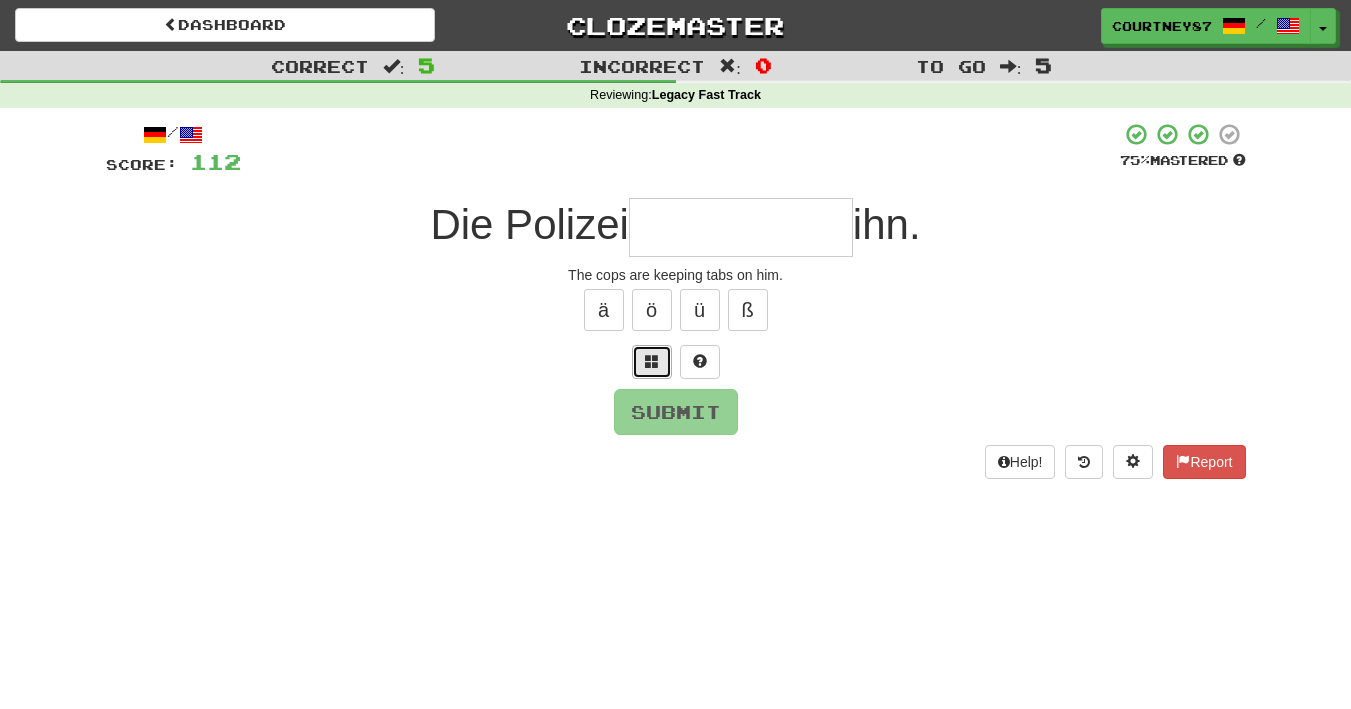 click at bounding box center [652, 361] 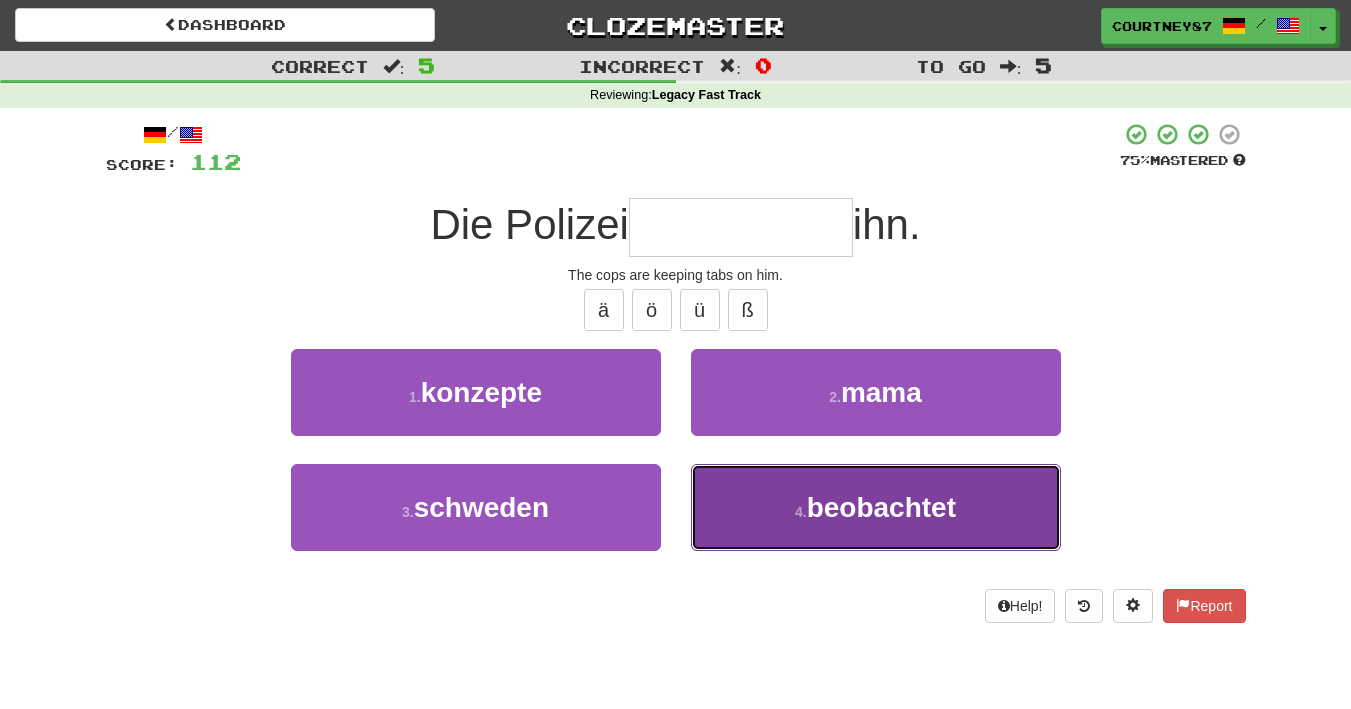 click on "4 .  beobachtet" at bounding box center [876, 507] 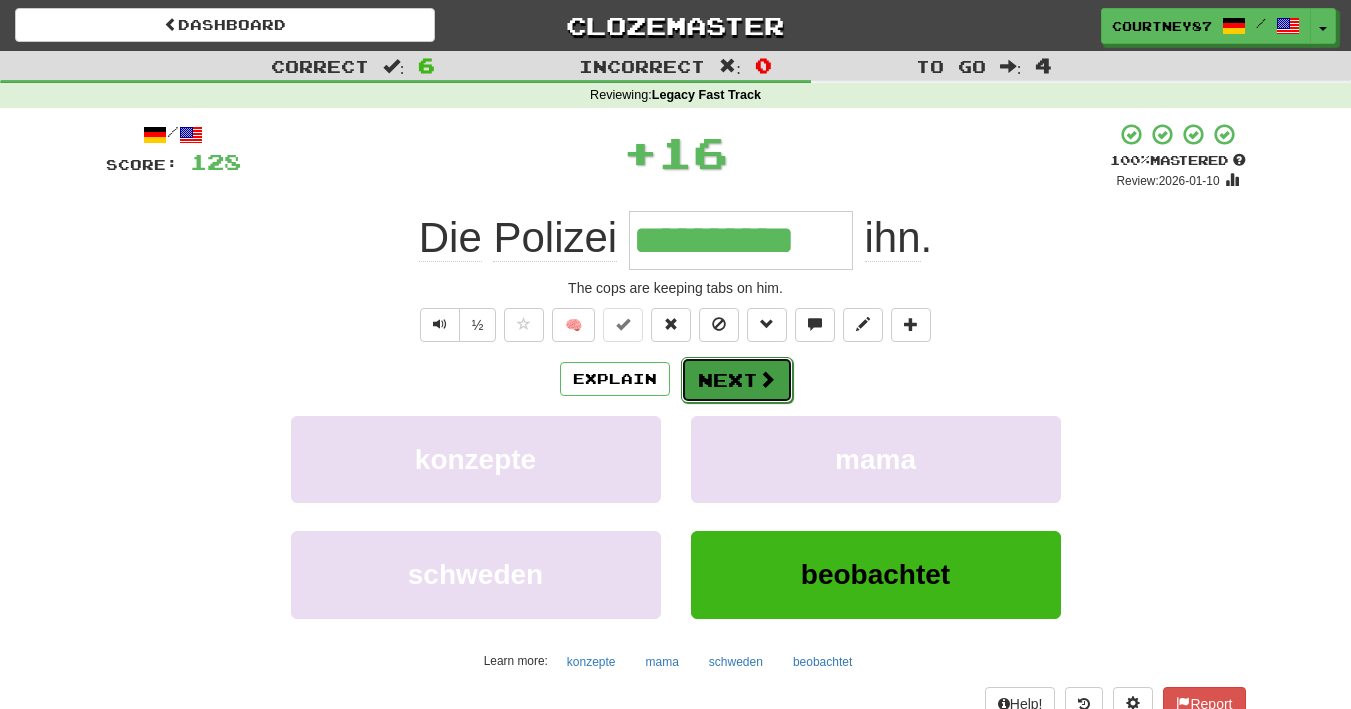click on "Next" at bounding box center (737, 380) 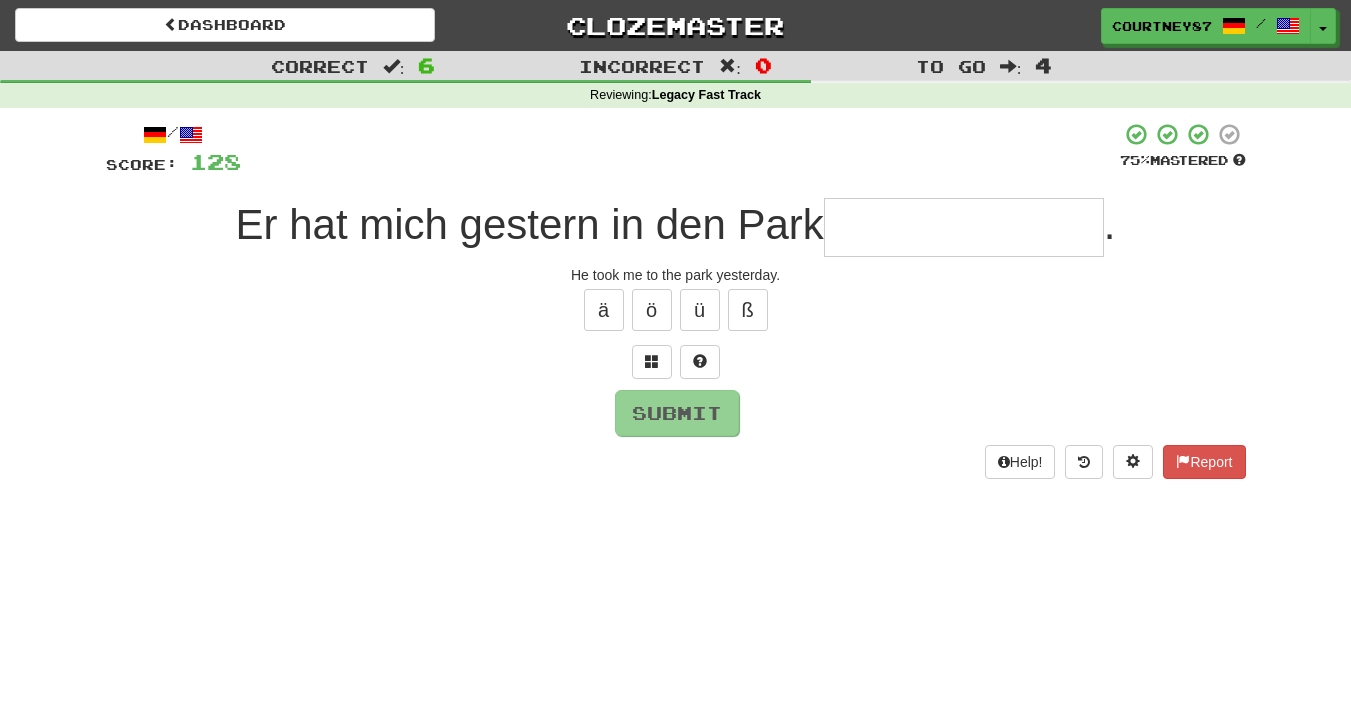 type on "*" 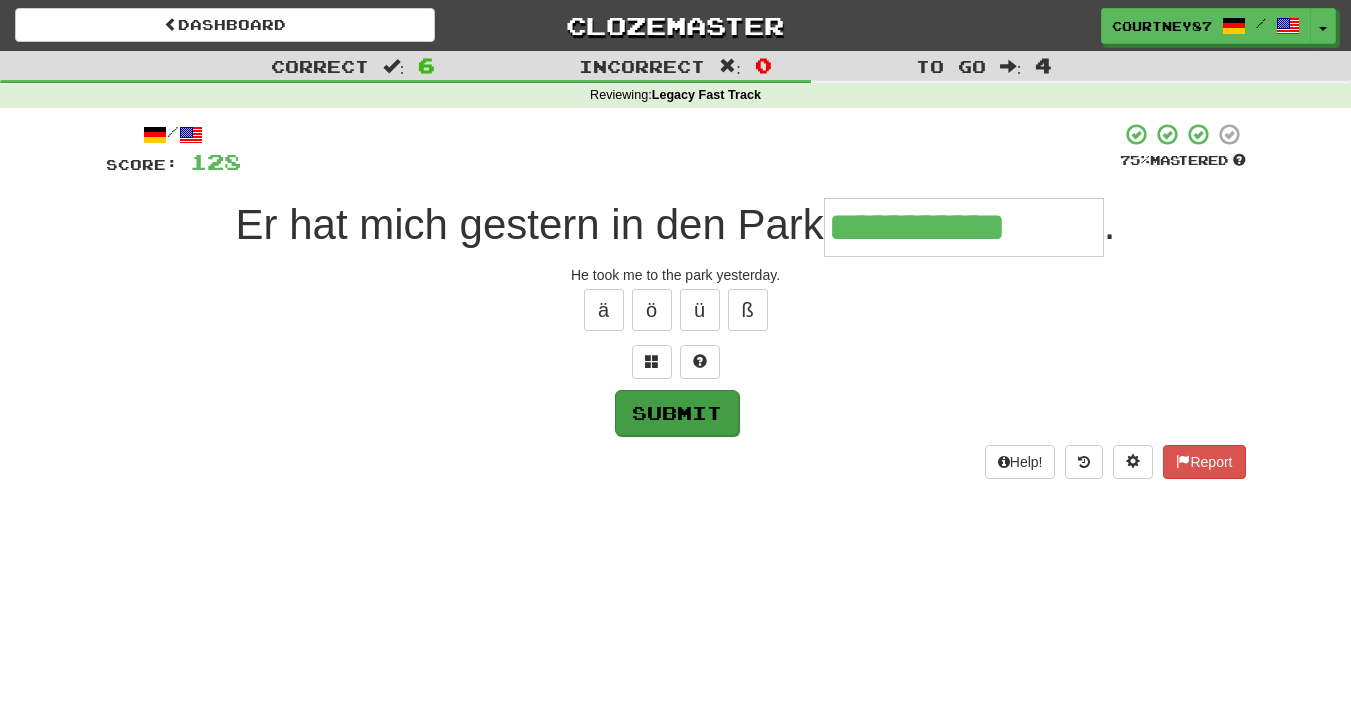 type on "**********" 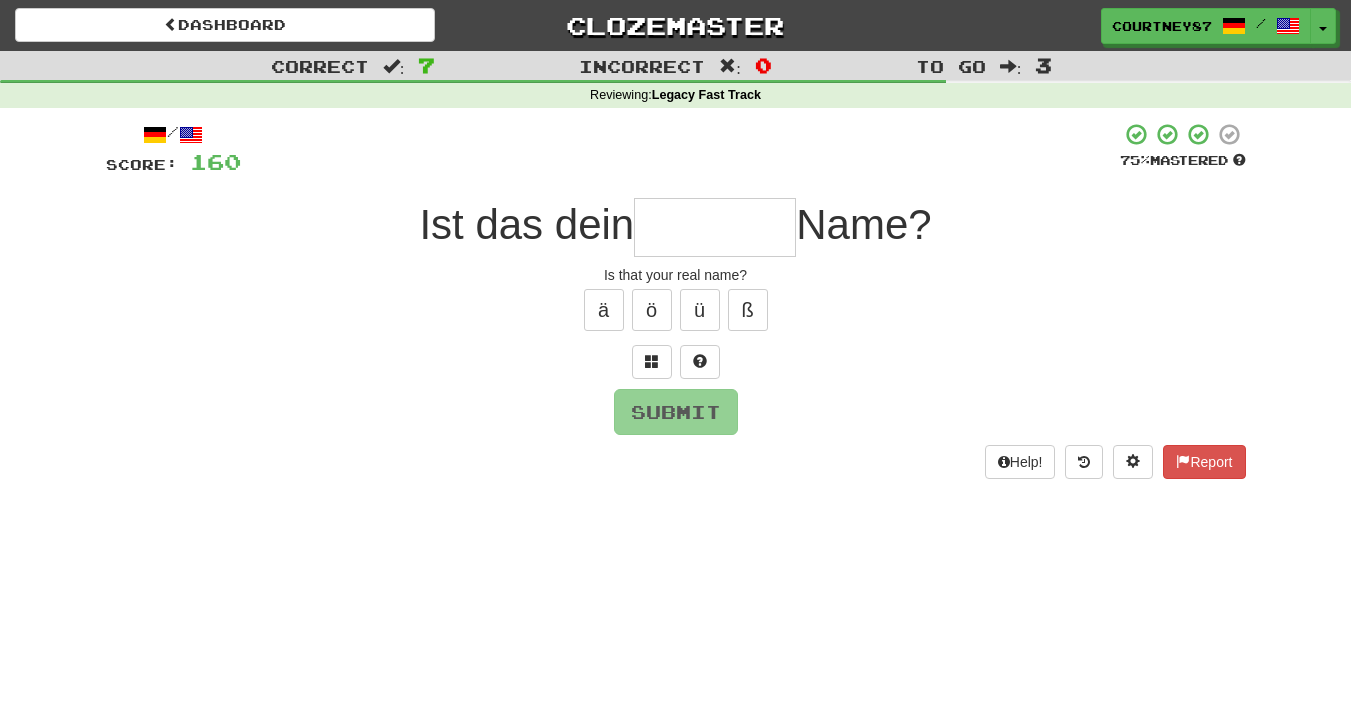 type on "*" 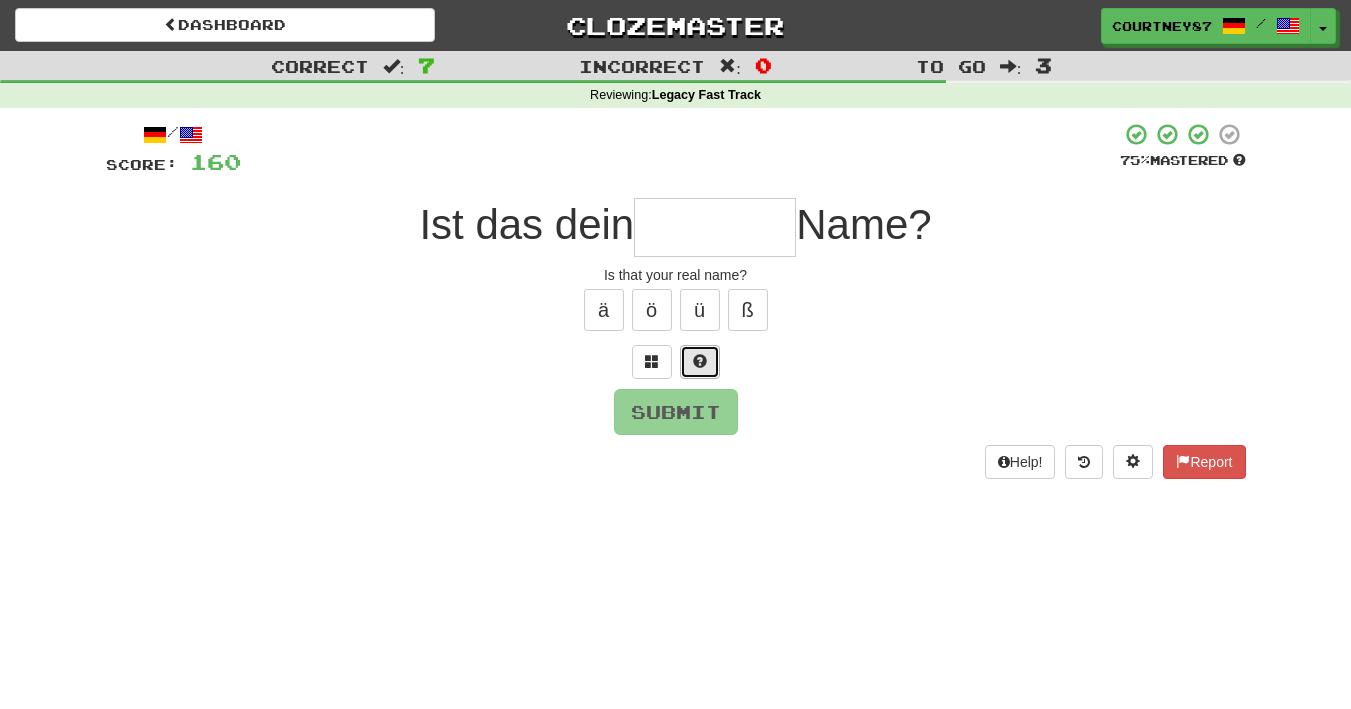 click at bounding box center [700, 362] 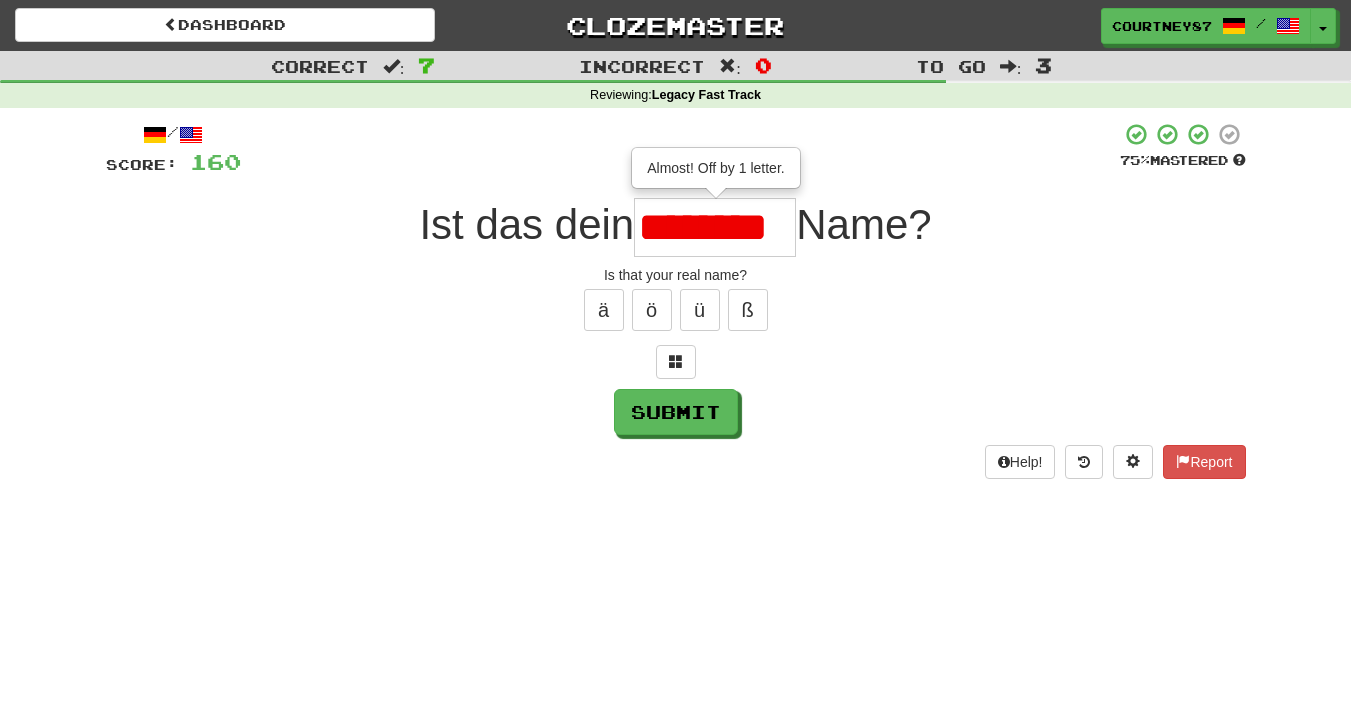 scroll, scrollTop: 0, scrollLeft: 0, axis: both 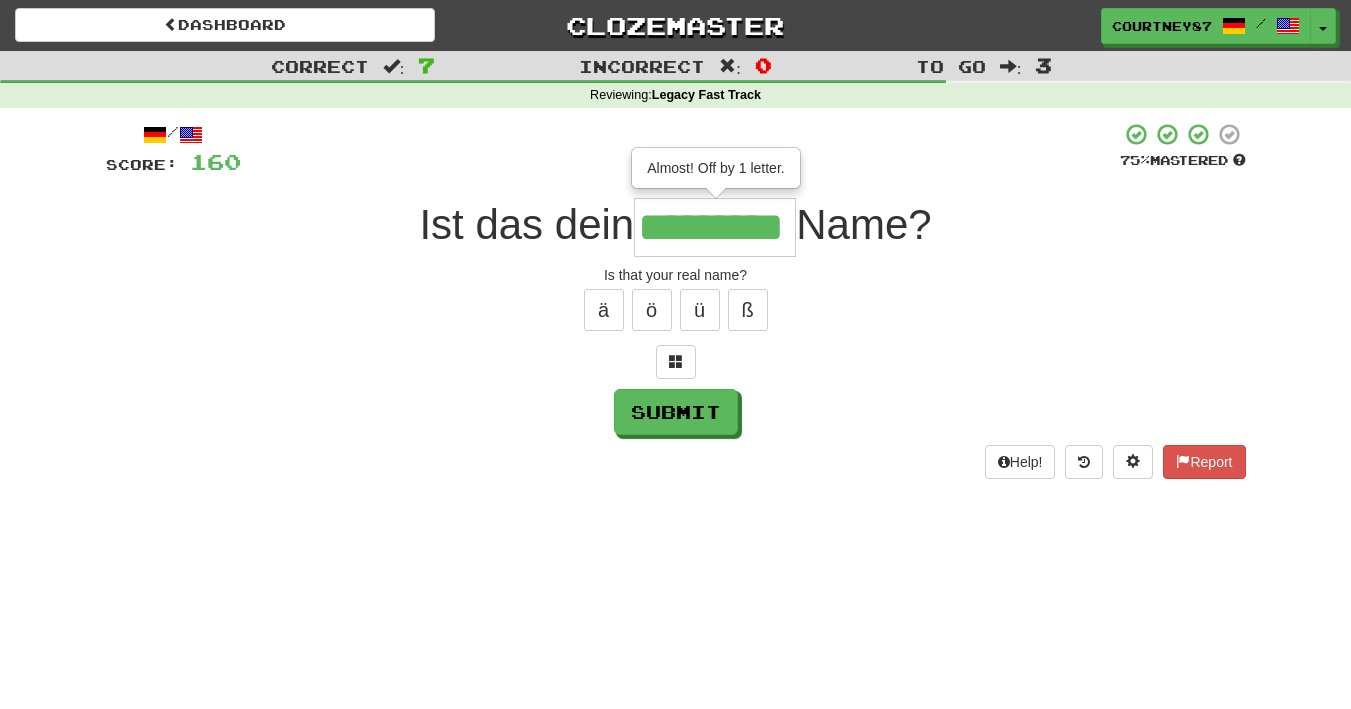 type on "*********" 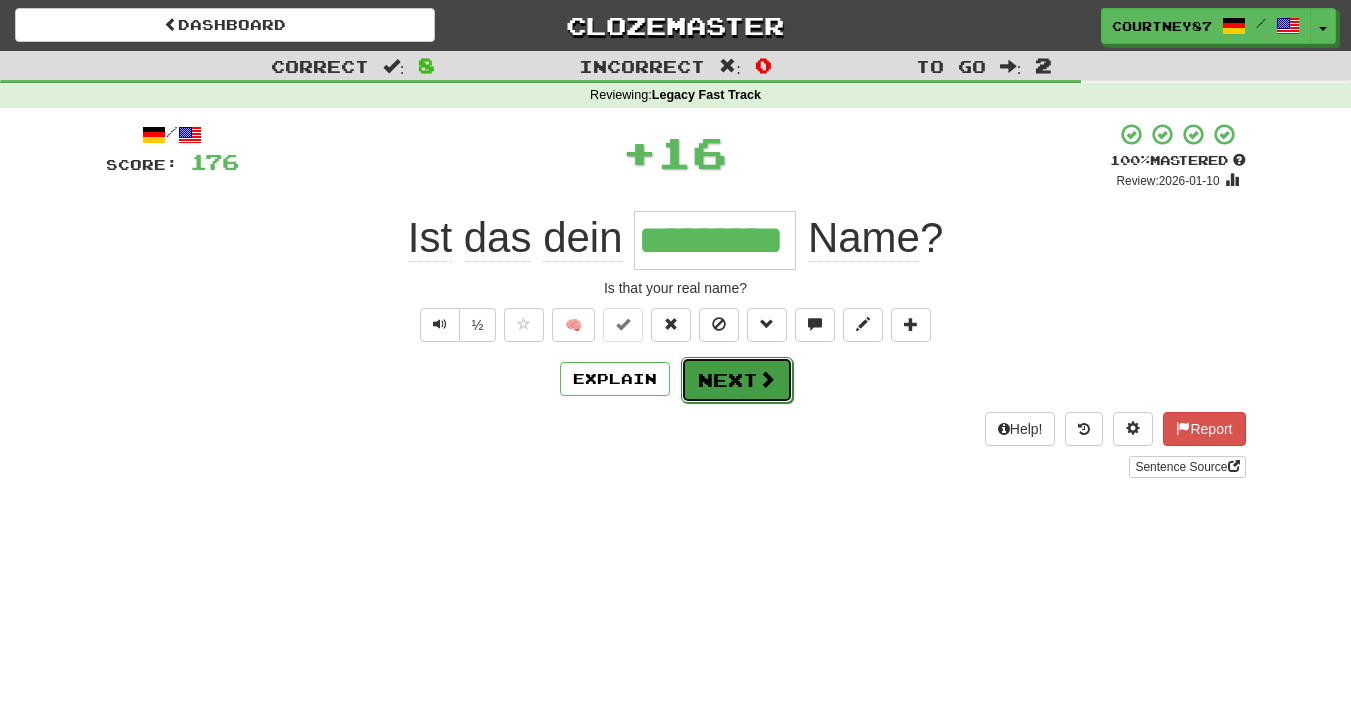click on "Next" at bounding box center [737, 380] 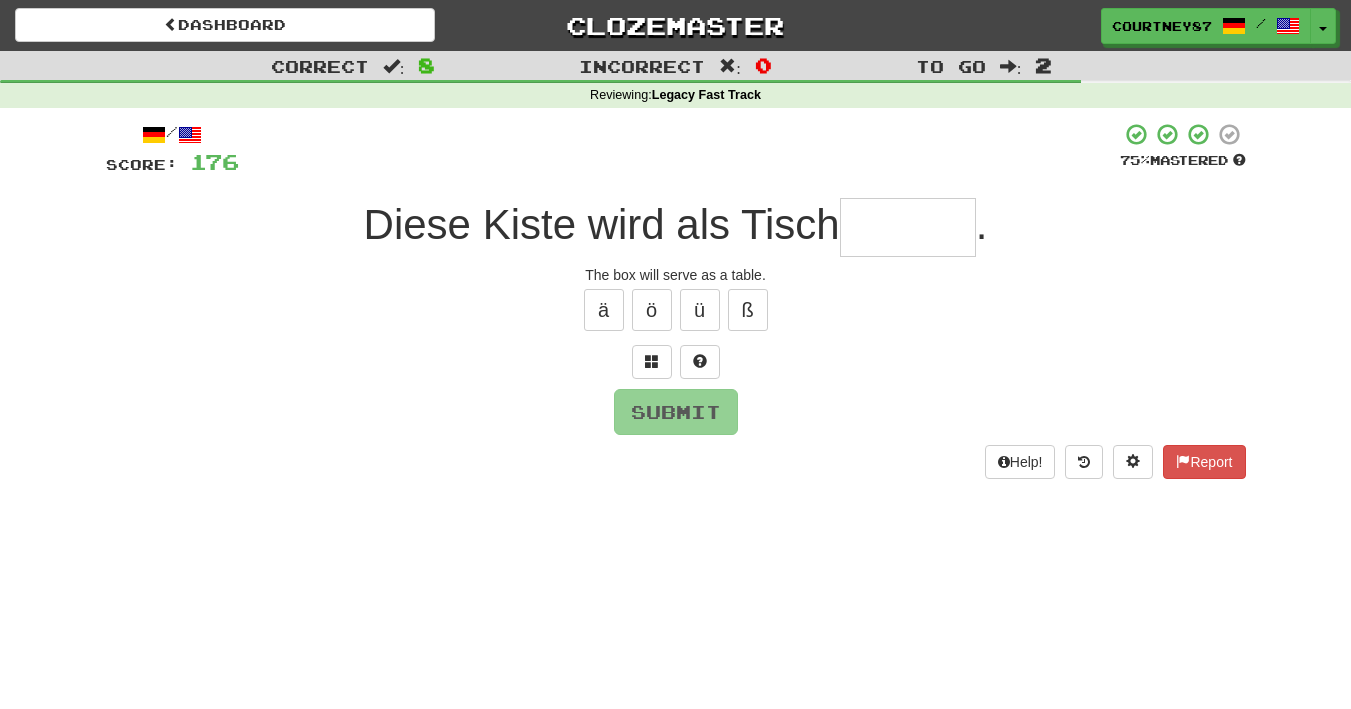 type on "*" 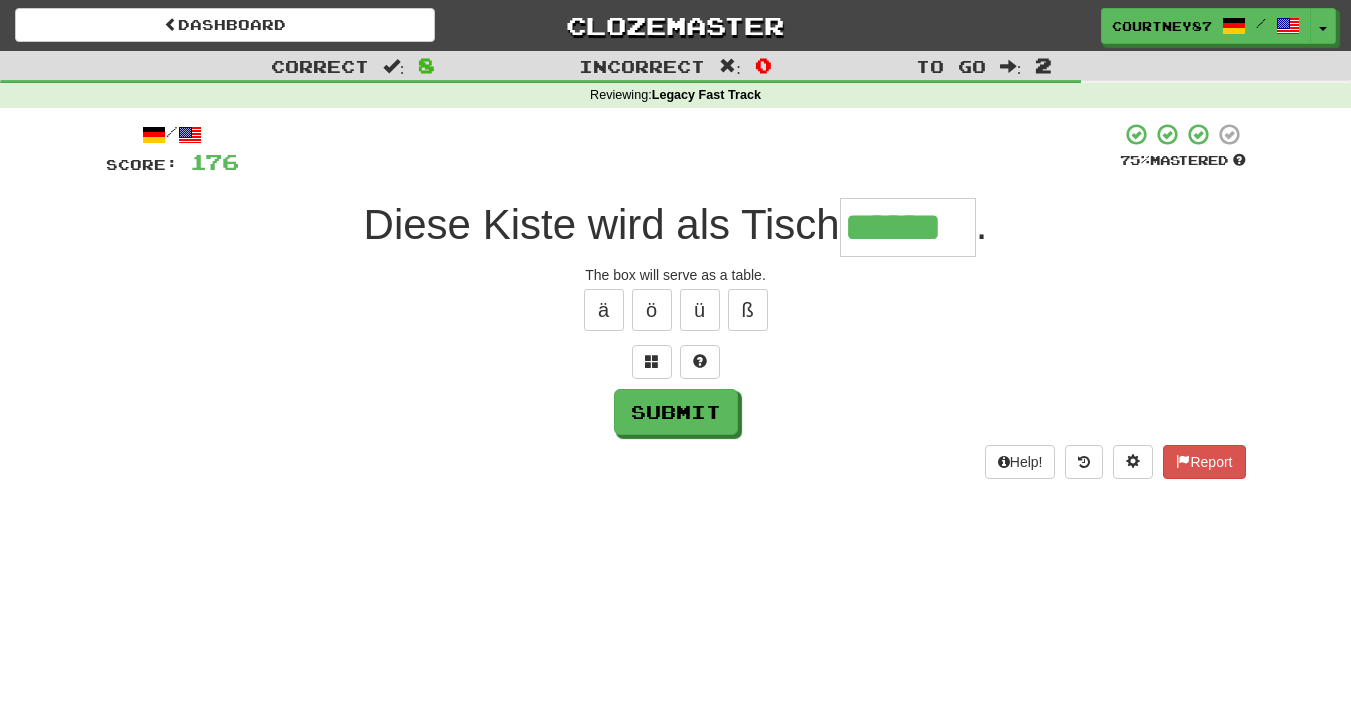 type on "******" 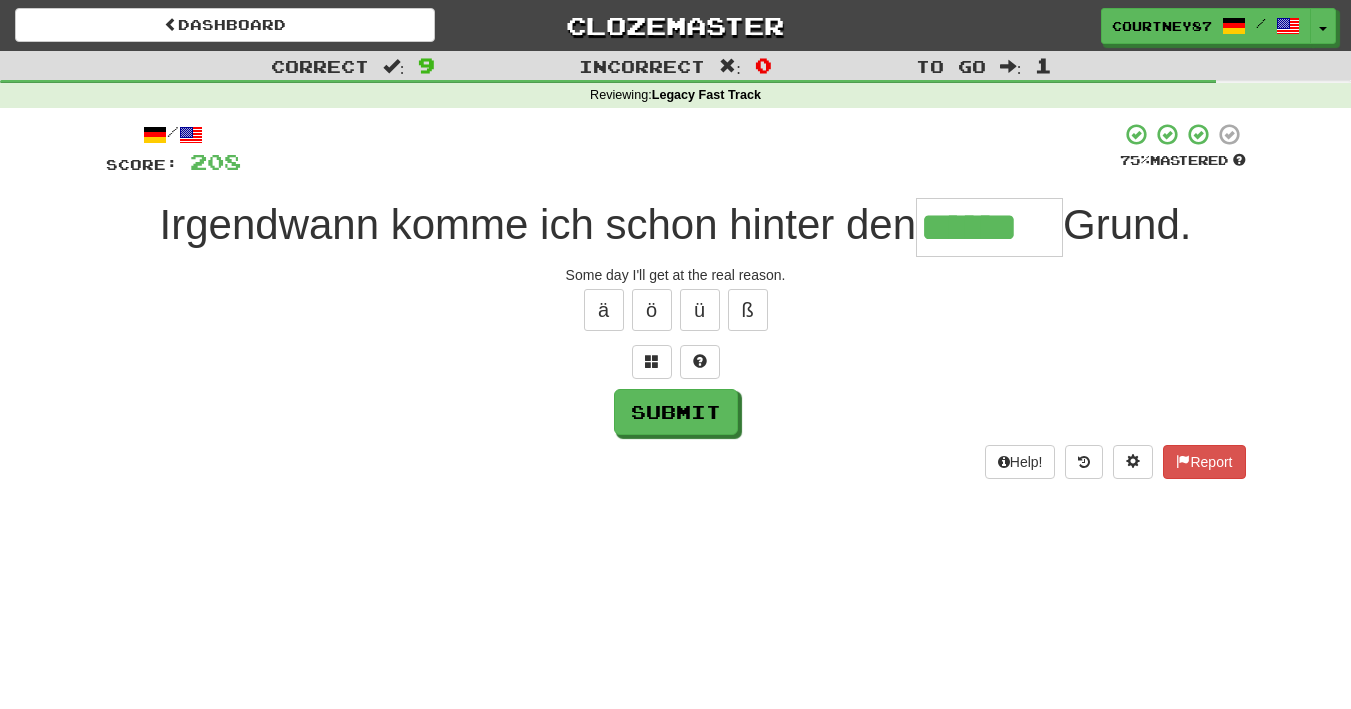 type on "******" 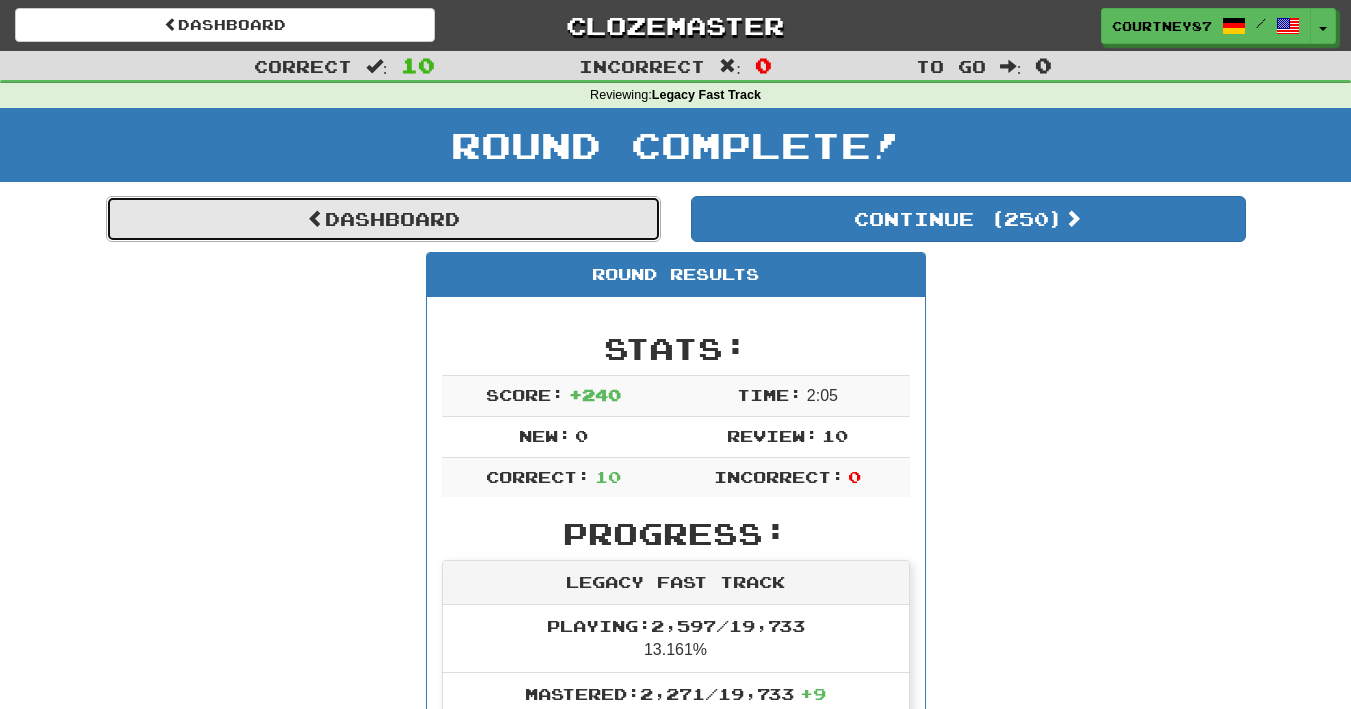 click on "Dashboard" at bounding box center [383, 219] 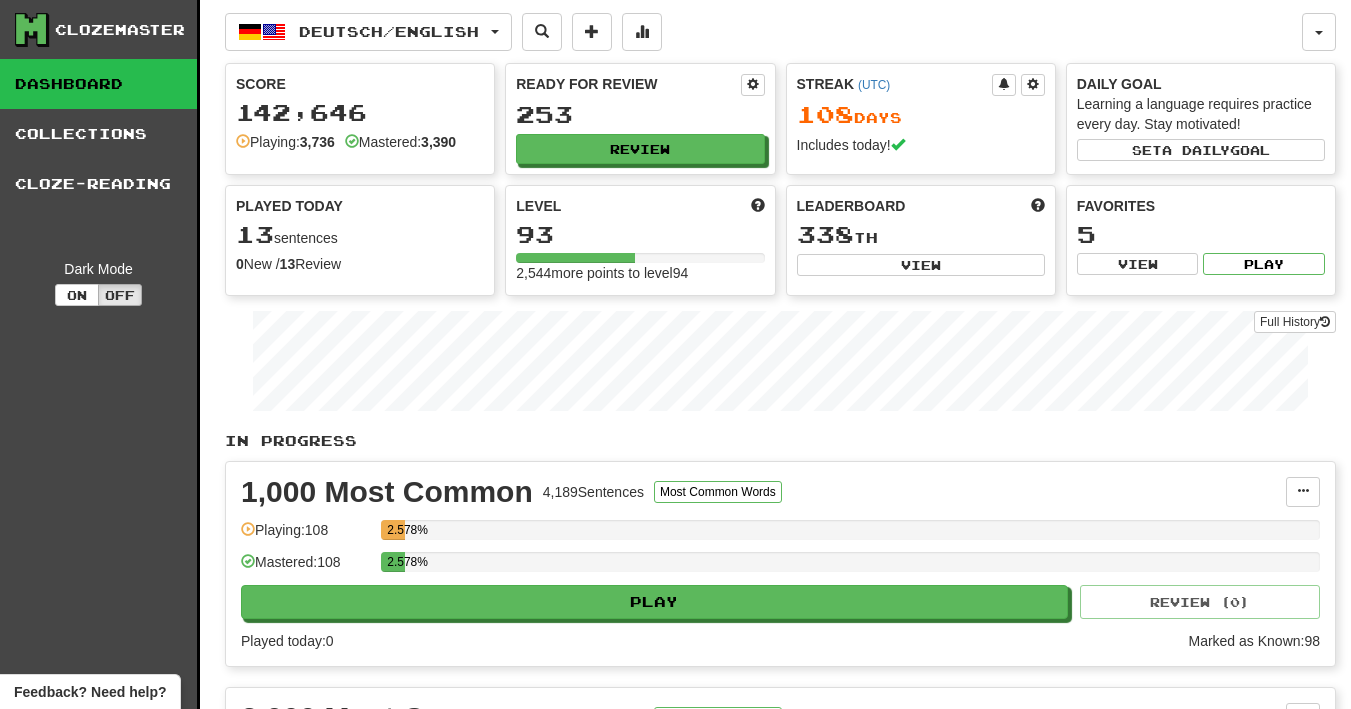scroll, scrollTop: 0, scrollLeft: 0, axis: both 